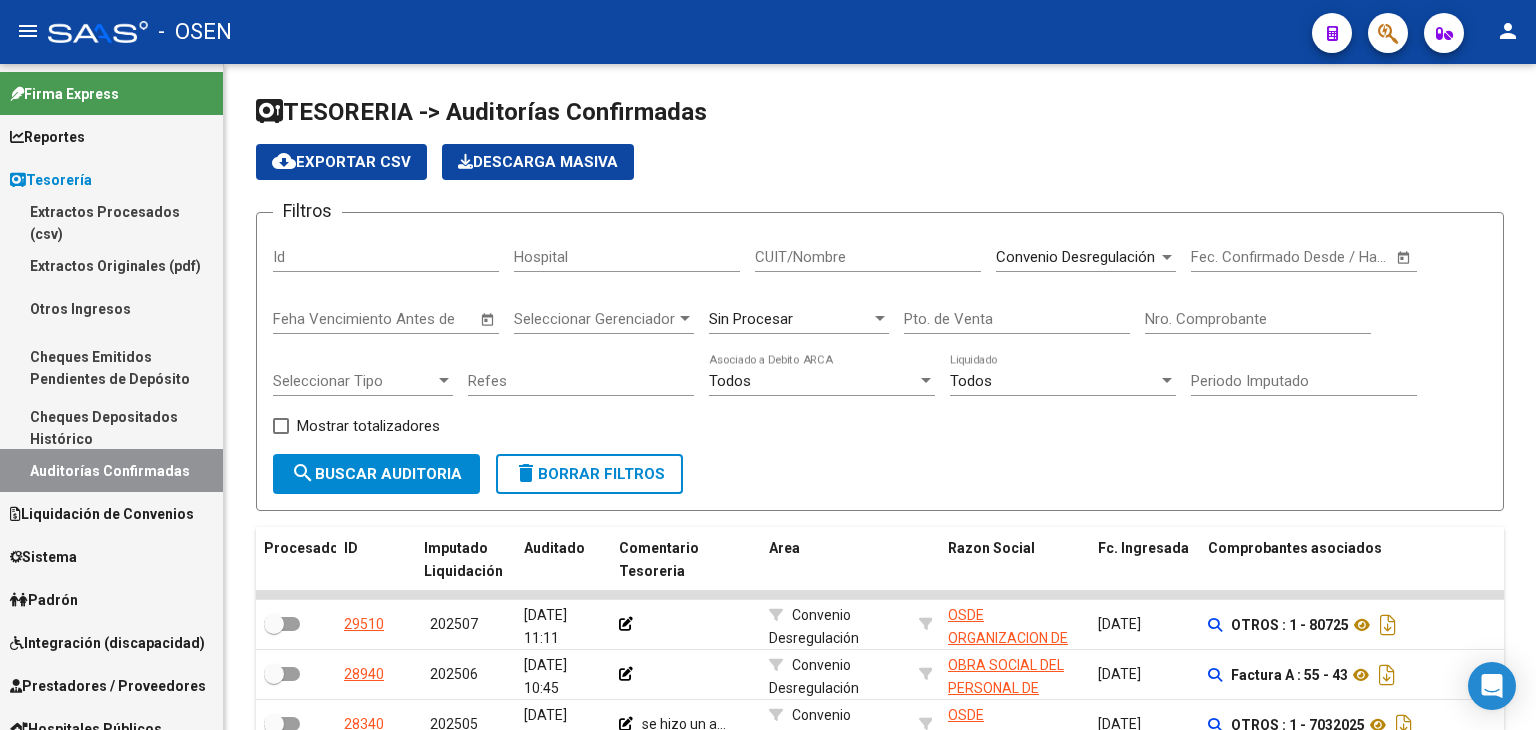 scroll, scrollTop: 0, scrollLeft: 0, axis: both 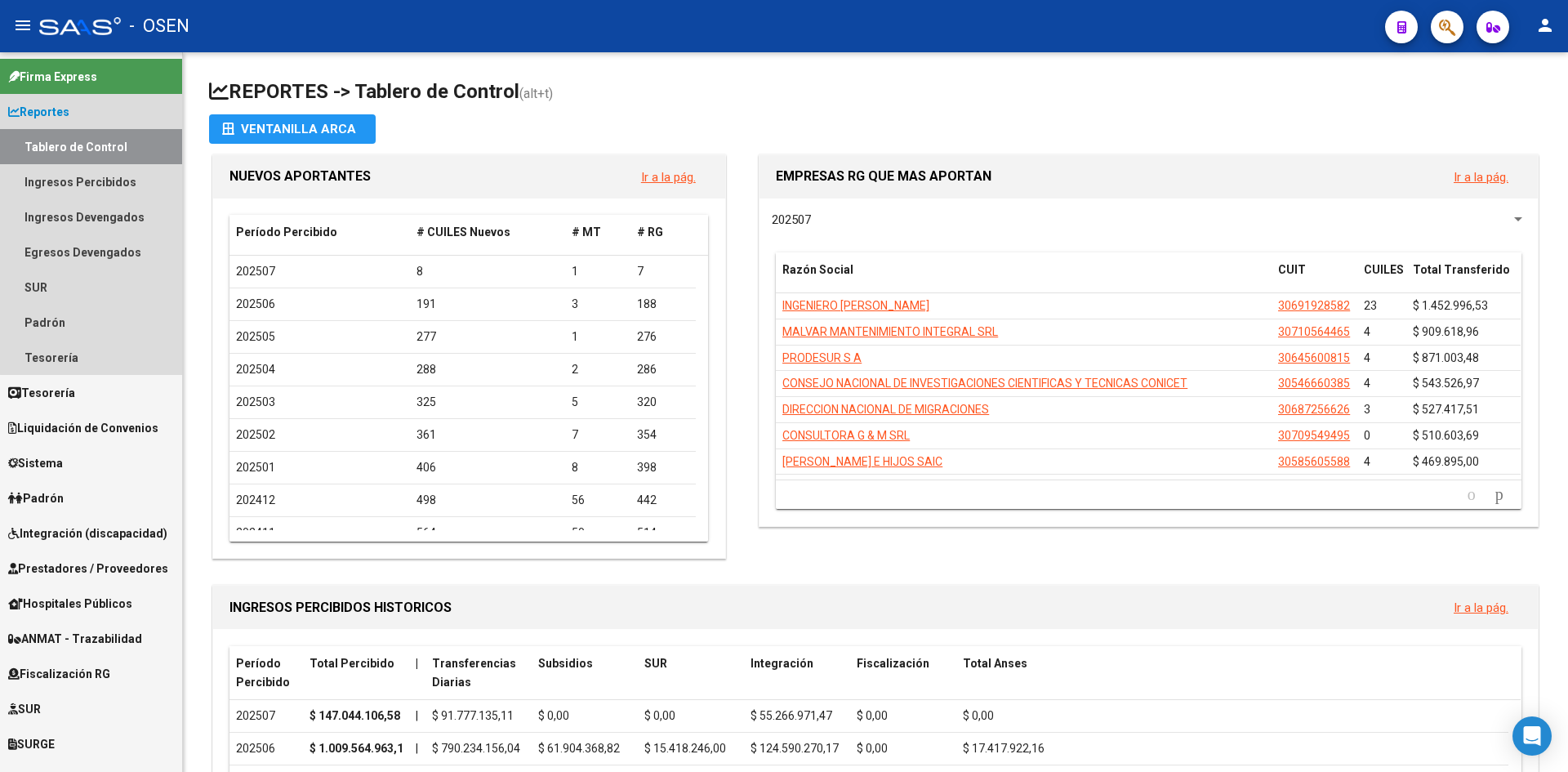 click on "Reportes" at bounding box center [91, 111] 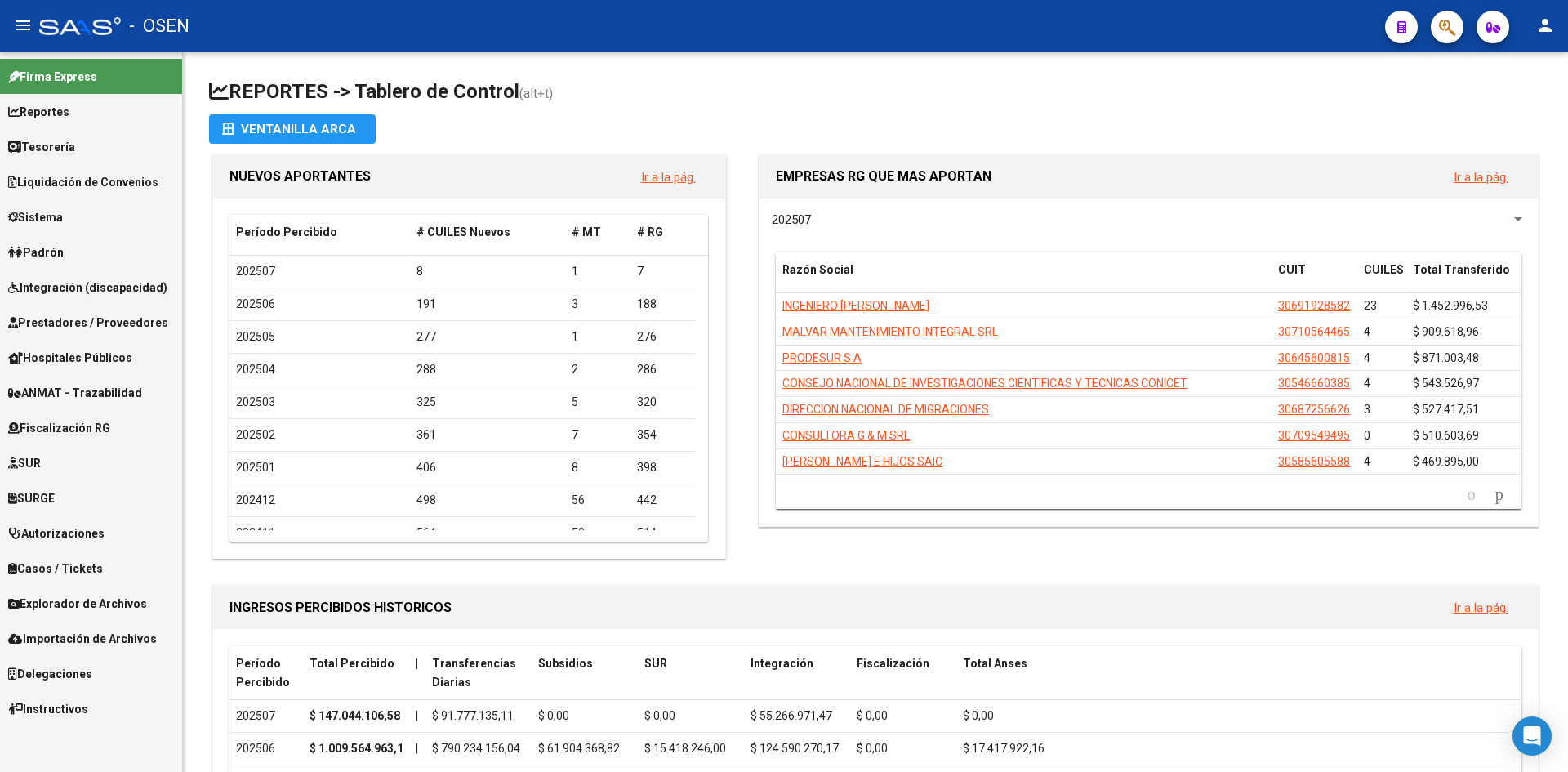 click on "Tesorería" at bounding box center (91, 146) 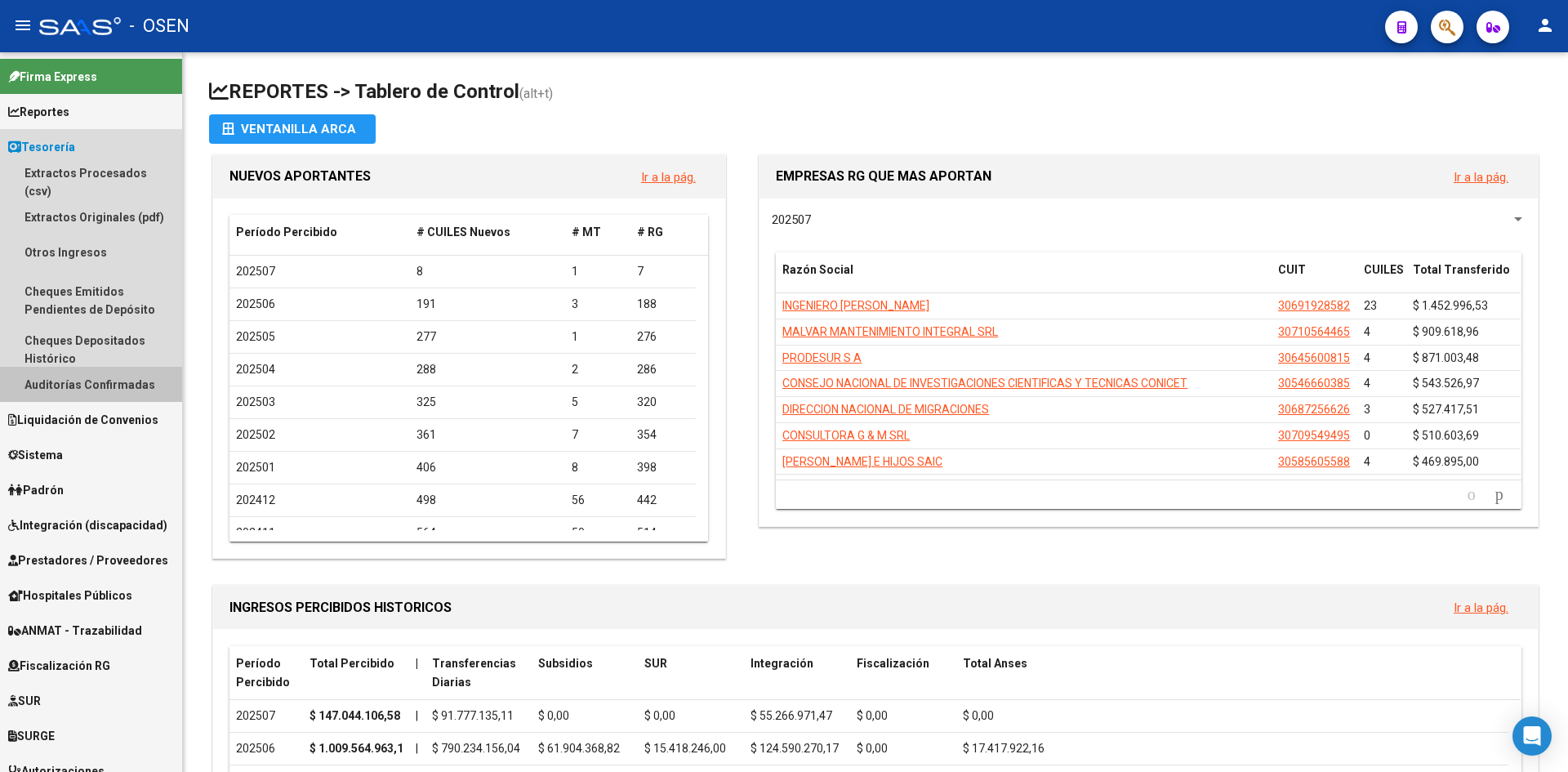 click on "Auditorías Confirmadas" at bounding box center [91, 384] 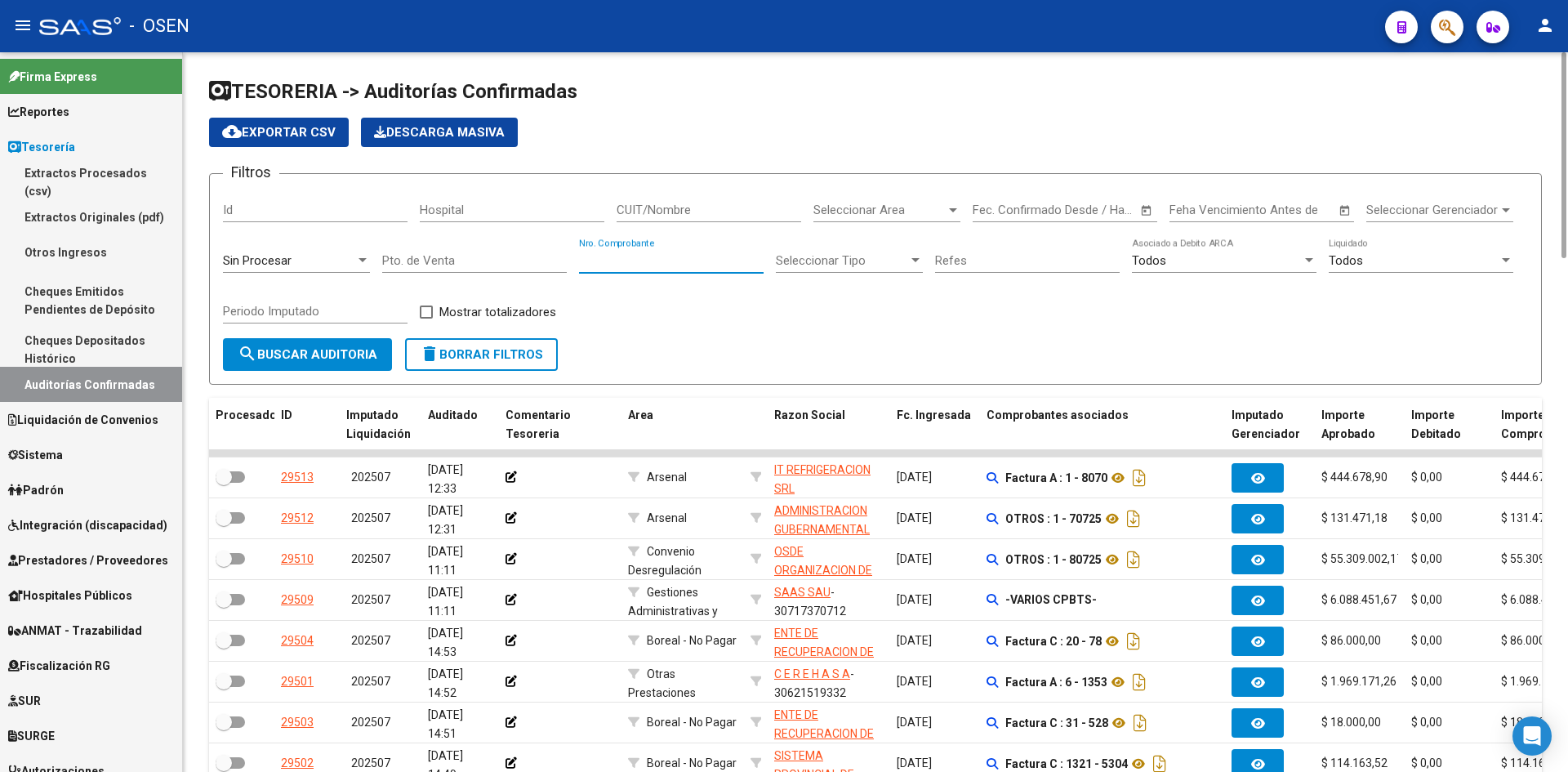 click on "Nro. Comprobante" at bounding box center [671, 261] 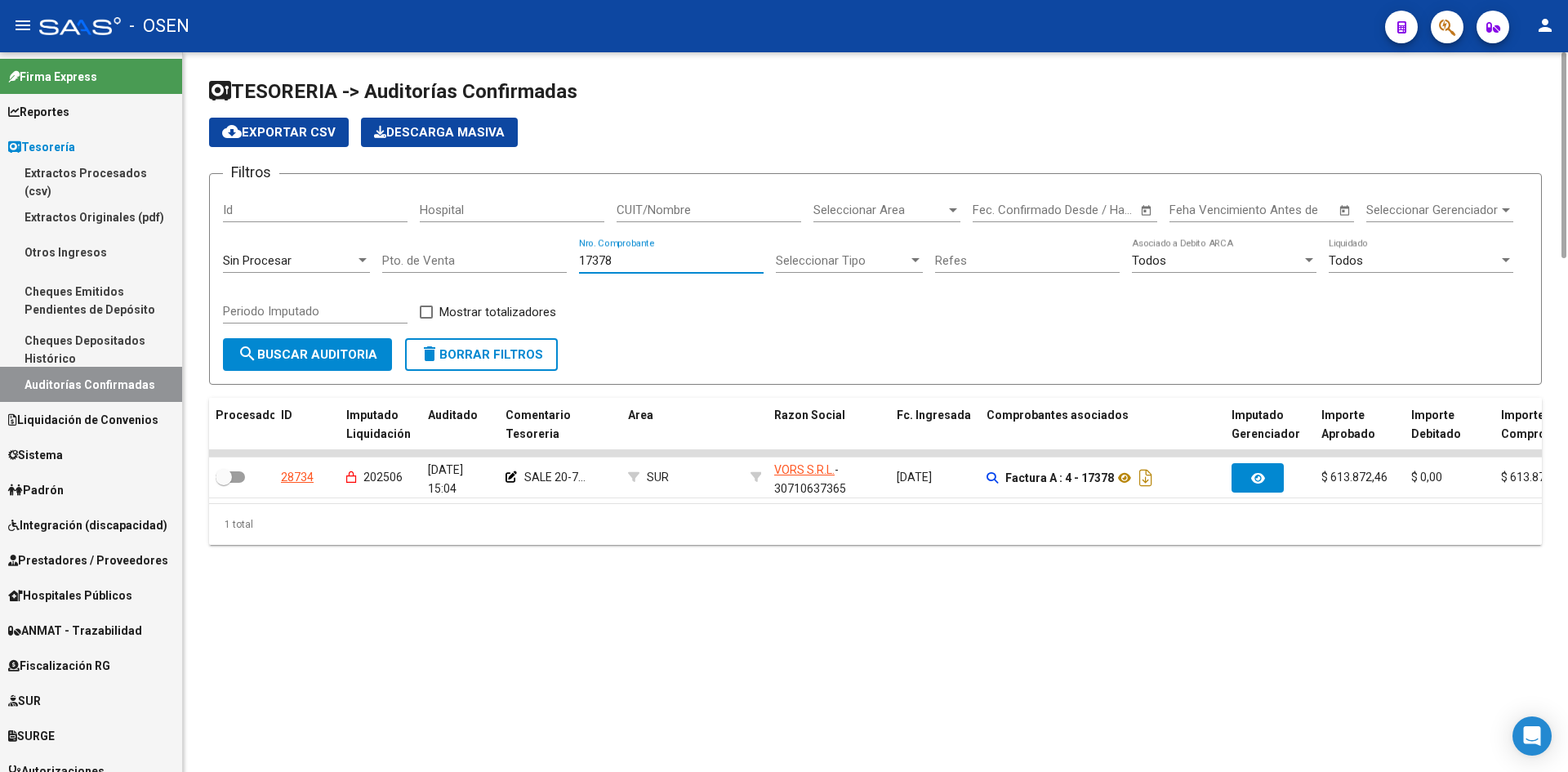 drag, startPoint x: 636, startPoint y: 266, endPoint x: 565, endPoint y: 265, distance: 71.00704 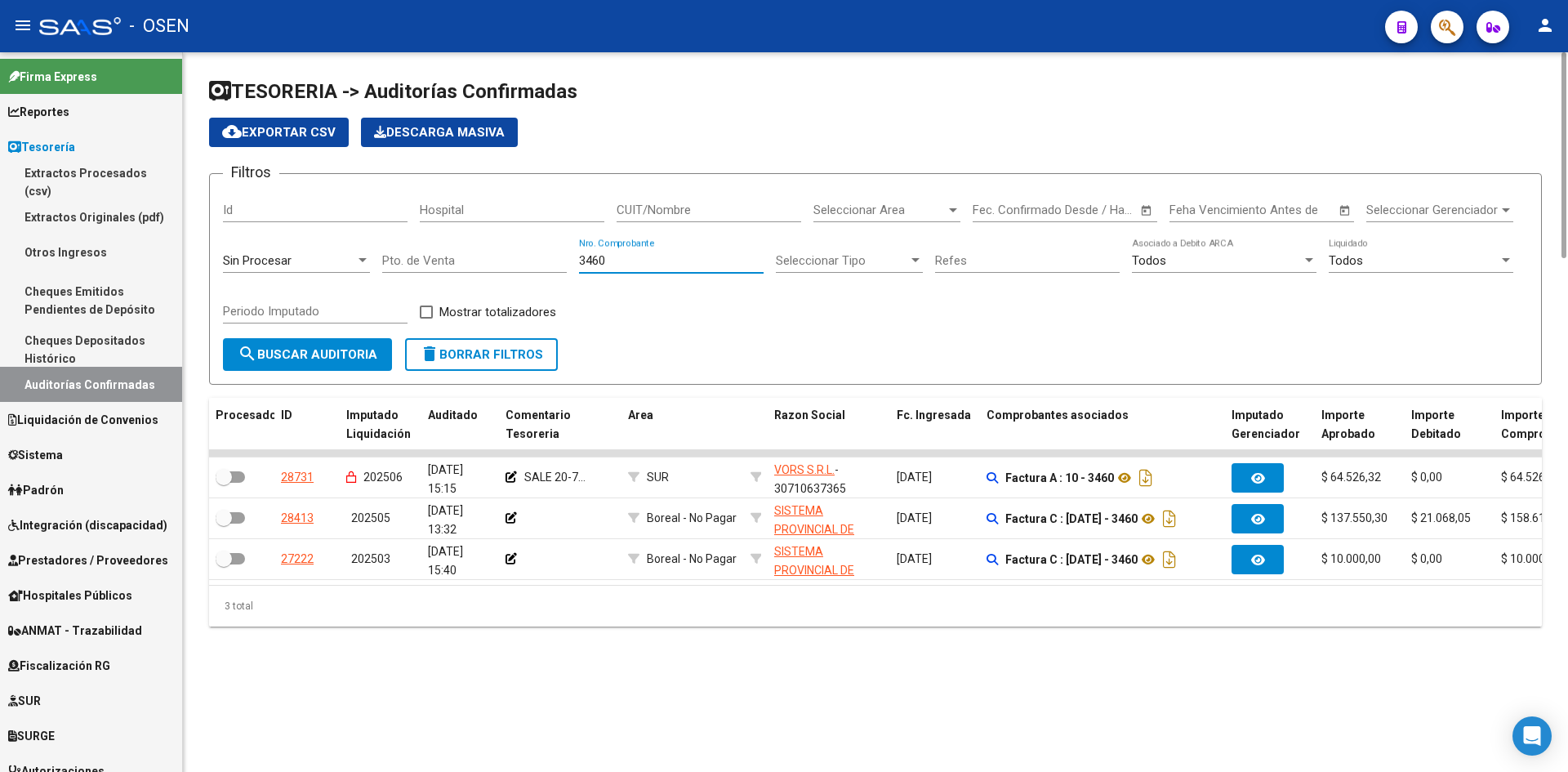 drag, startPoint x: 497, startPoint y: 257, endPoint x: 434, endPoint y: 257, distance: 63 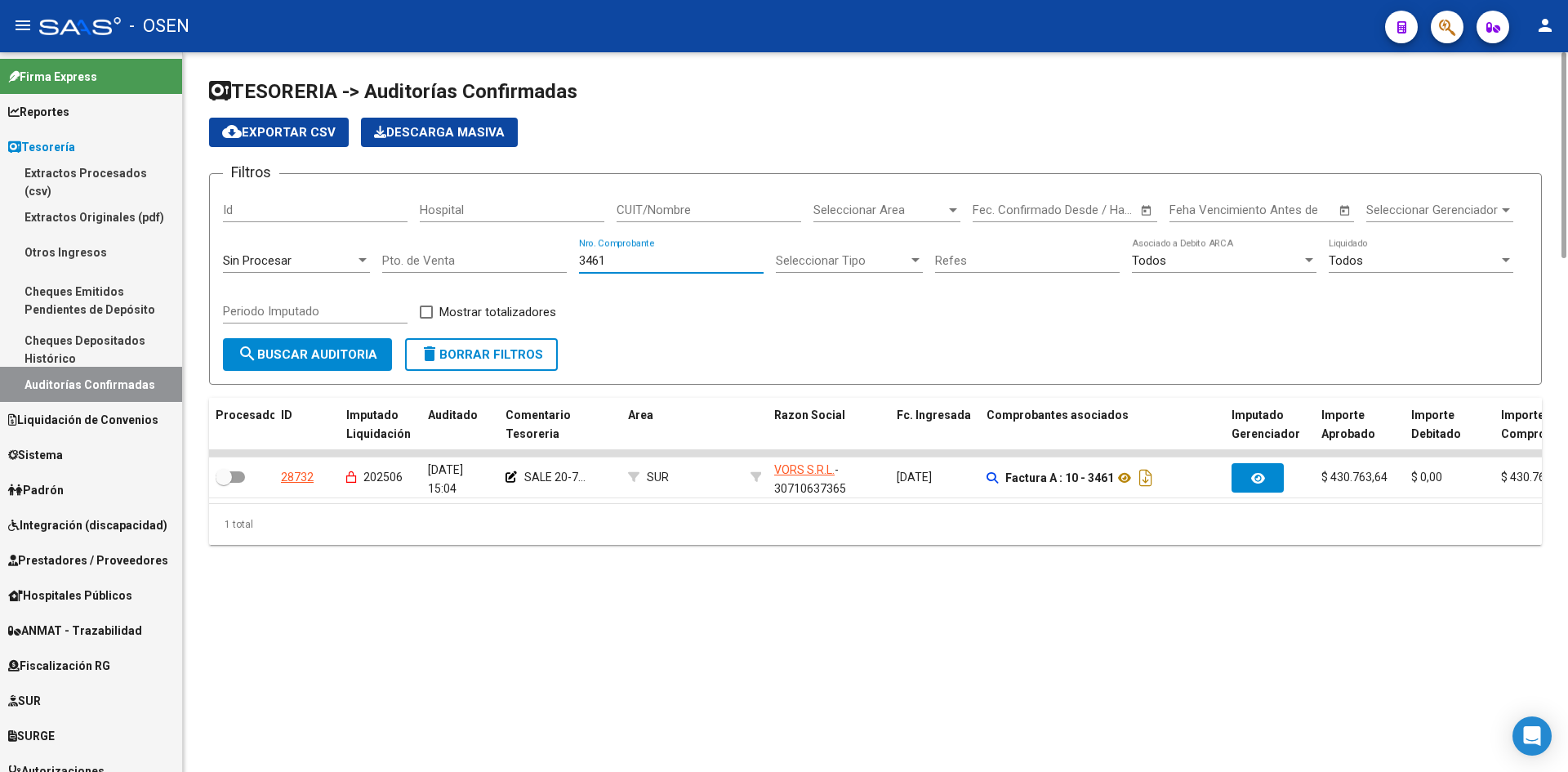 drag, startPoint x: 625, startPoint y: 259, endPoint x: 456, endPoint y: 270, distance: 169.3576 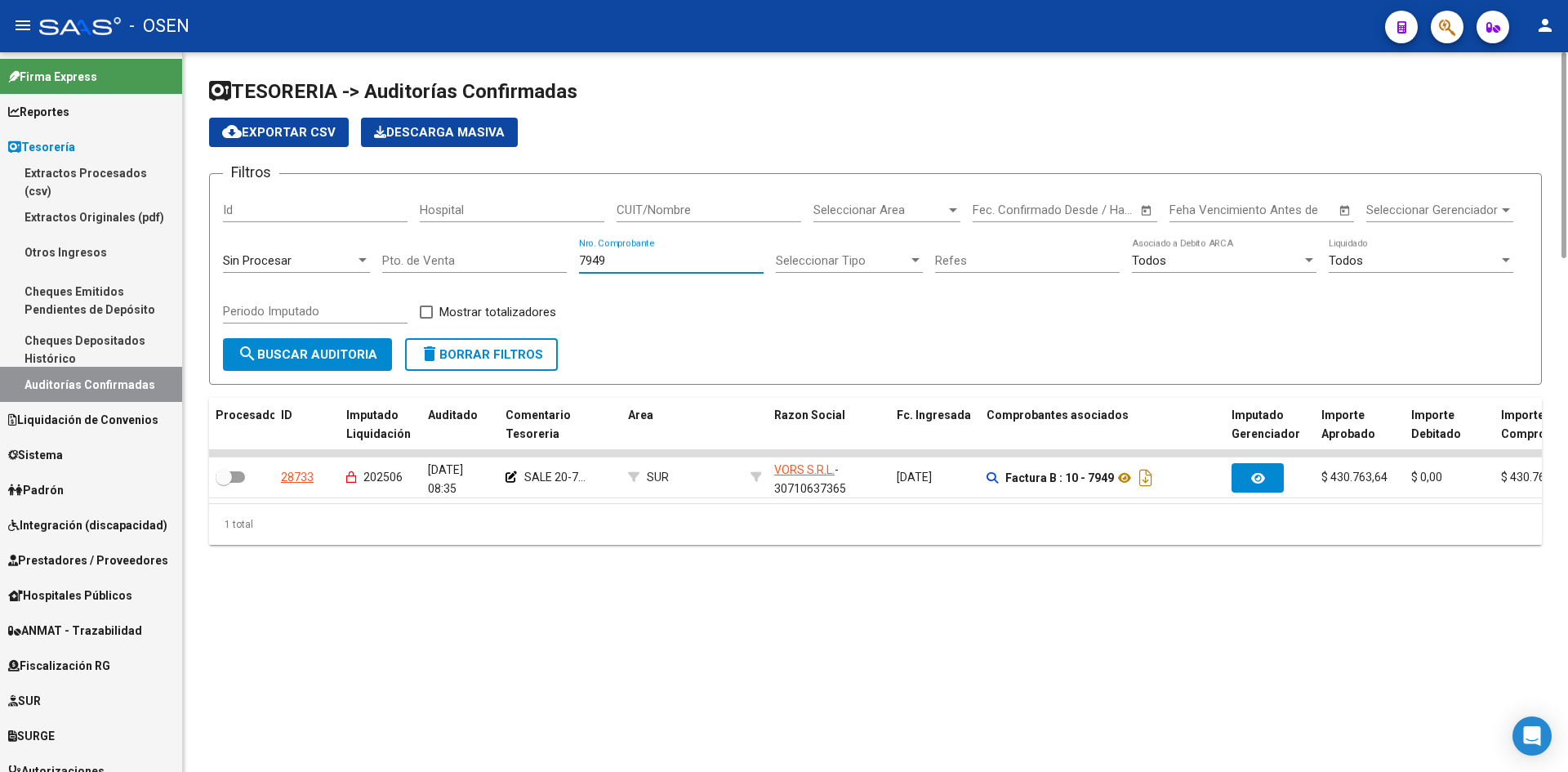 drag, startPoint x: 630, startPoint y: 262, endPoint x: 547, endPoint y: 248, distance: 84.17244 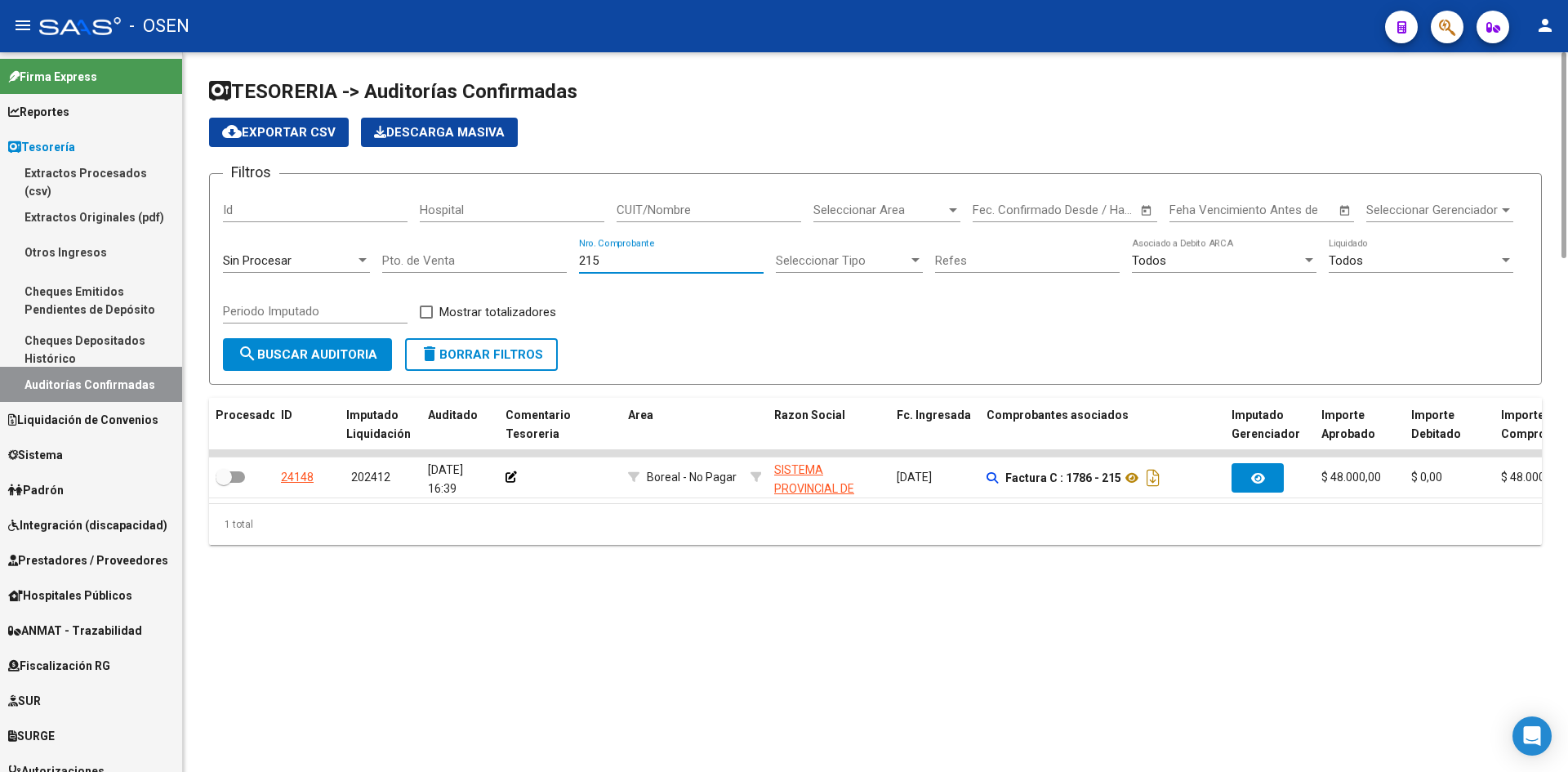 type on "215" 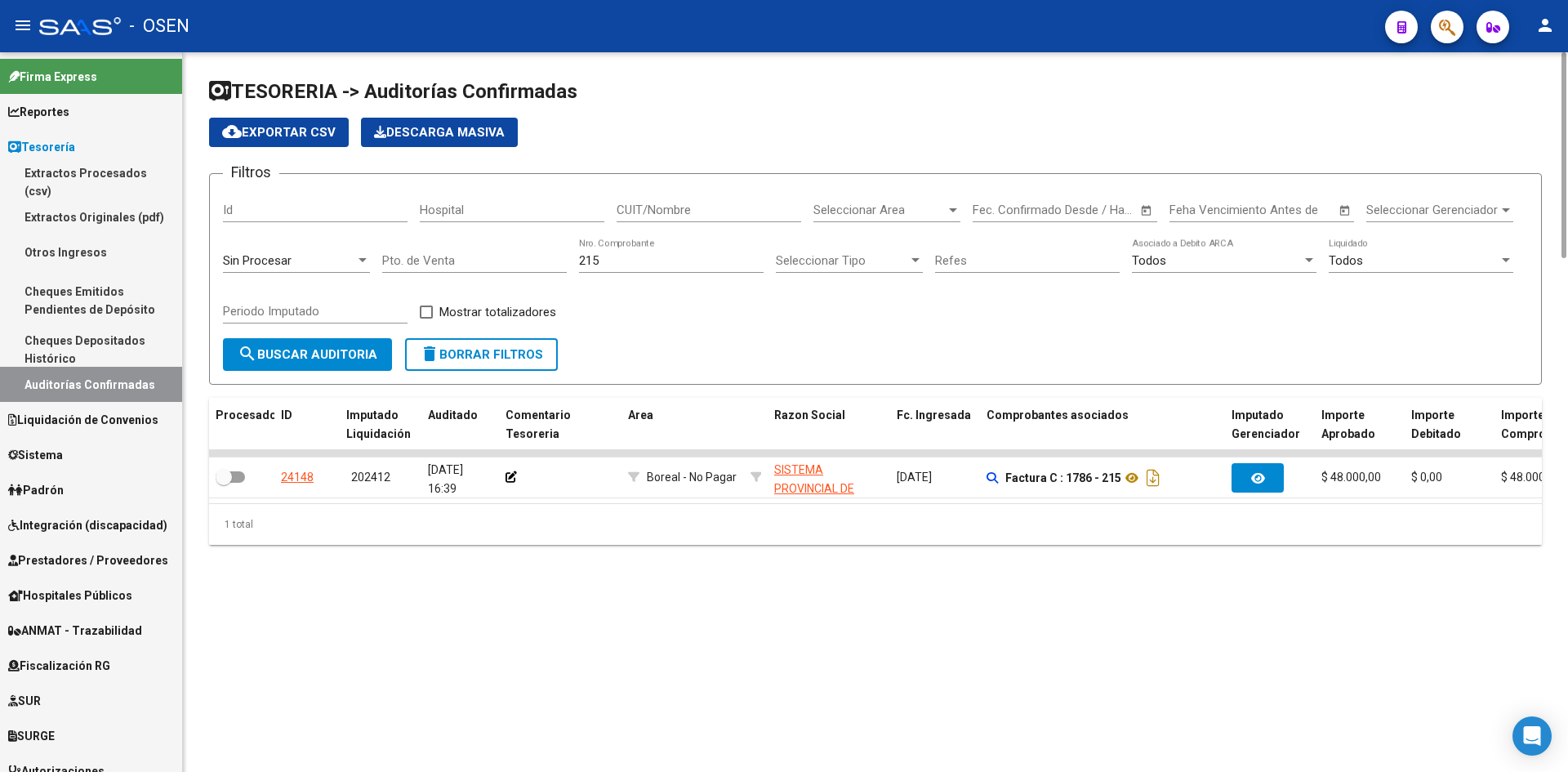 click on "Seleccionar Area Seleccionar Area" 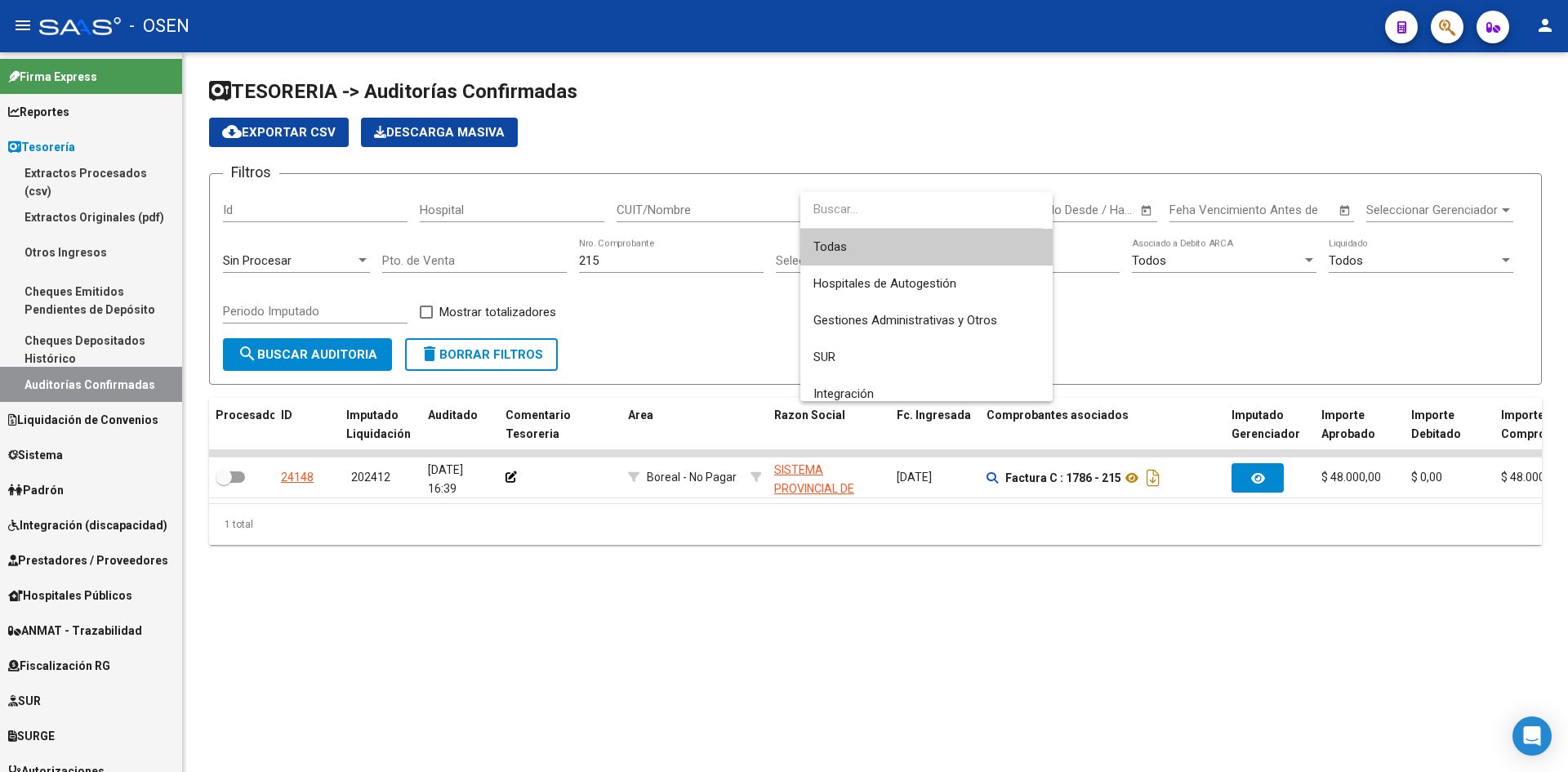 click at bounding box center (784, 386) 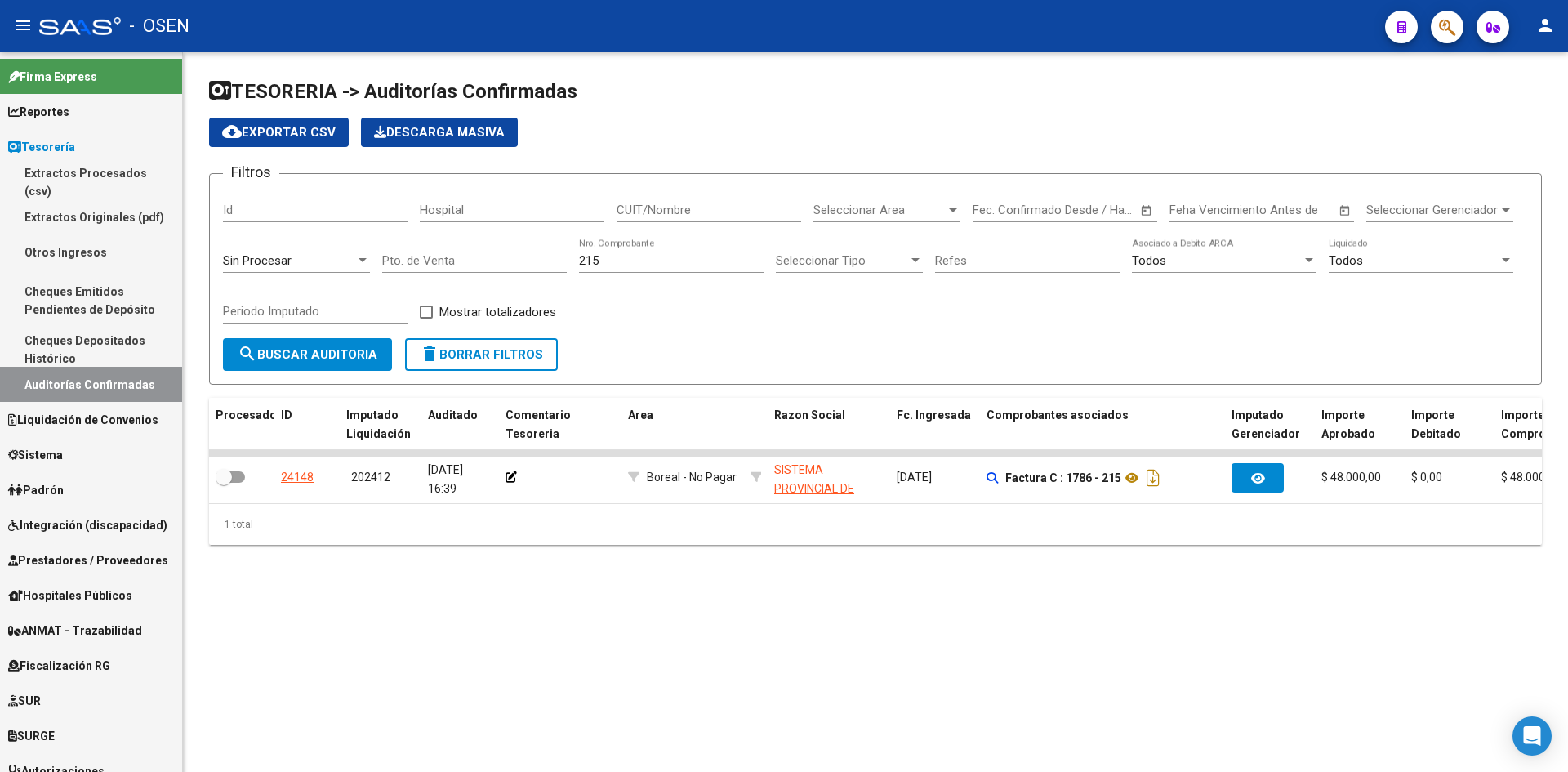 click on "Prestadores / Proveedores" at bounding box center [88, 560] 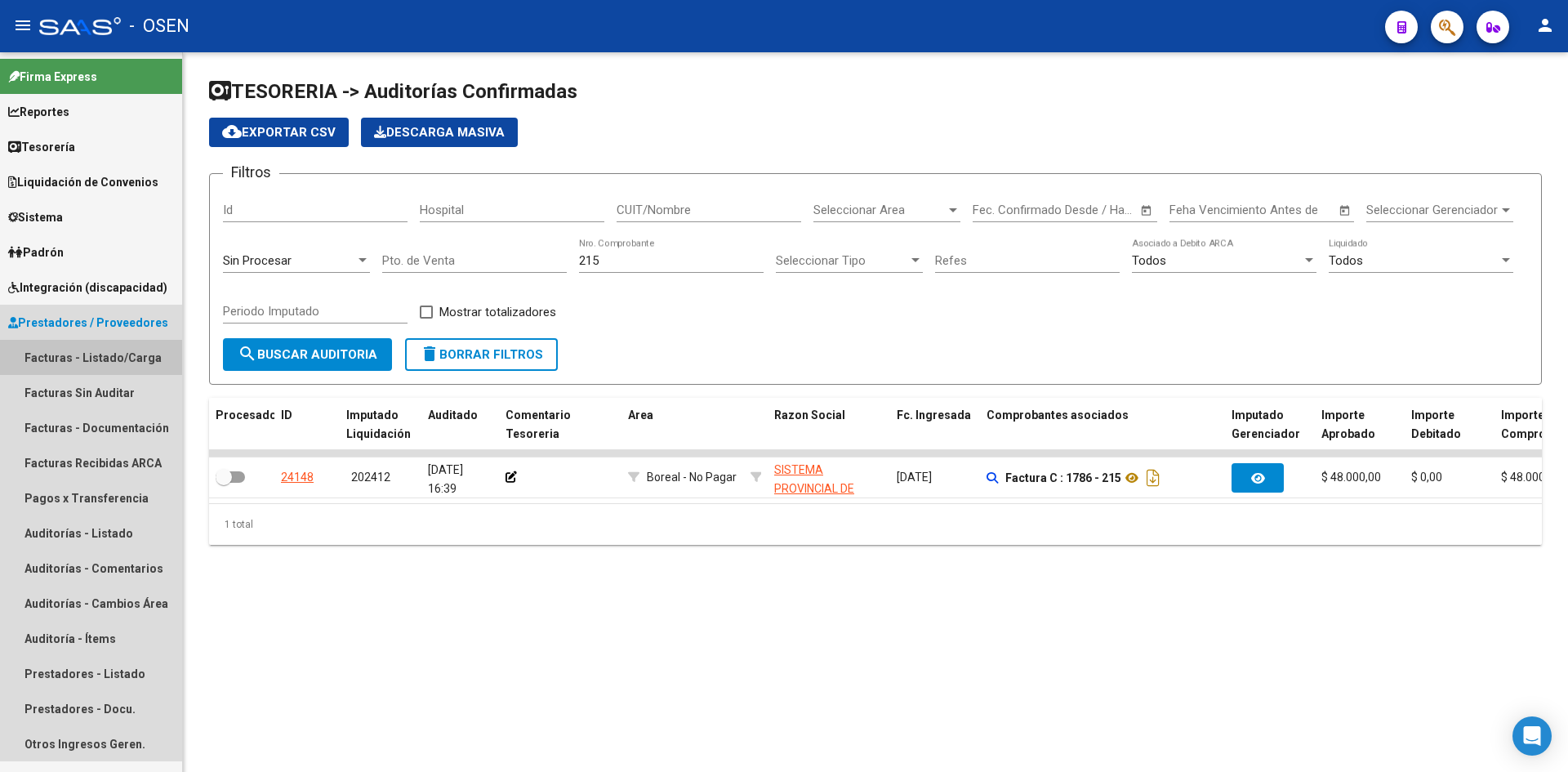 click on "Facturas - Listado/Carga" at bounding box center [91, 357] 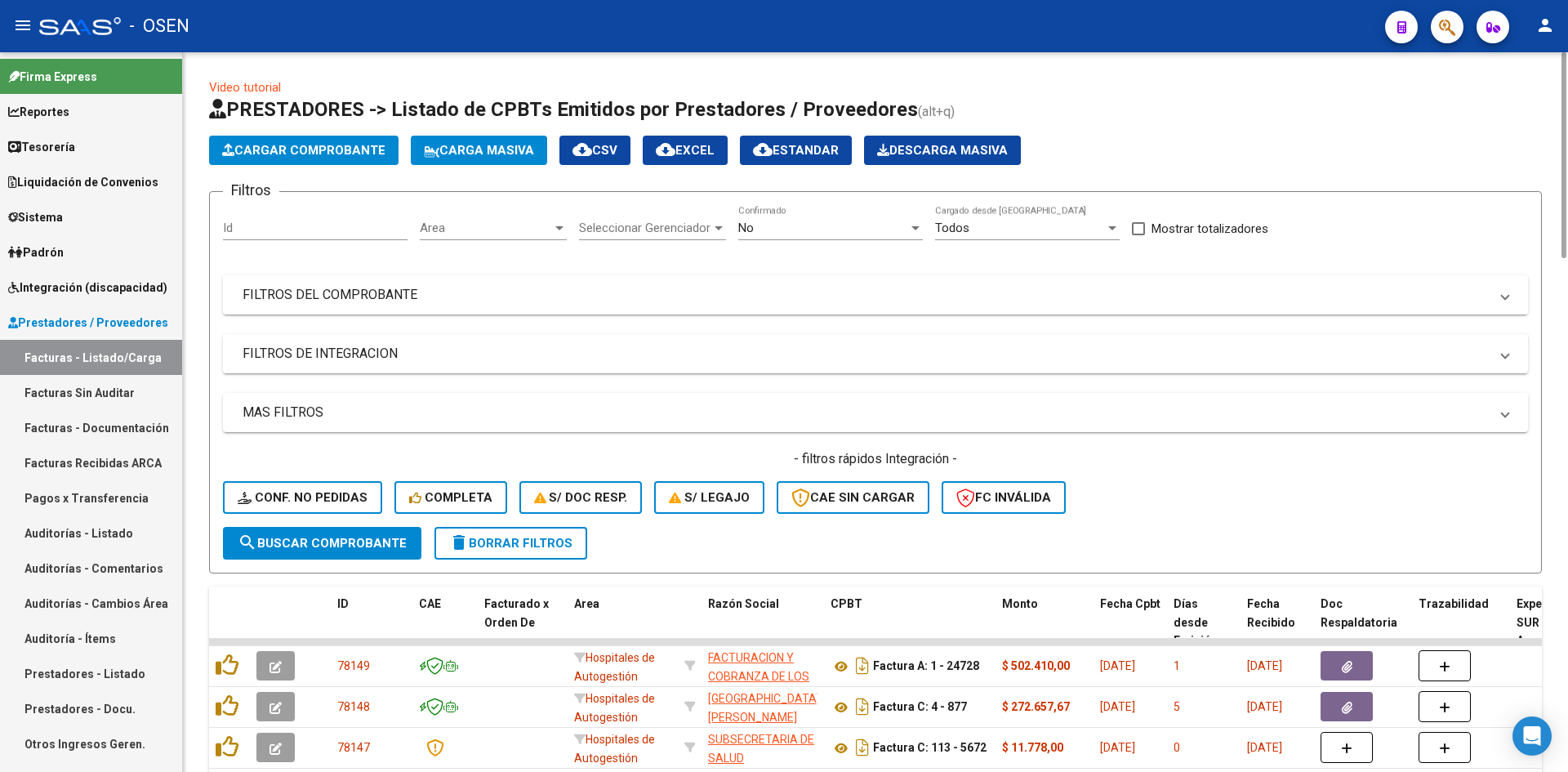click on "FILTROS DEL COMPROBANTE" at bounding box center [866, 295] 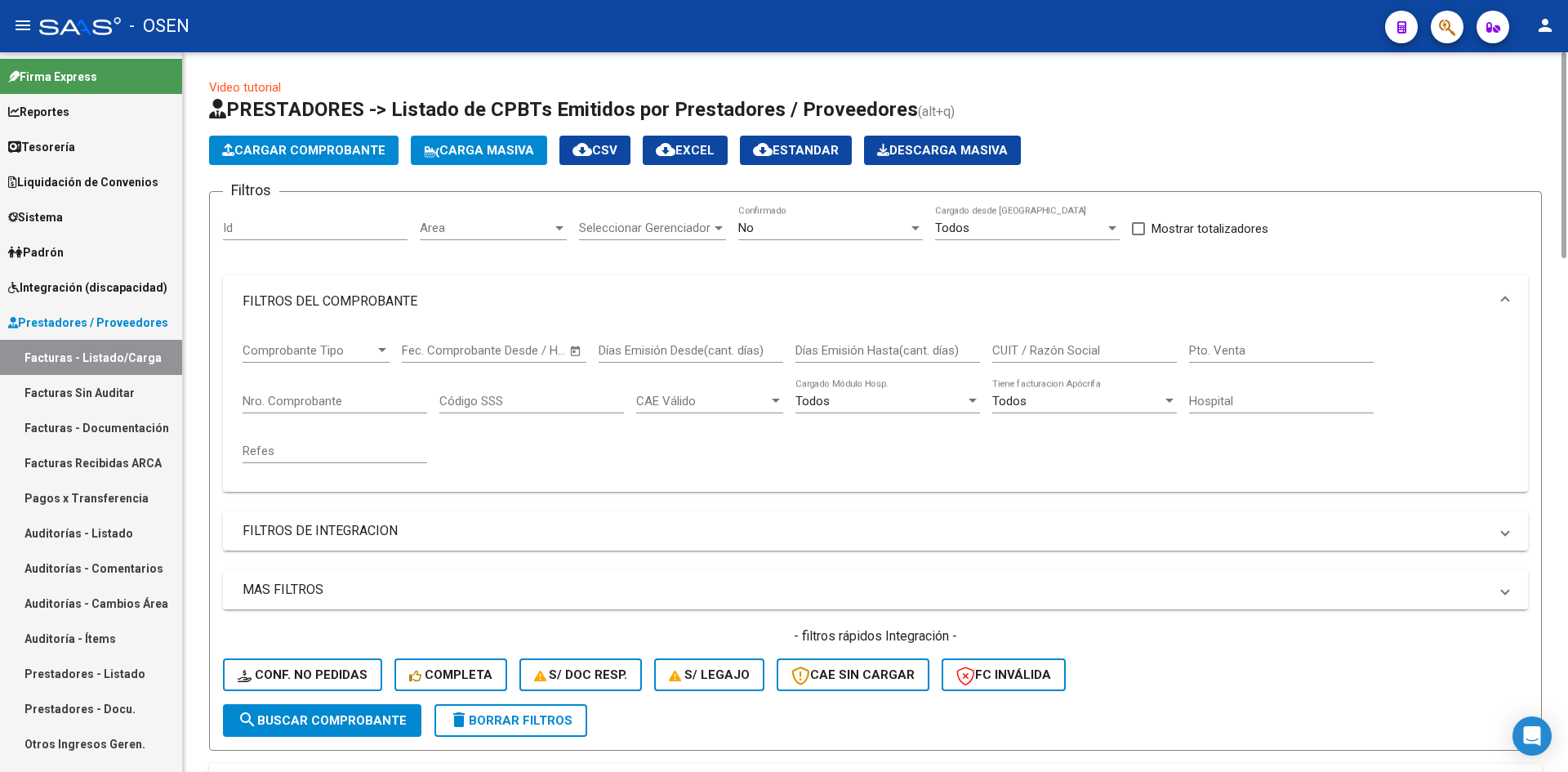 click on "Nro. Comprobante" at bounding box center (335, 401) 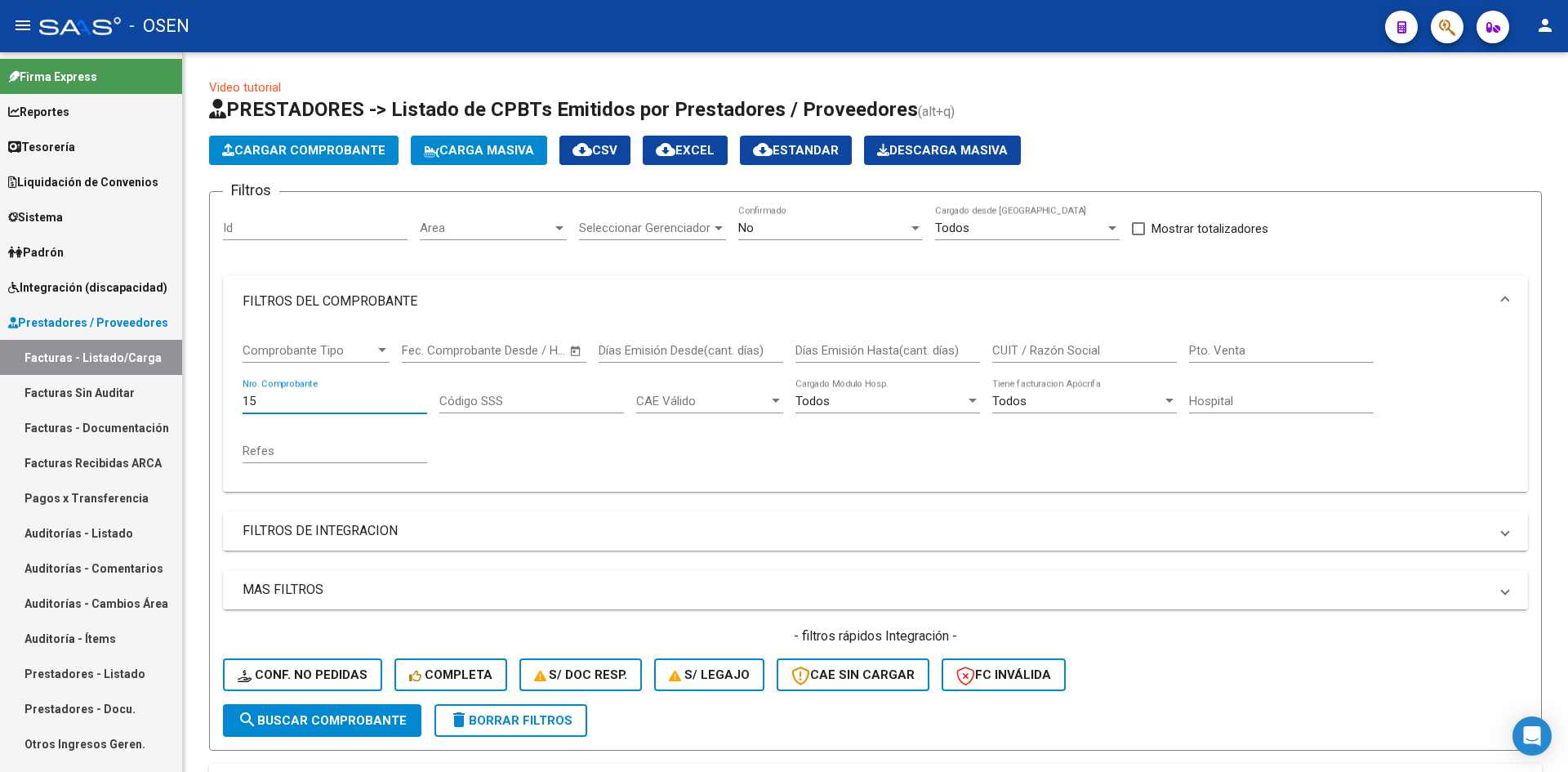 drag, startPoint x: 296, startPoint y: 399, endPoint x: 224, endPoint y: 312, distance: 112.9292 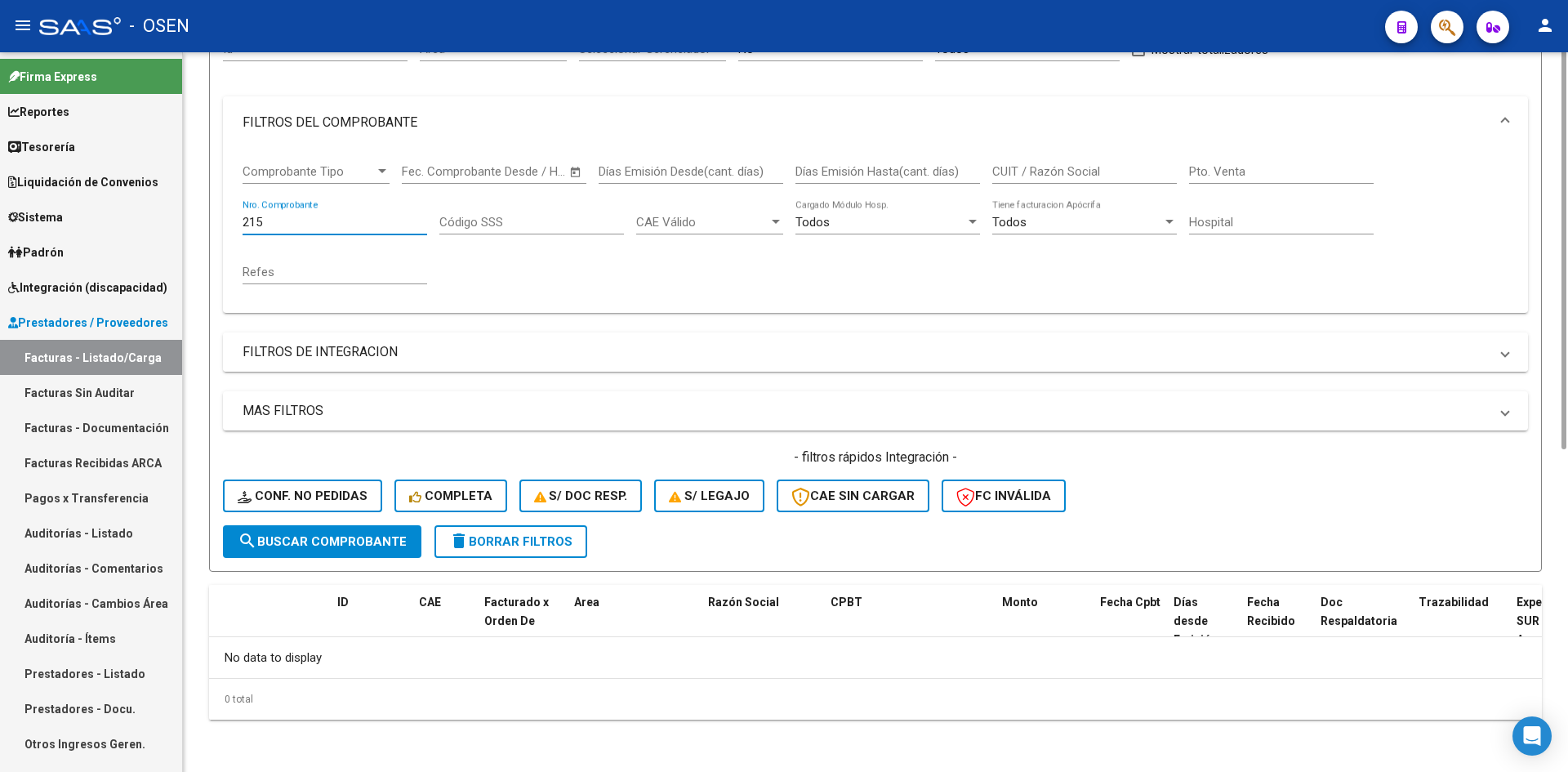 scroll, scrollTop: 0, scrollLeft: 0, axis: both 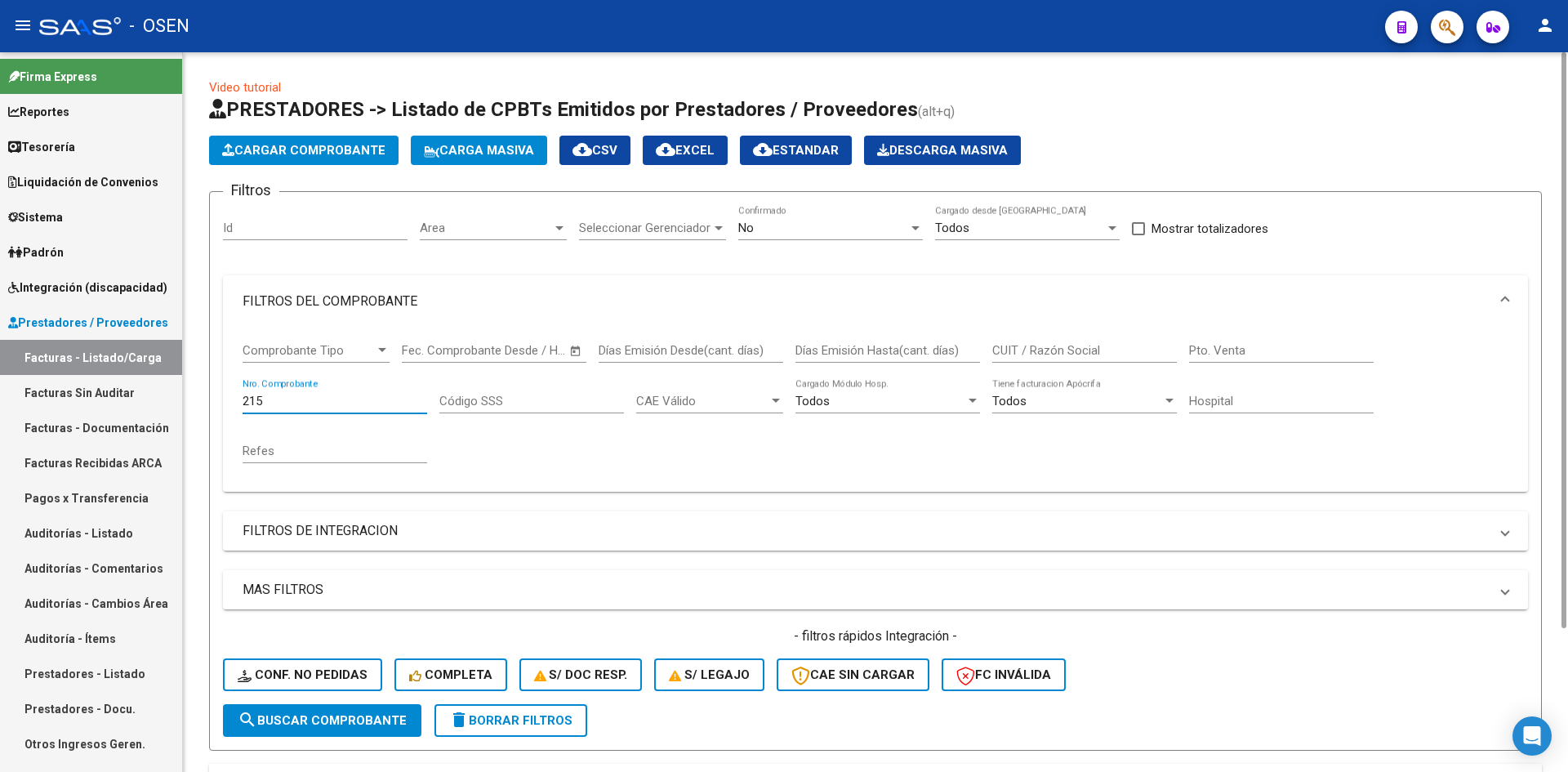 type on "215" 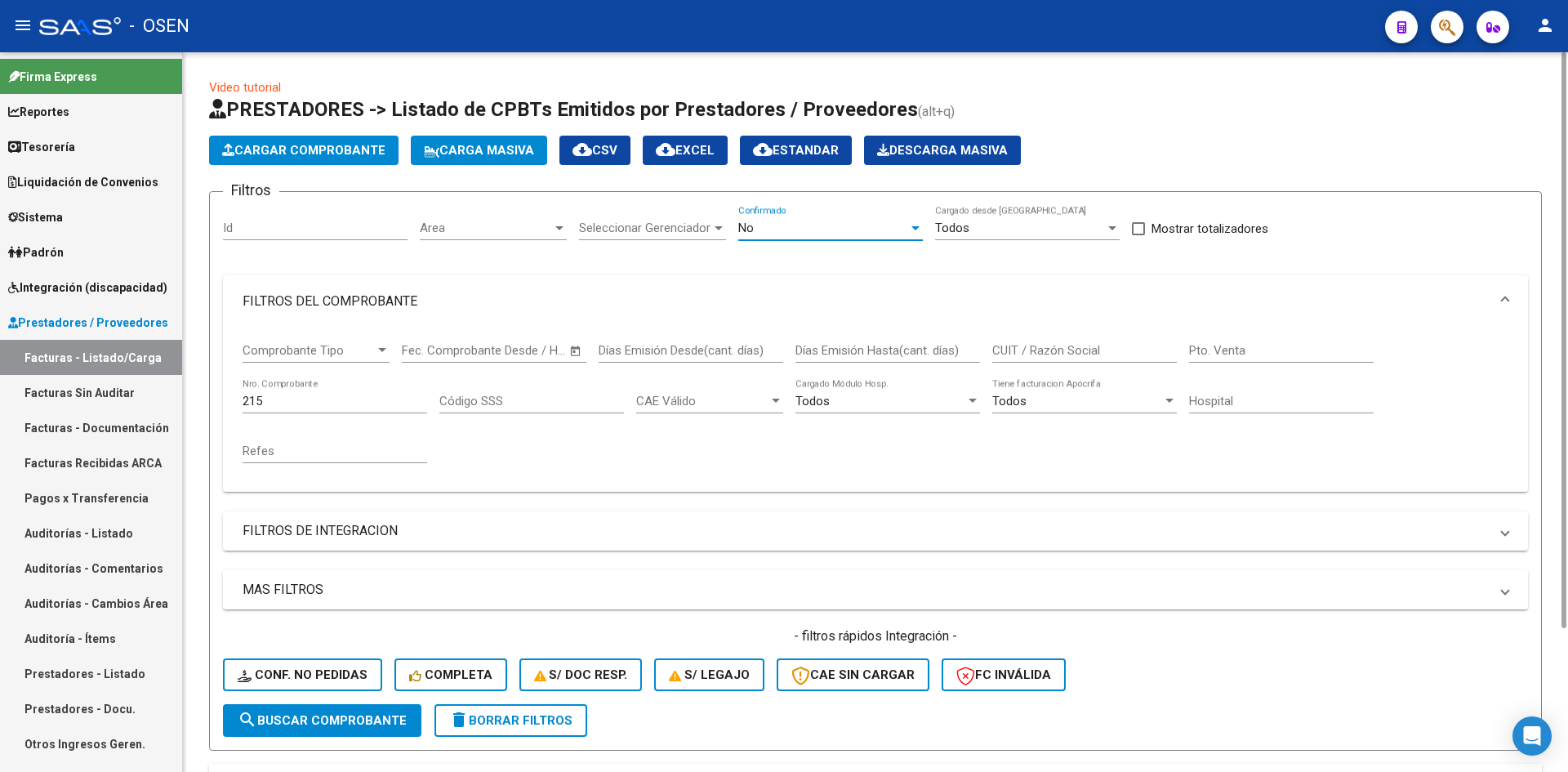 click on "No" at bounding box center [823, 228] 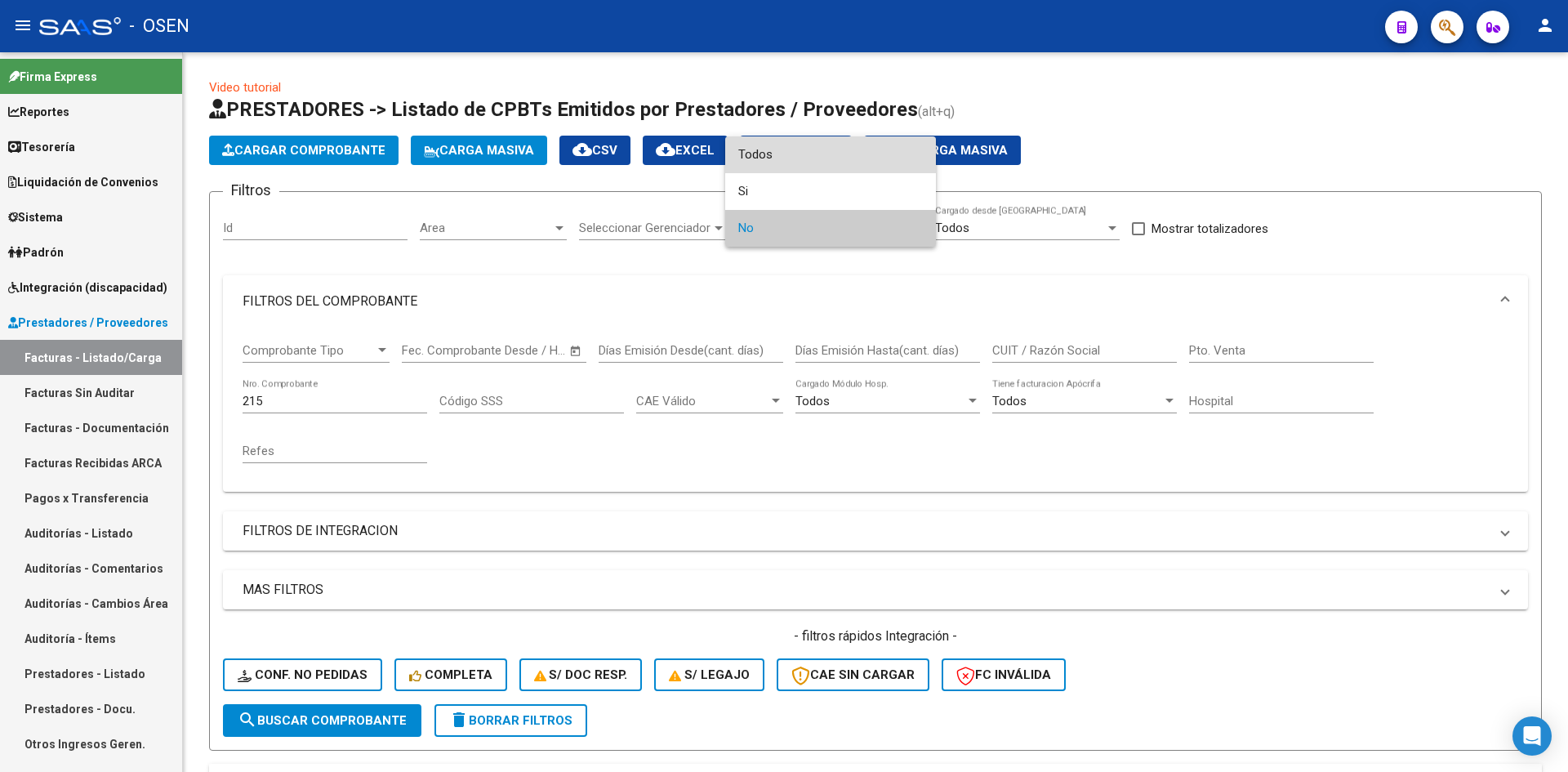 click on "Todos" at bounding box center [831, 154] 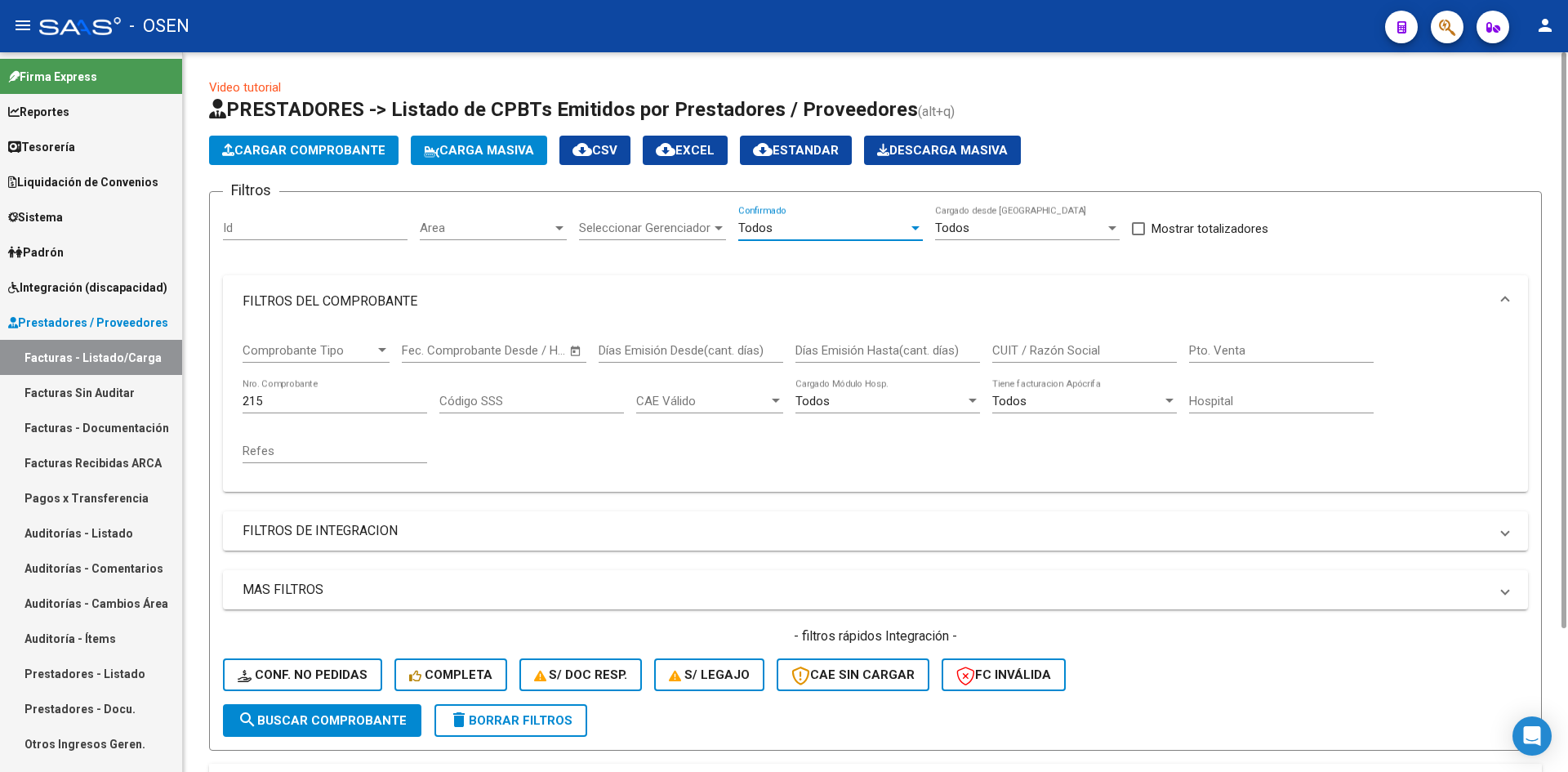 scroll, scrollTop: 179, scrollLeft: 0, axis: vertical 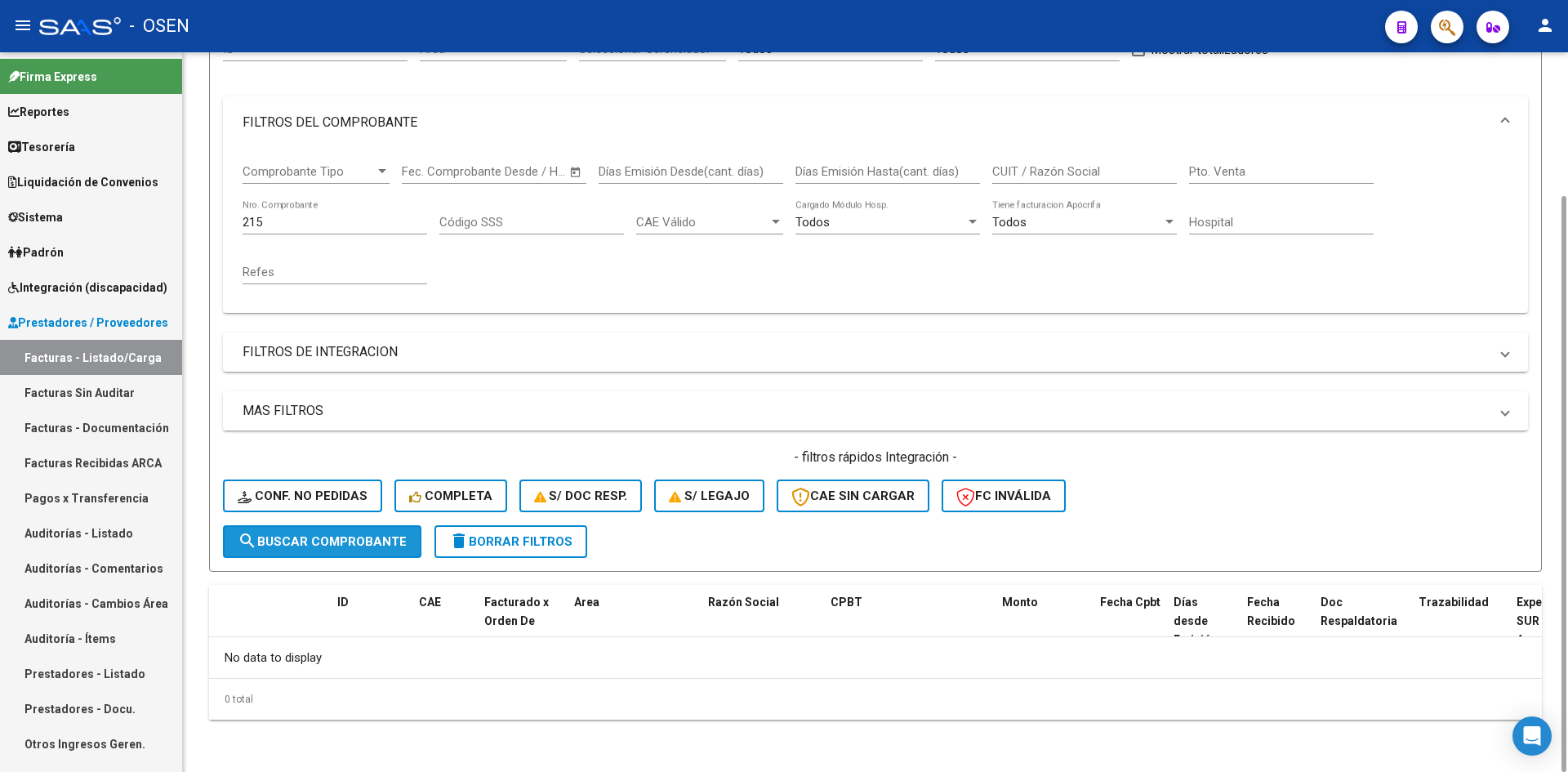 click on "search  Buscar Comprobante" 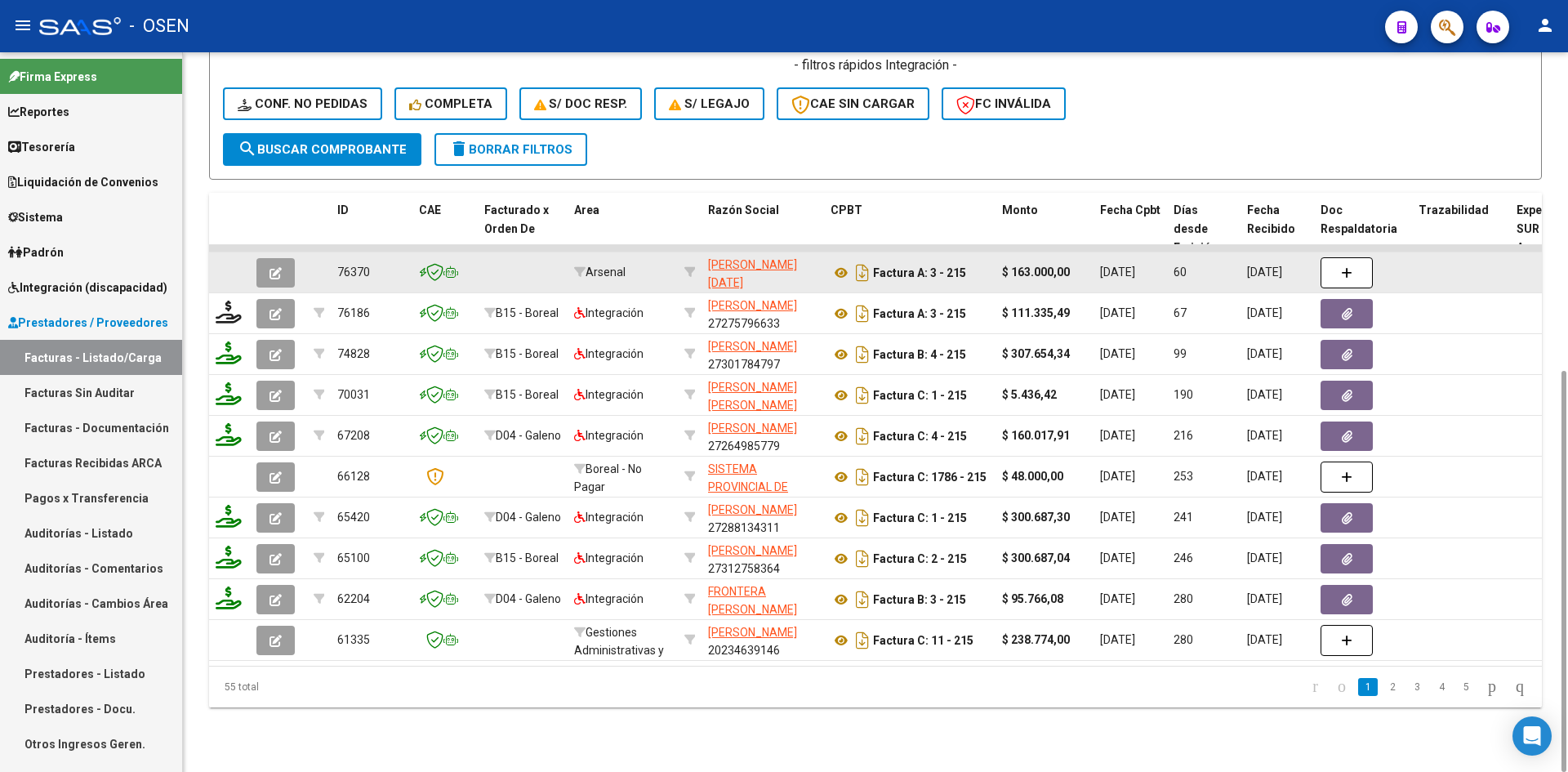 scroll, scrollTop: 26, scrollLeft: 0, axis: vertical 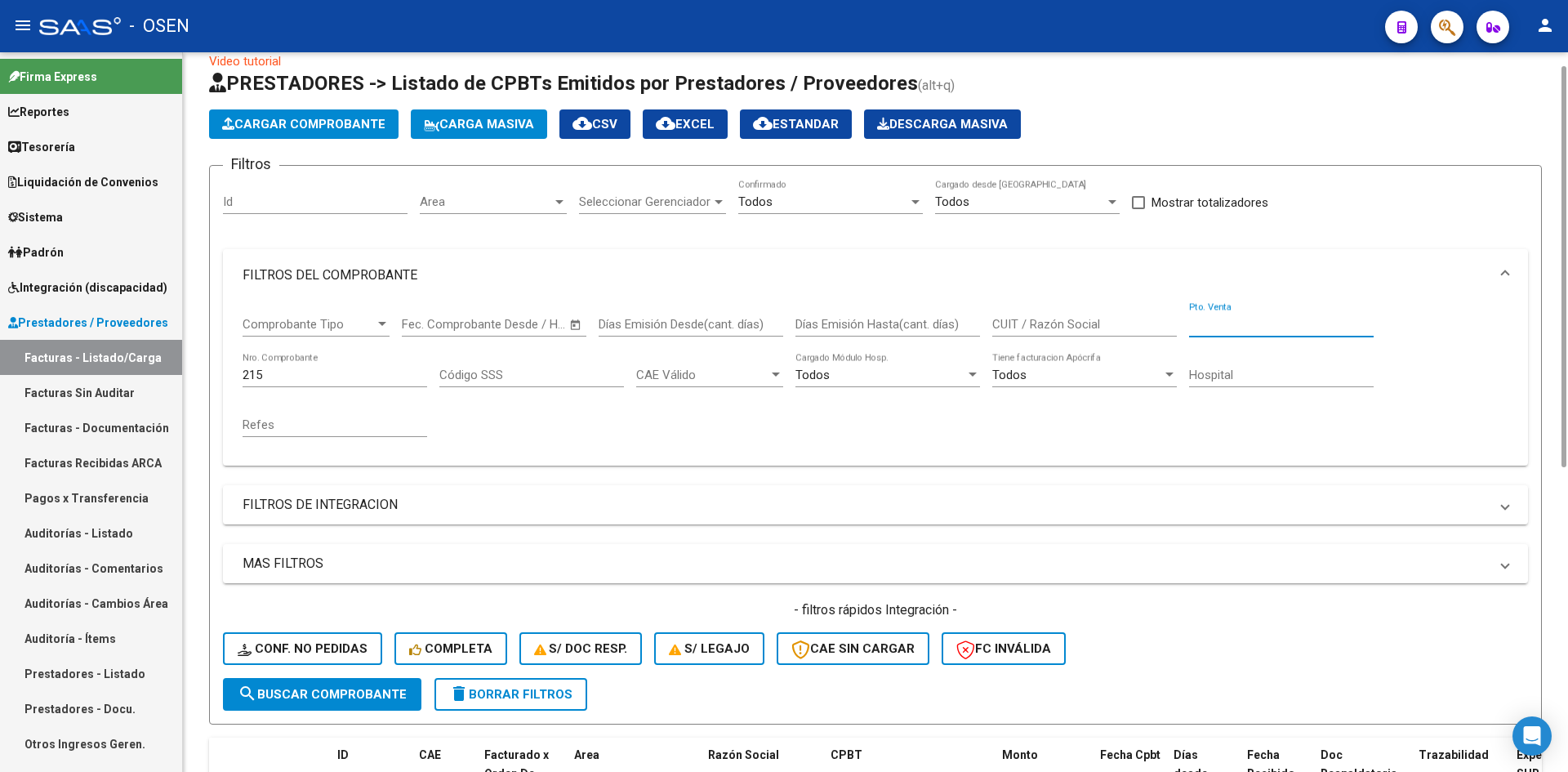 click on "Pto. Venta" at bounding box center (1281, 324) 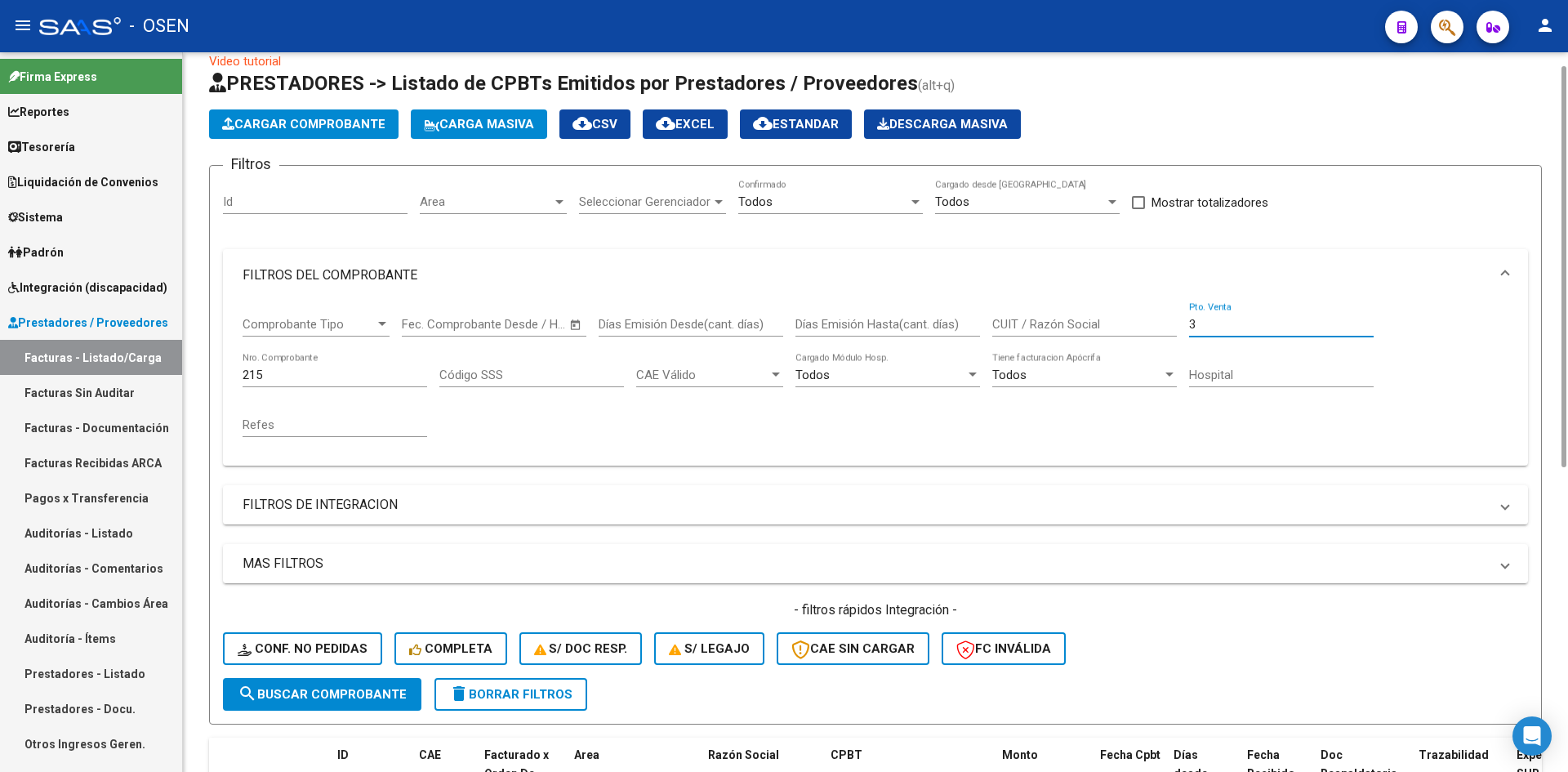 scroll, scrollTop: 530, scrollLeft: 0, axis: vertical 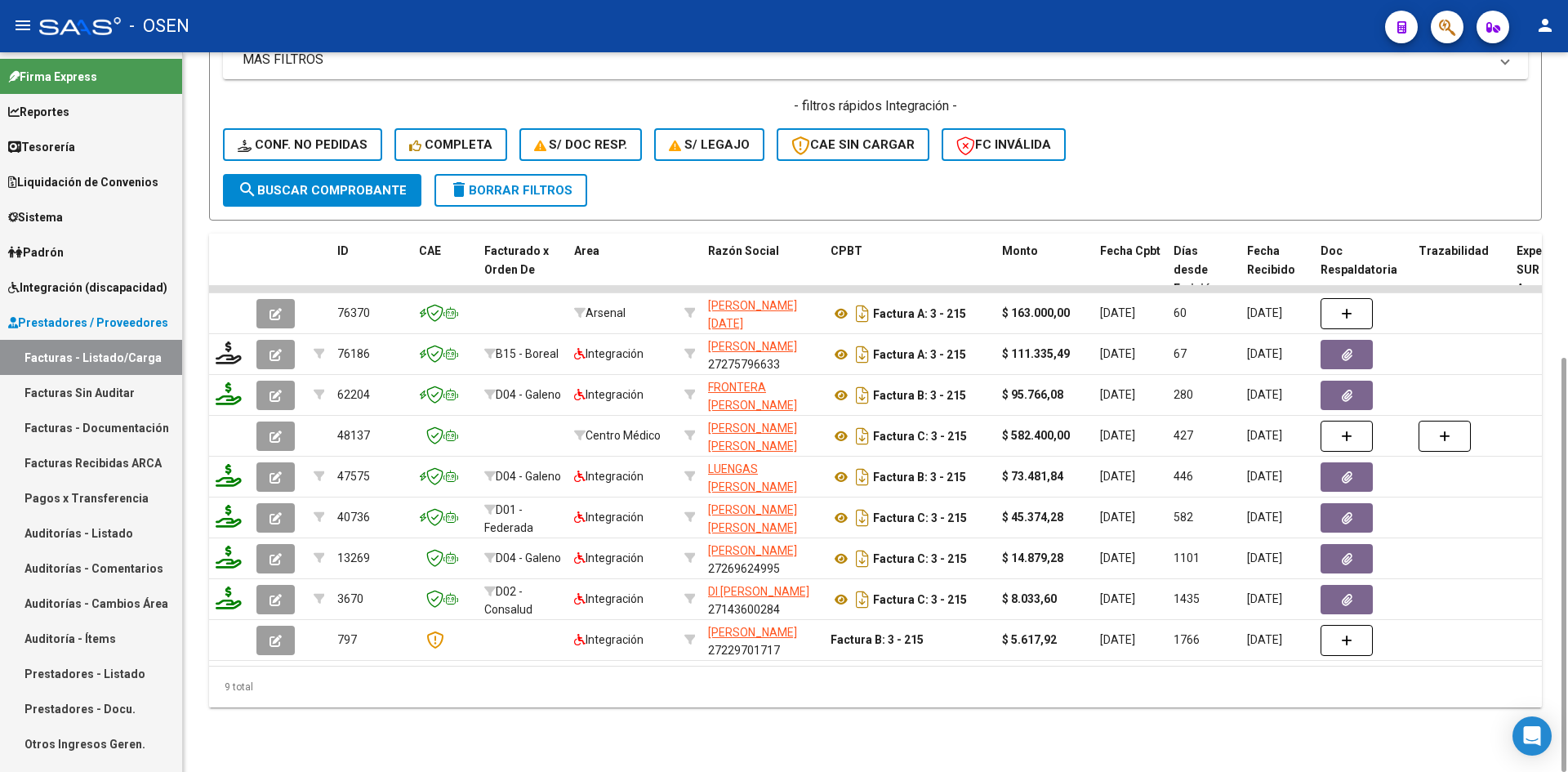 type on "3" 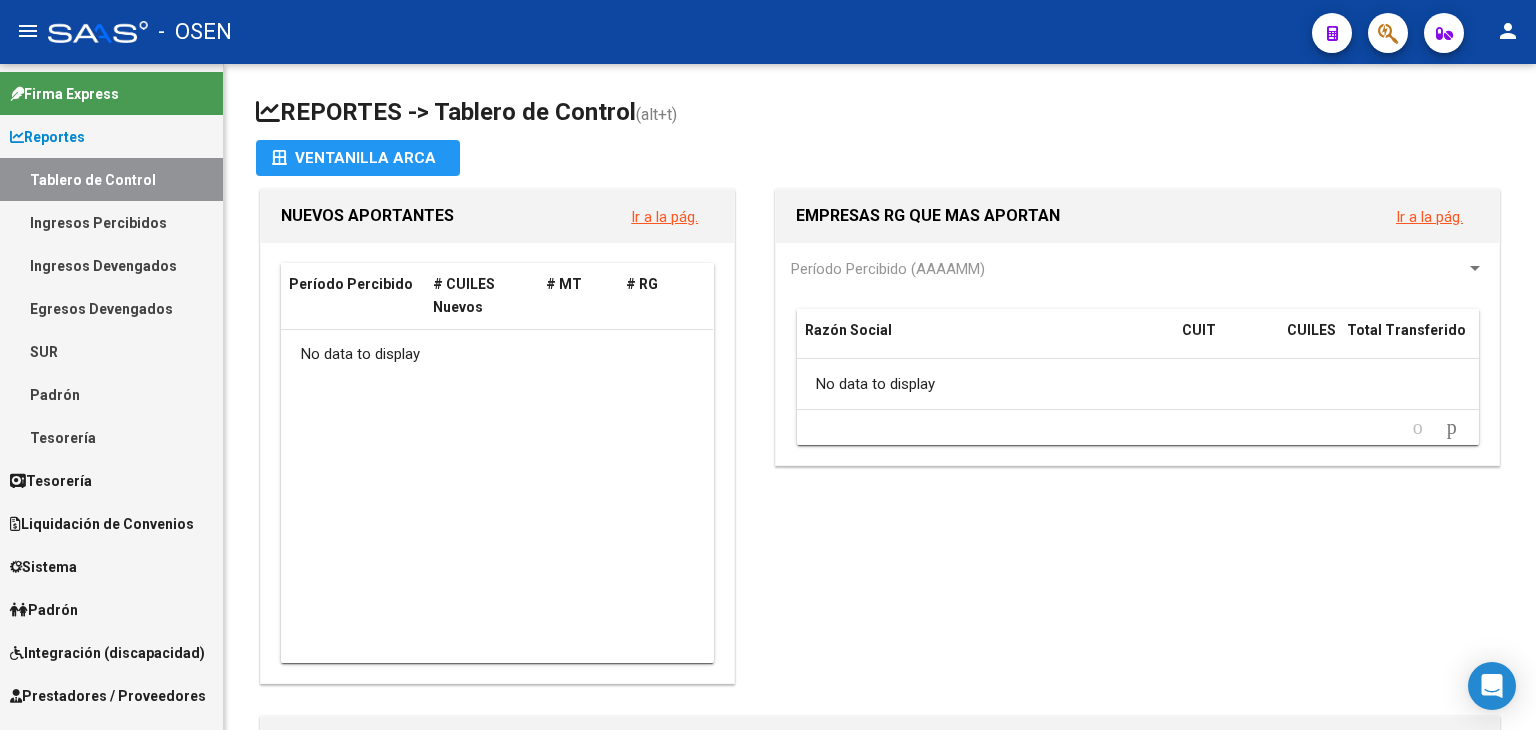 scroll, scrollTop: 0, scrollLeft: 0, axis: both 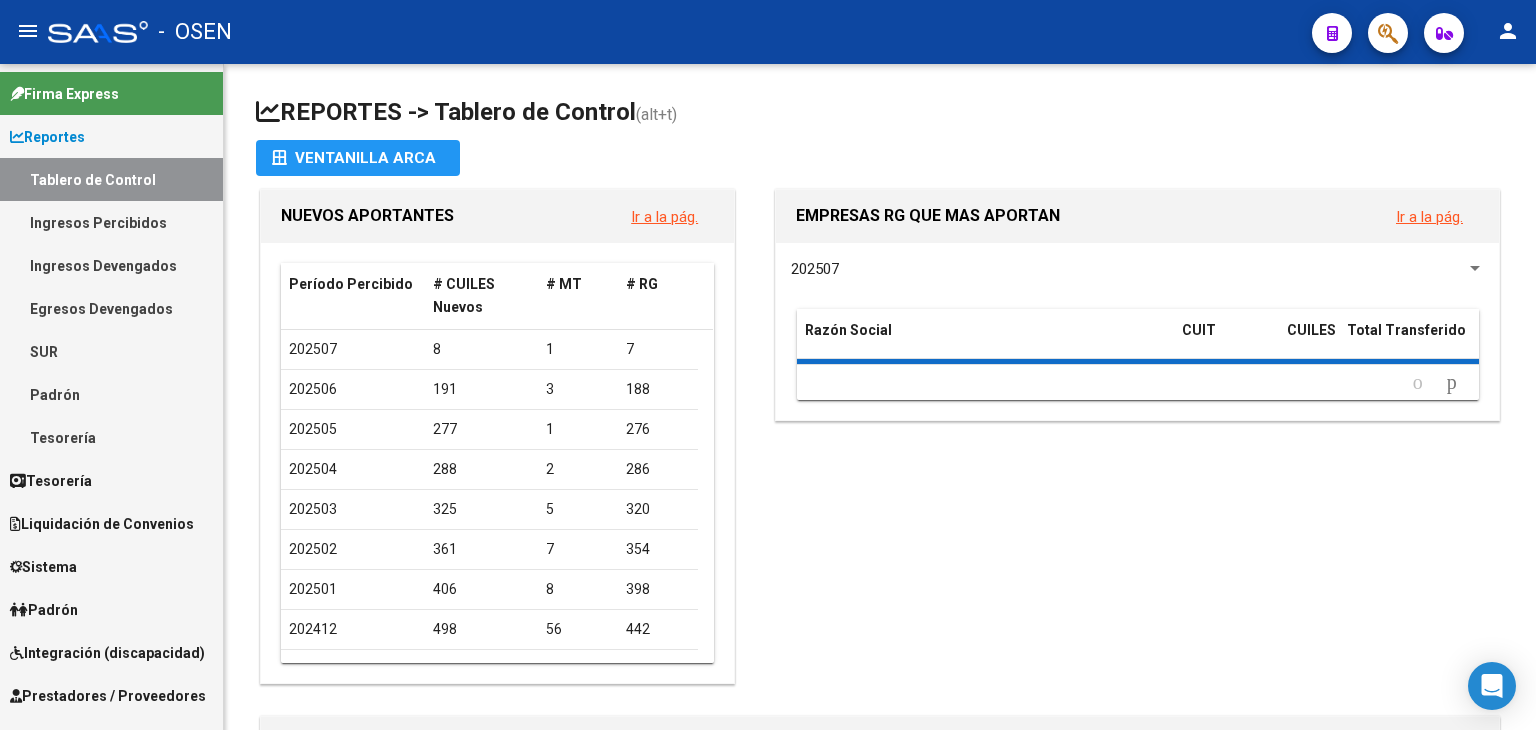 click on "Reportes" at bounding box center (111, 136) 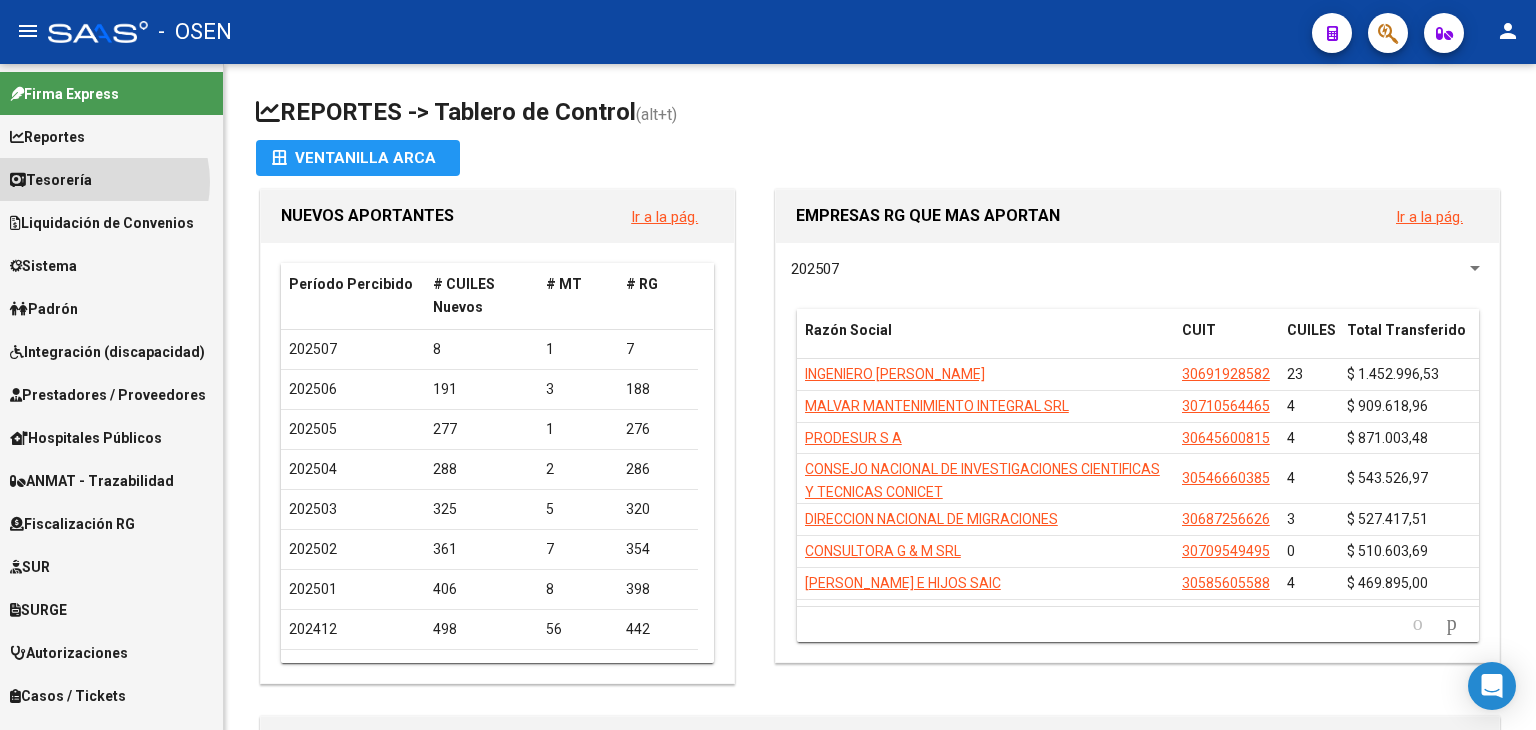 click on "Tesorería" at bounding box center (51, 180) 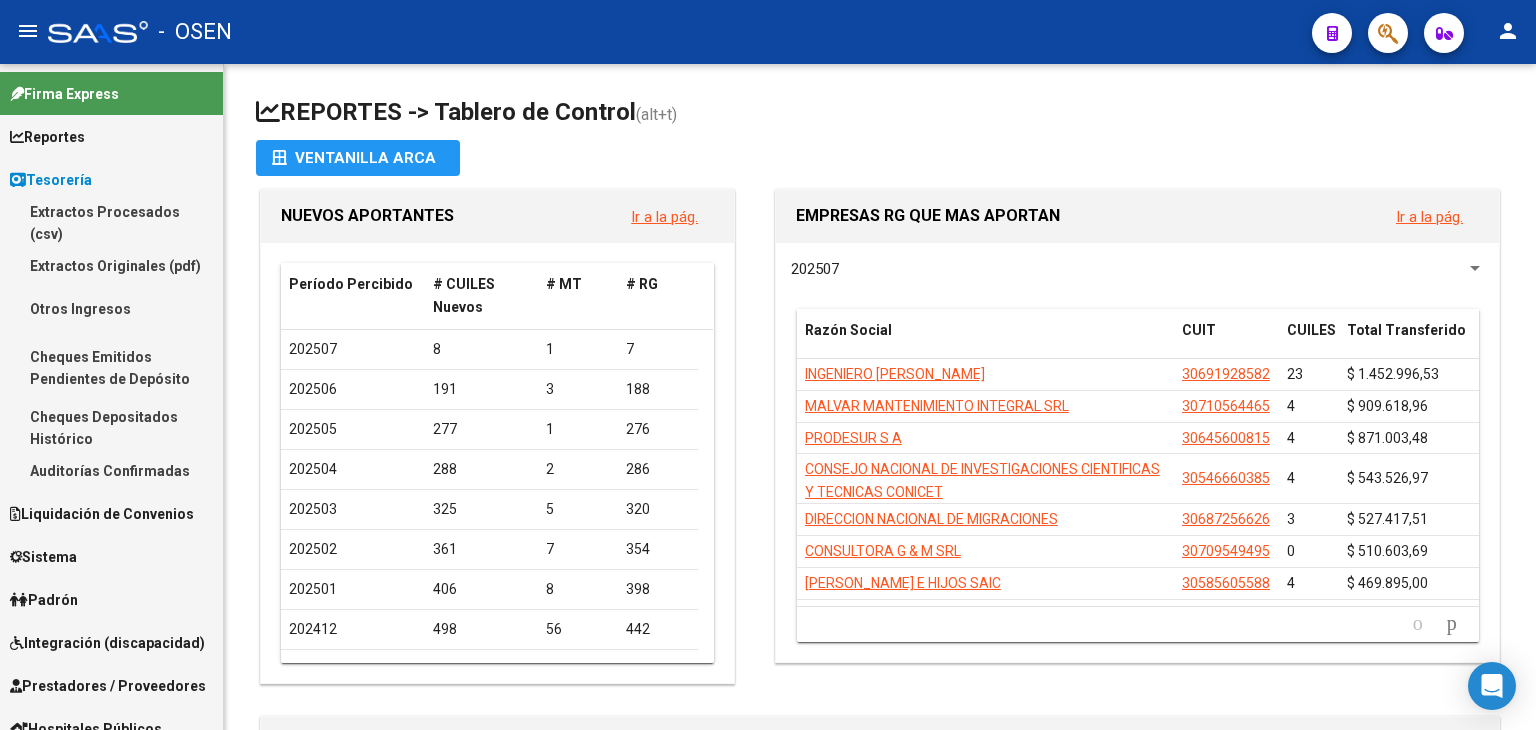 click on "Auditorías Confirmadas" at bounding box center [111, 470] 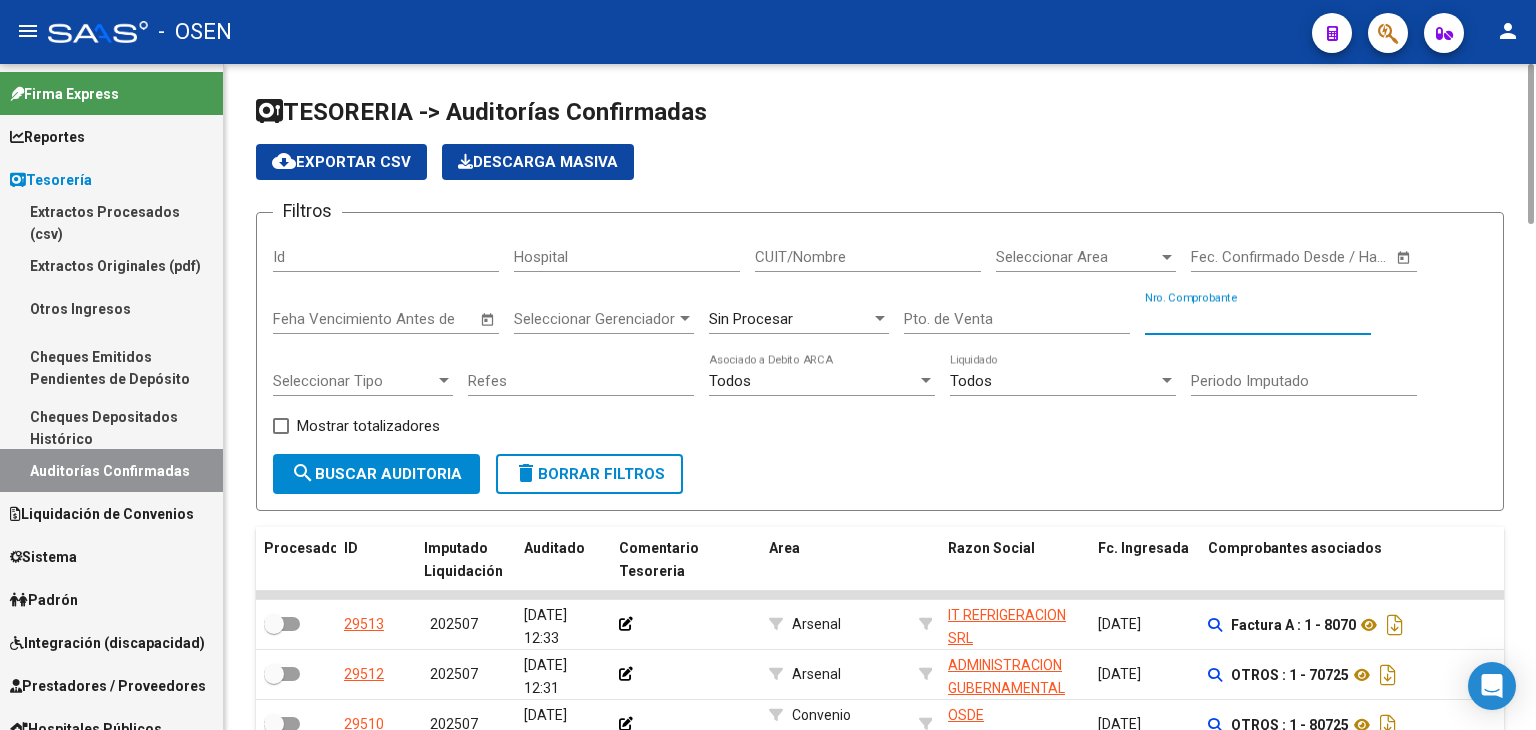 click on "Nro. Comprobante" at bounding box center [1258, 319] 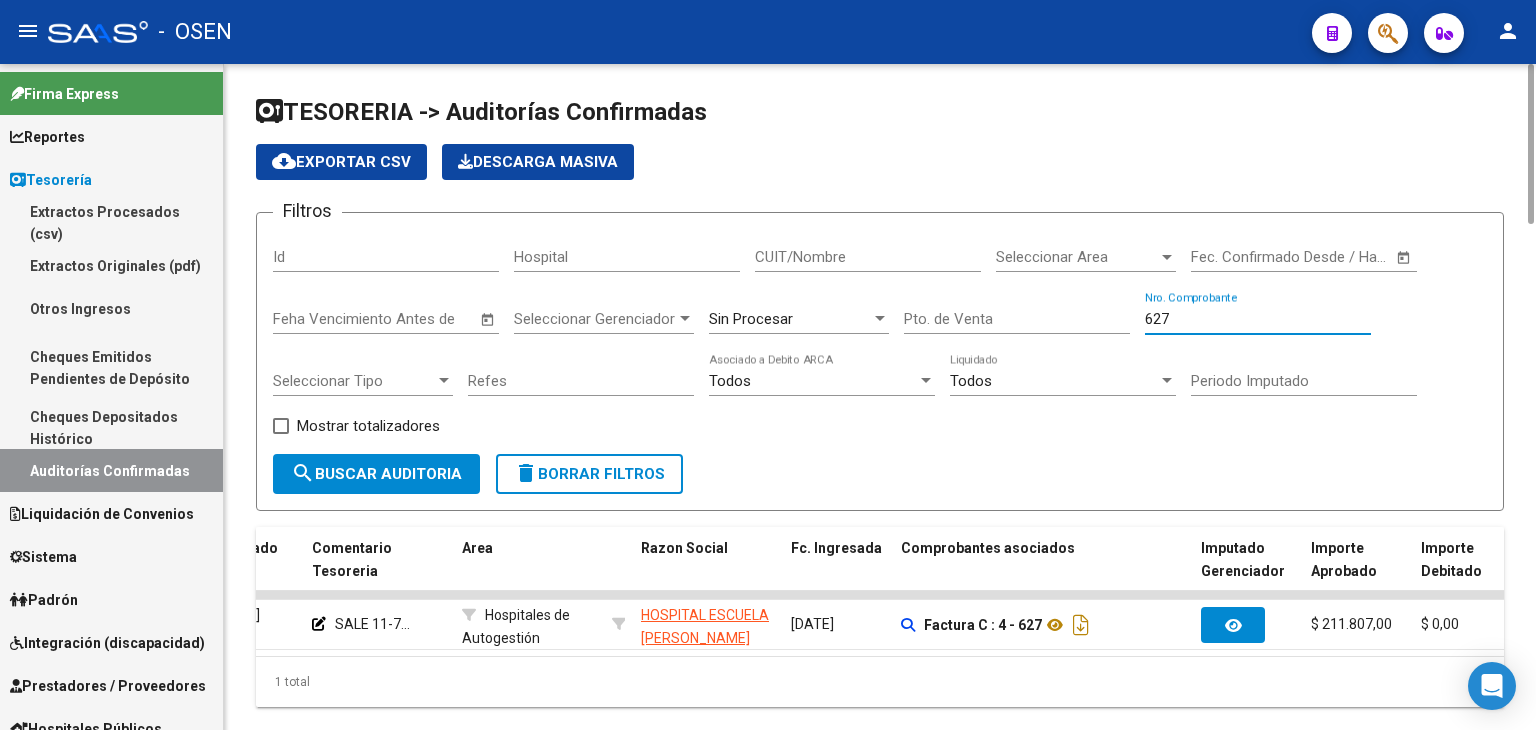 scroll, scrollTop: 0, scrollLeft: 348, axis: horizontal 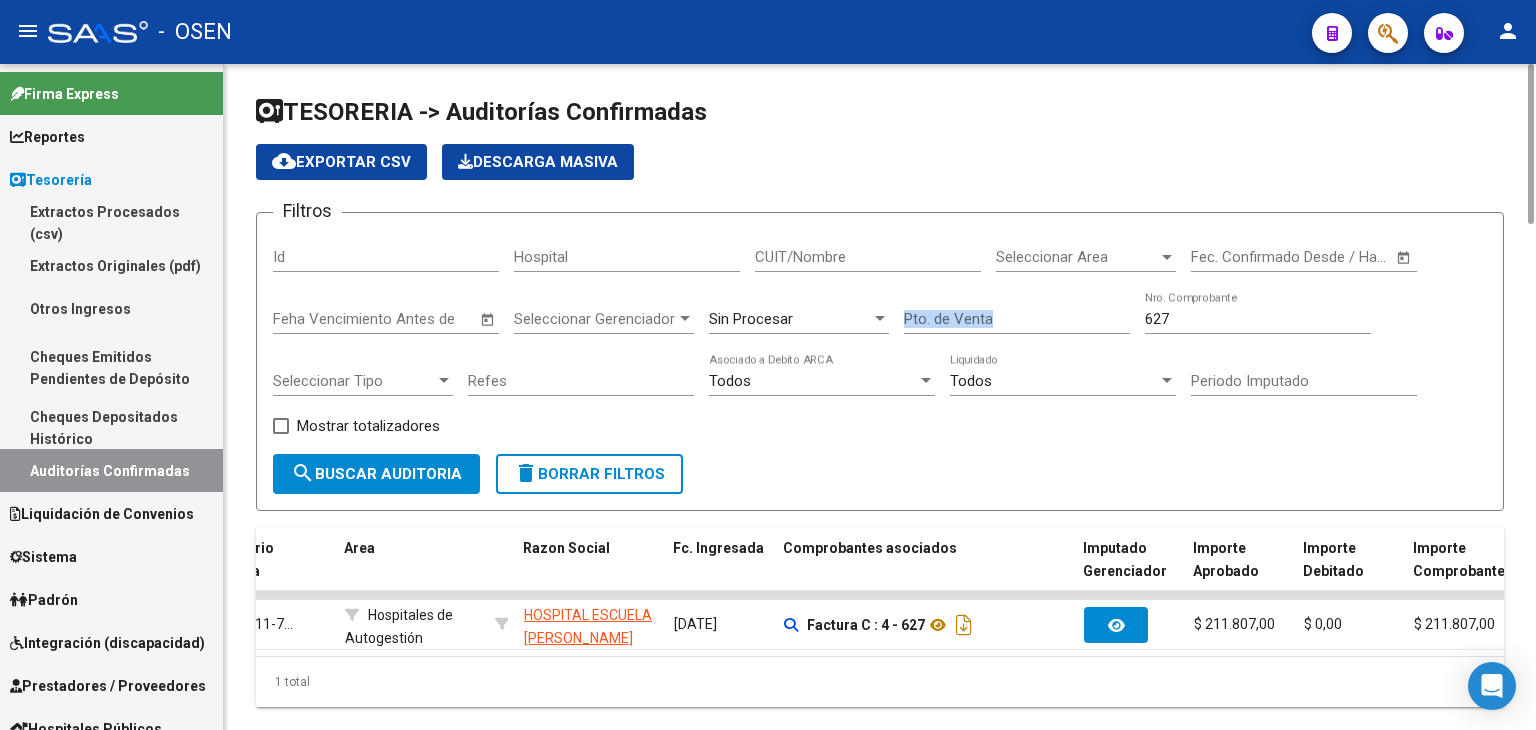 drag, startPoint x: 1180, startPoint y: 333, endPoint x: 939, endPoint y: 325, distance: 241.13274 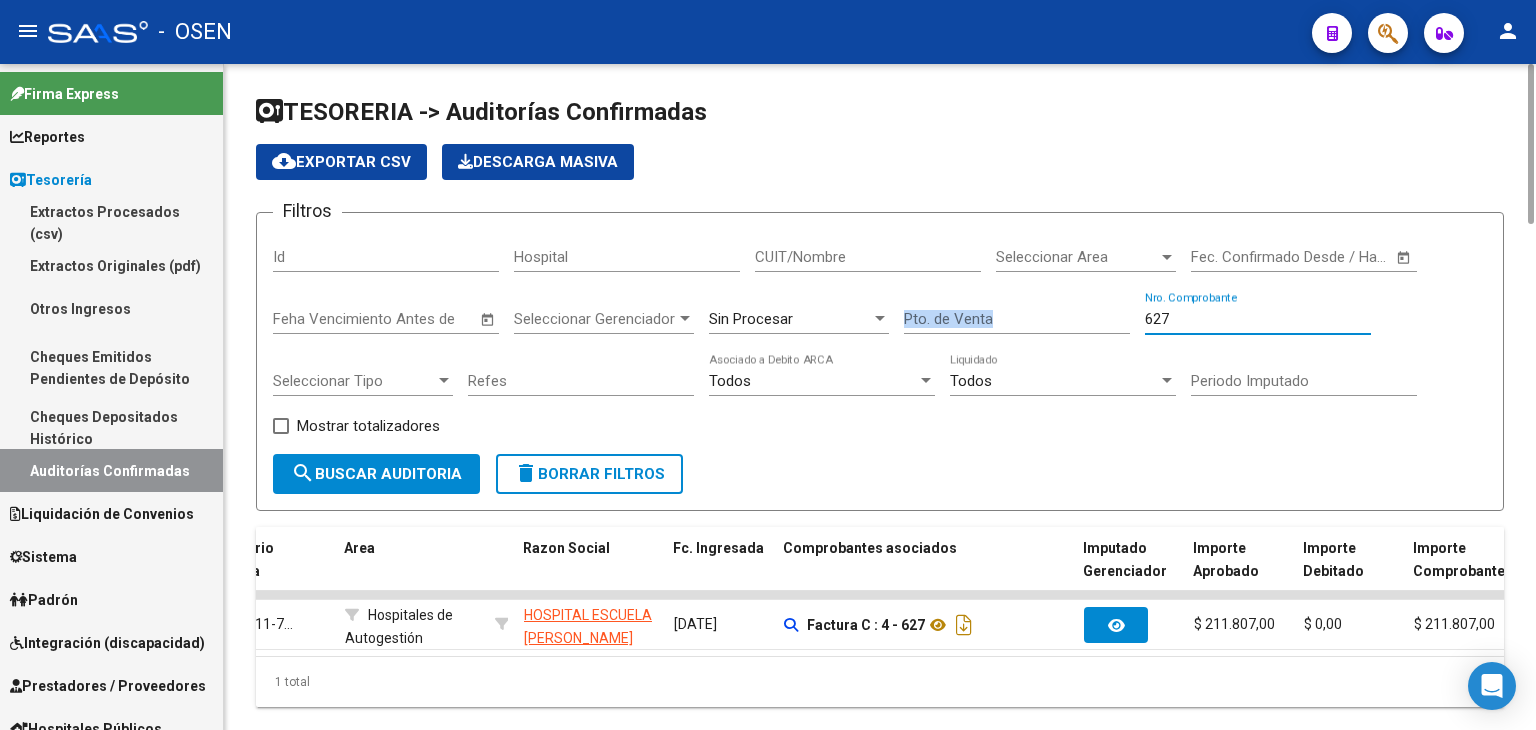 click on "627" at bounding box center (1258, 319) 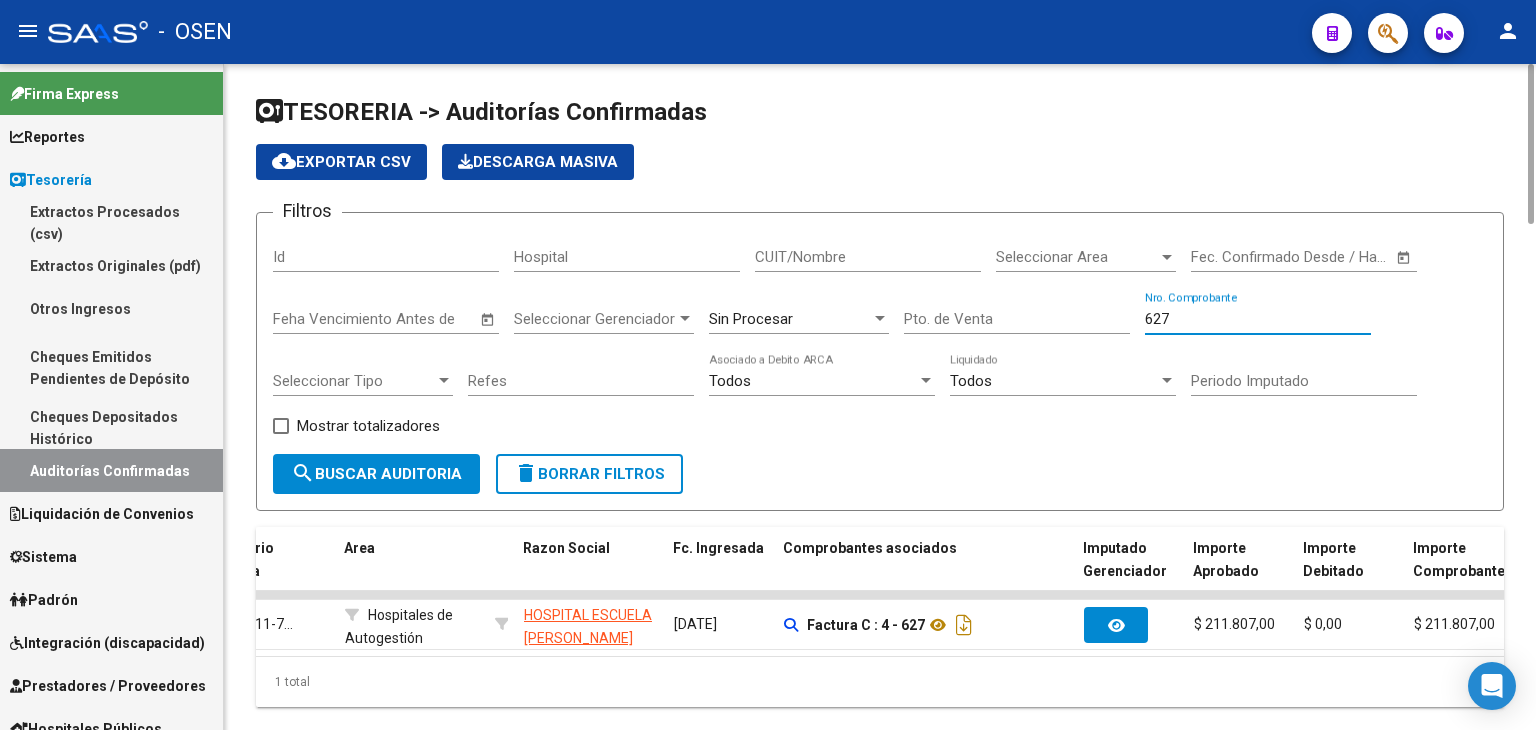 drag, startPoint x: 1236, startPoint y: 318, endPoint x: 1033, endPoint y: 293, distance: 204.53362 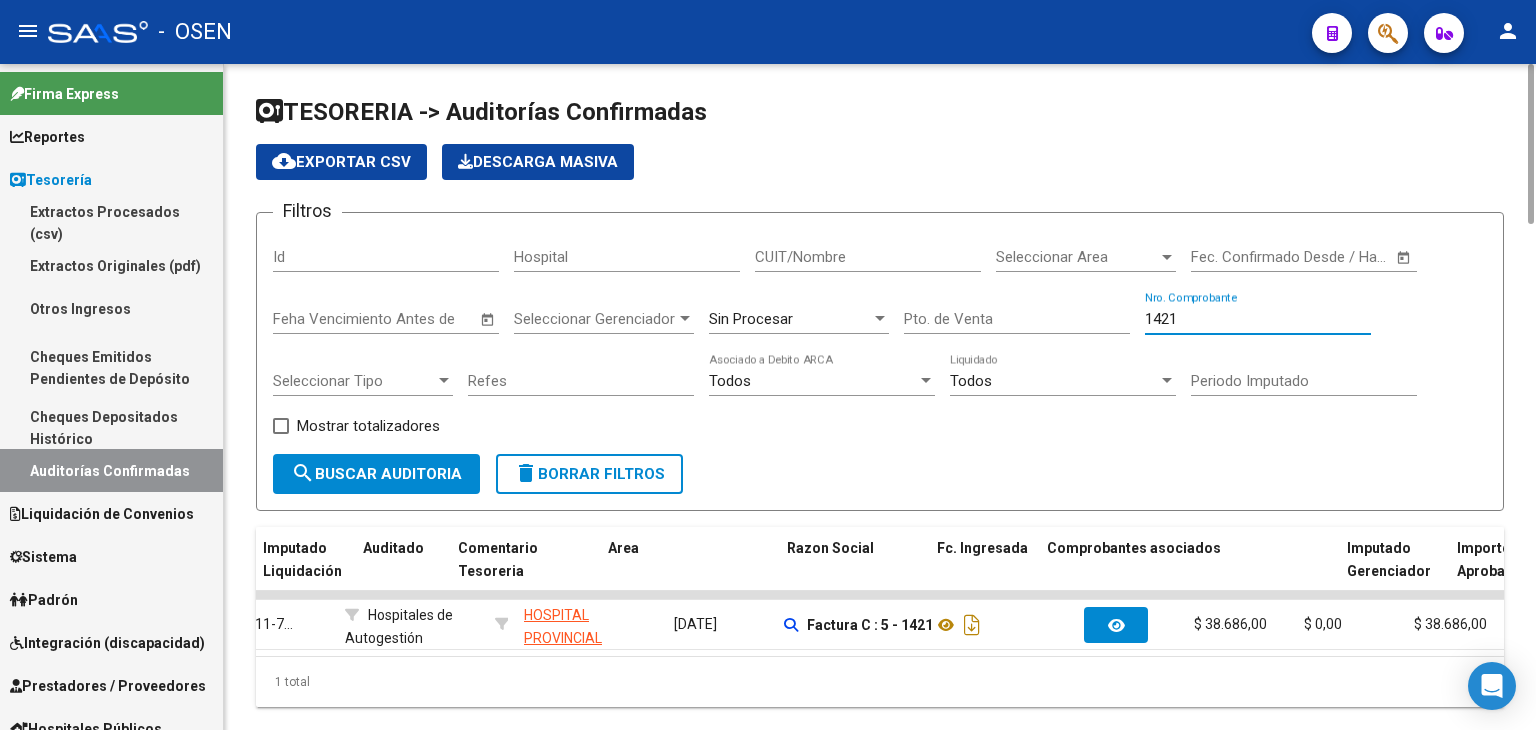 scroll, scrollTop: 0, scrollLeft: 141, axis: horizontal 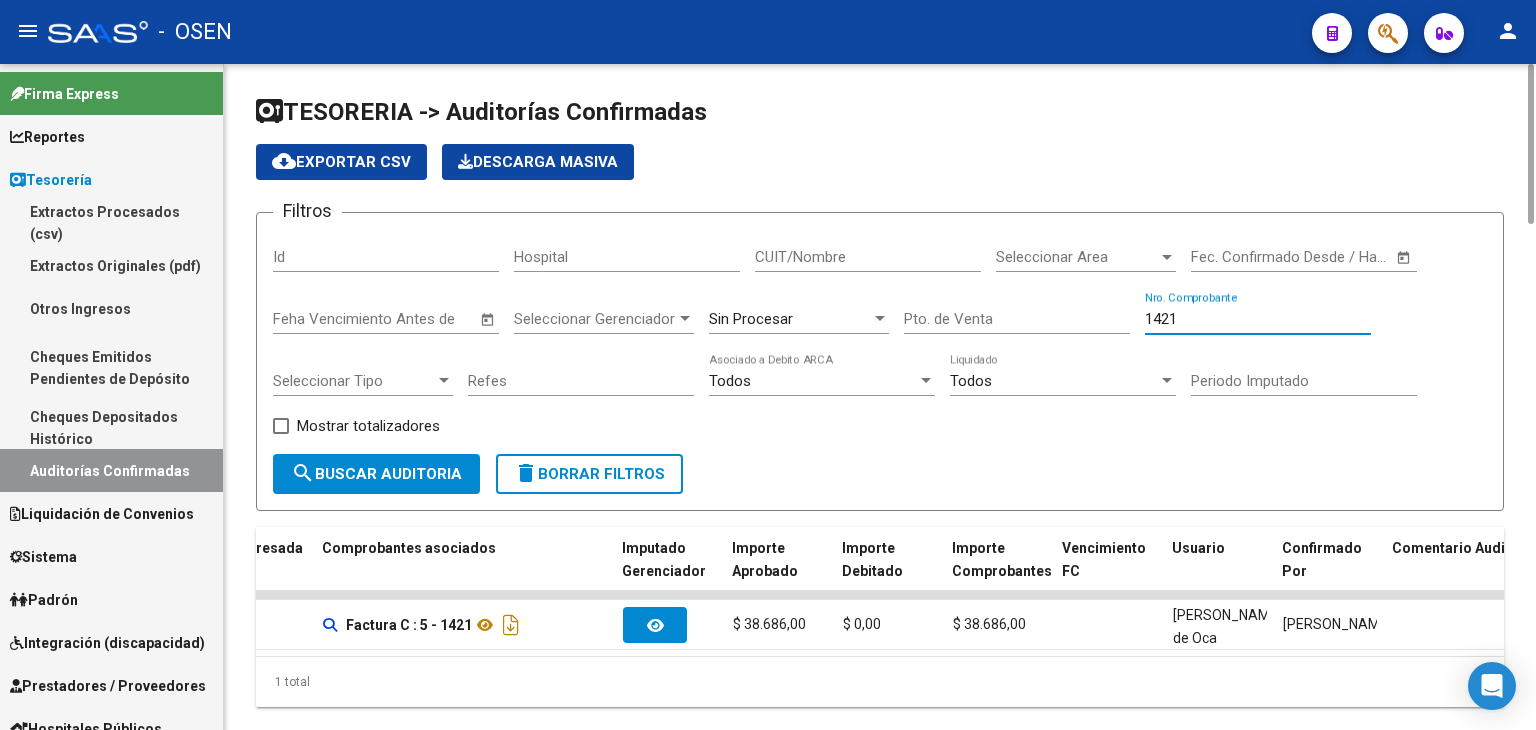 drag, startPoint x: 1204, startPoint y: 325, endPoint x: 1033, endPoint y: 322, distance: 171.0263 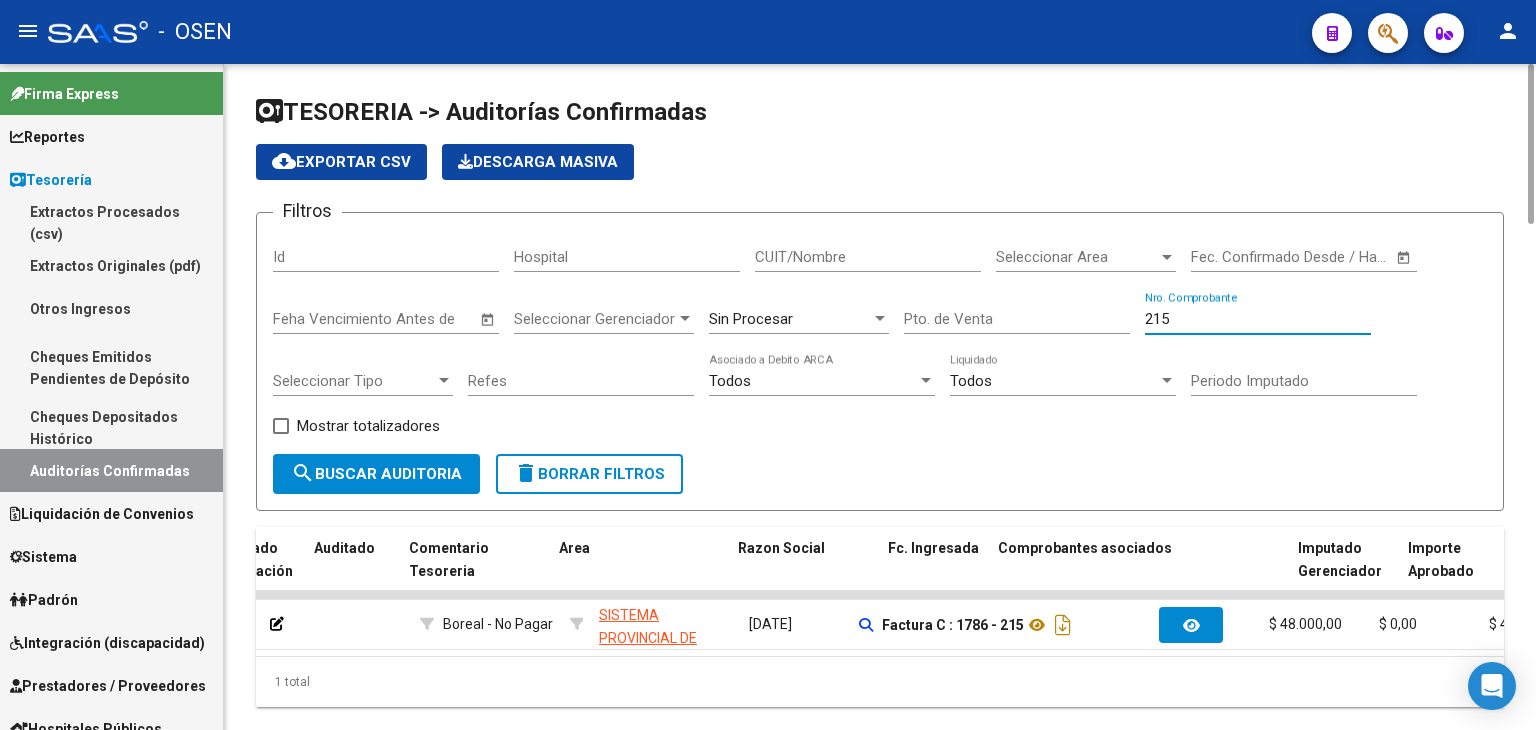 scroll, scrollTop: 0, scrollLeft: 209, axis: horizontal 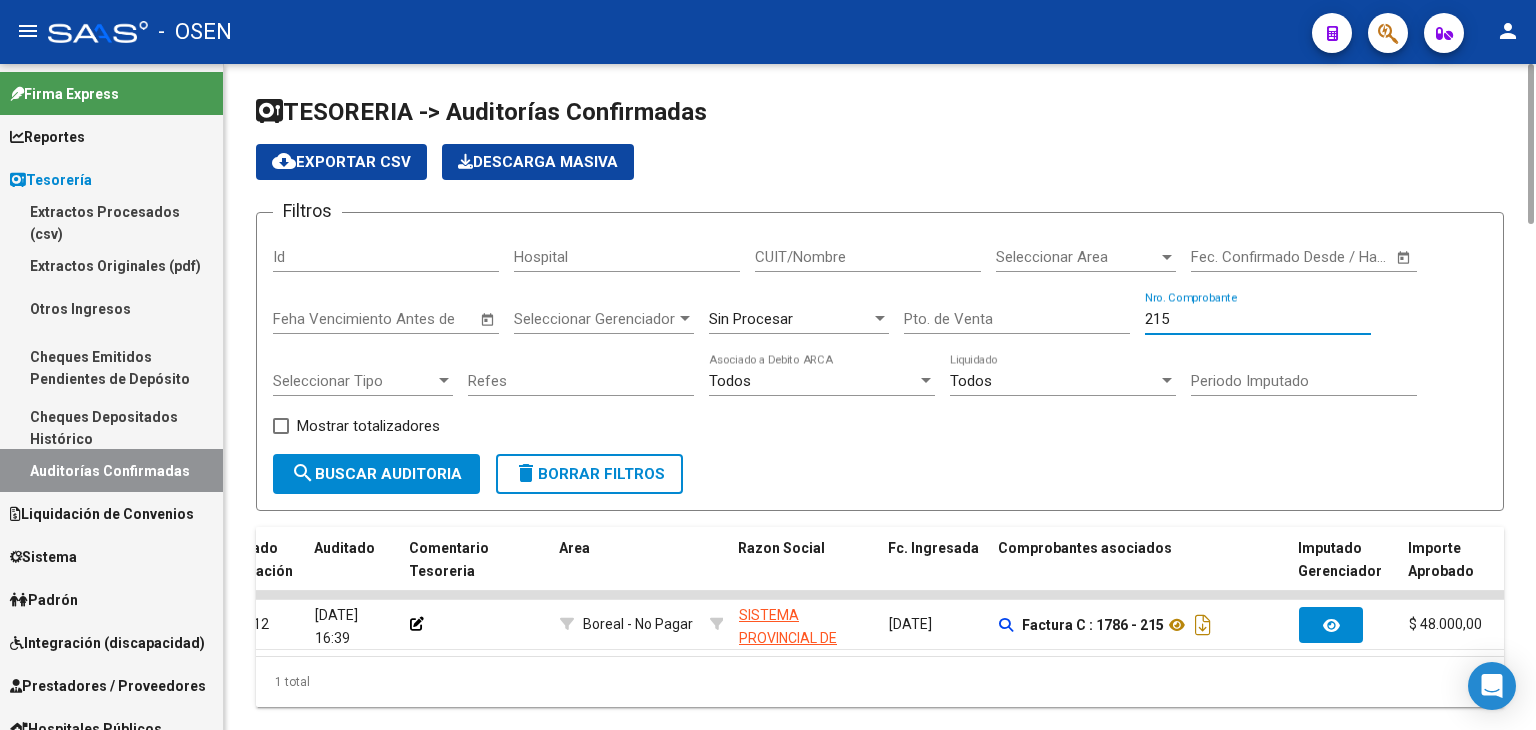 type on "215" 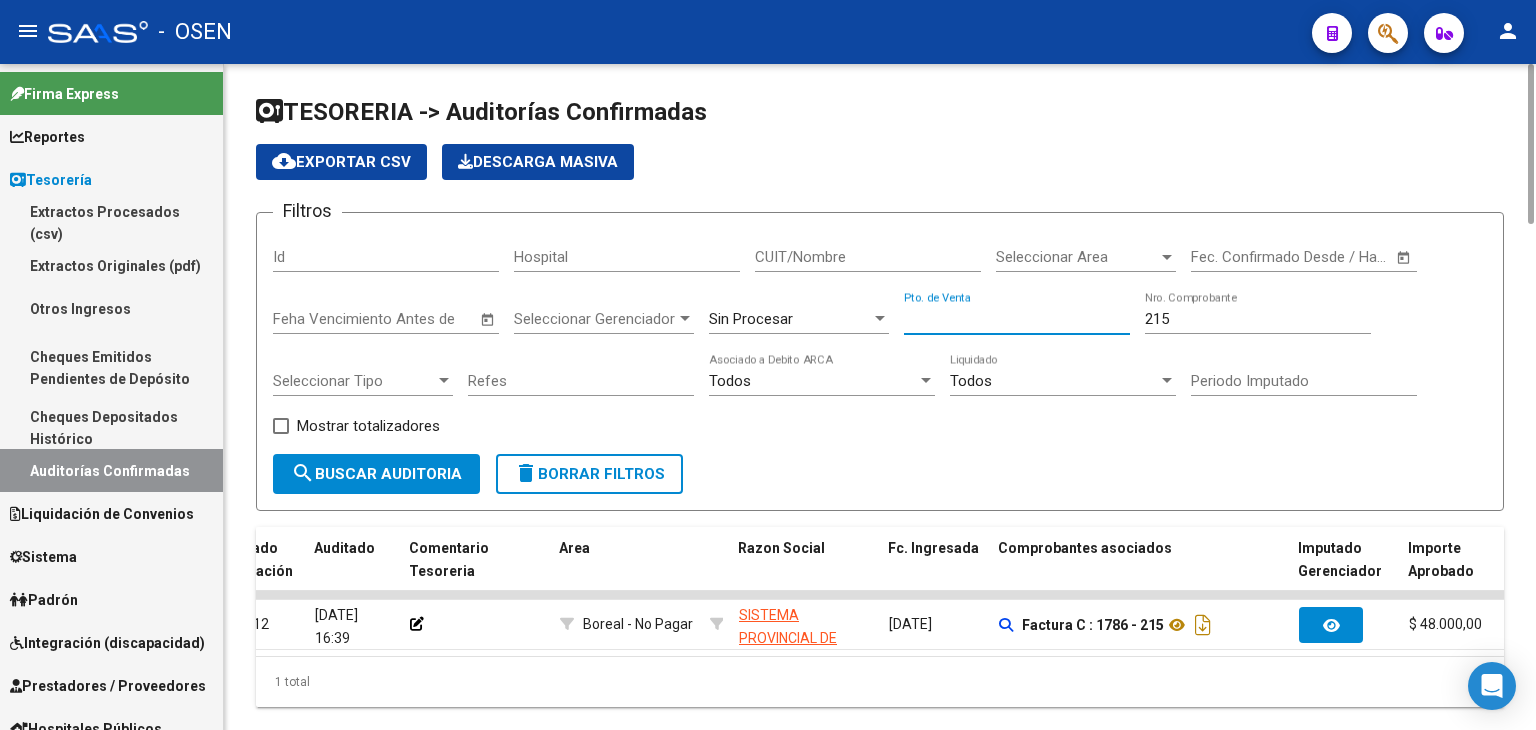 click on "Pto. de Venta" at bounding box center [1017, 319] 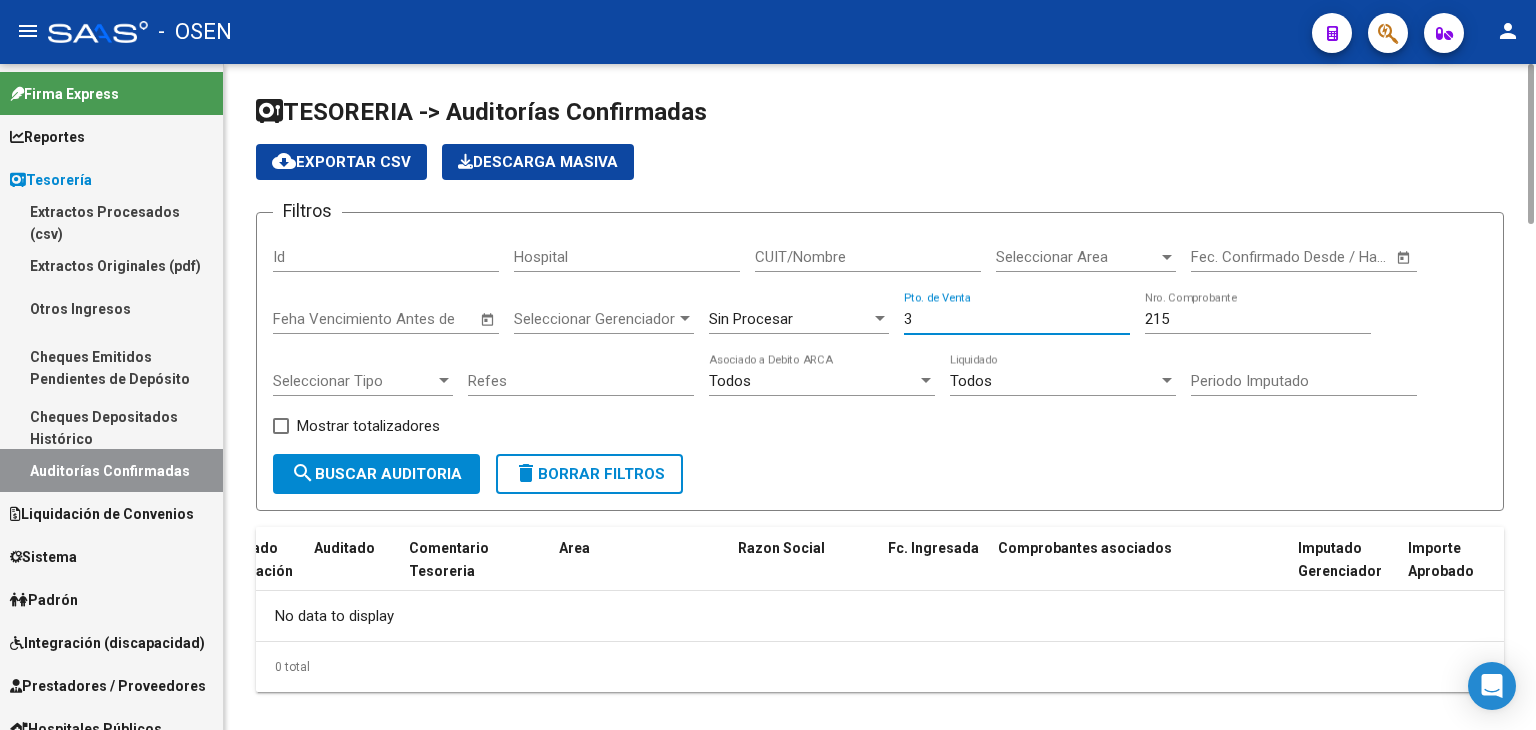 scroll, scrollTop: 0, scrollLeft: 0, axis: both 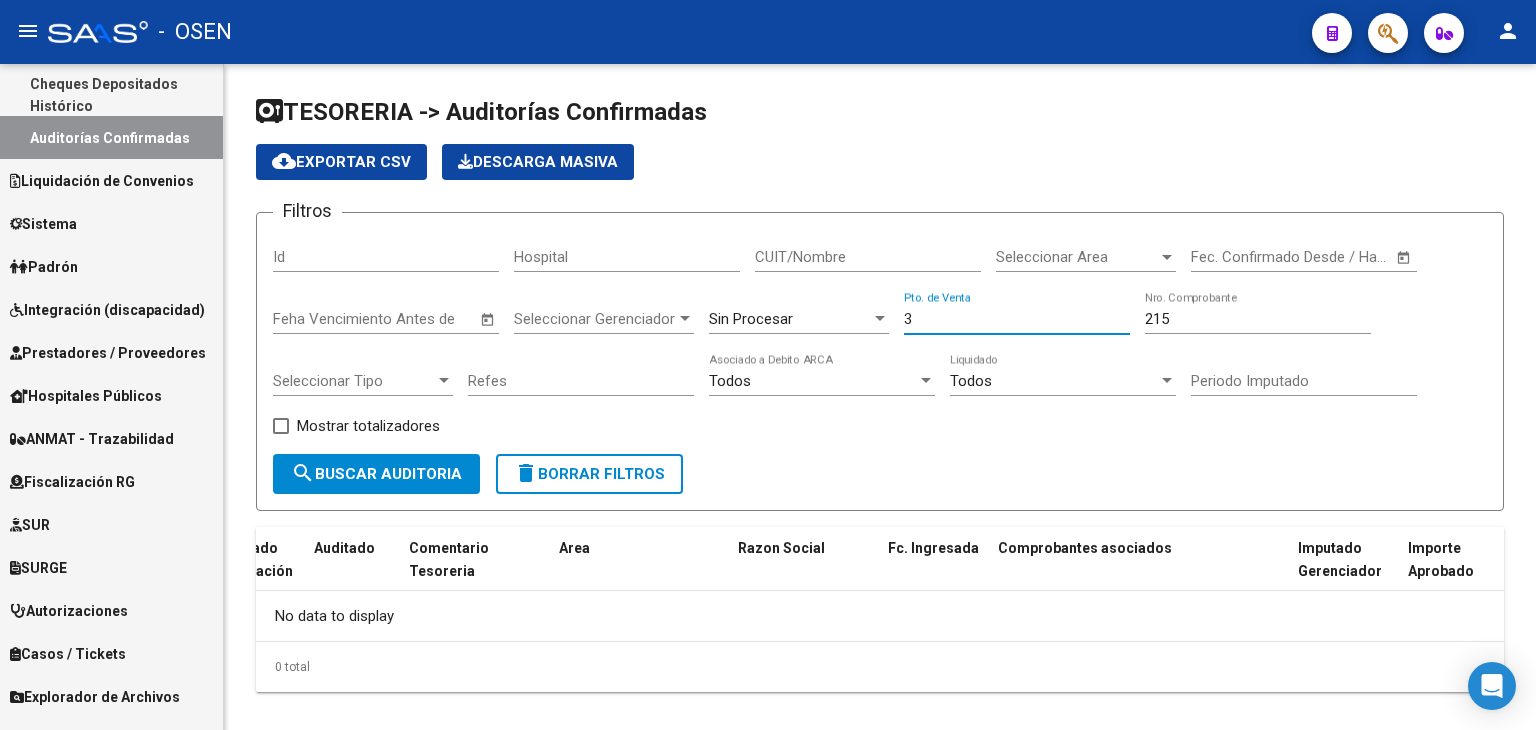 type on "3" 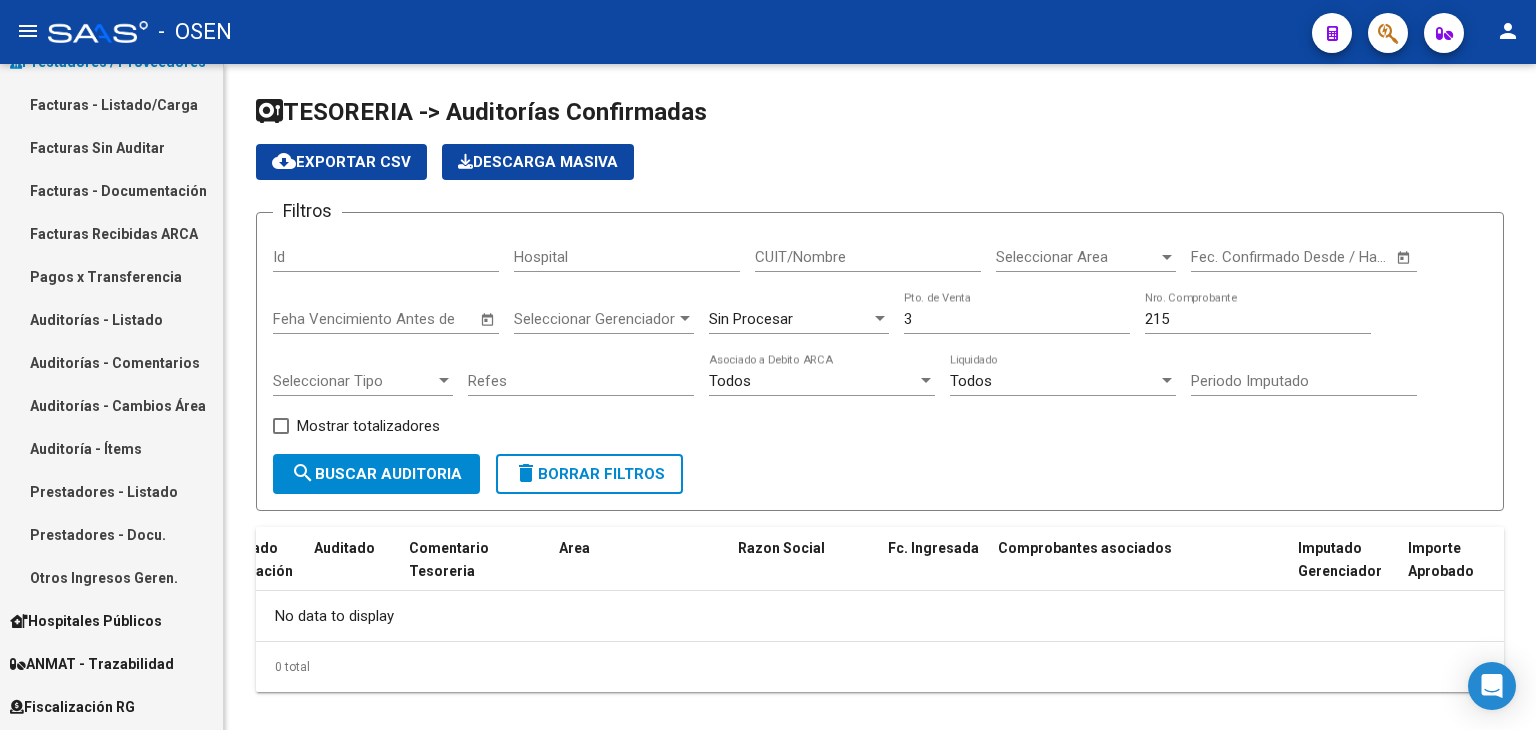 click on "Facturas - Listado/Carga" at bounding box center (111, 104) 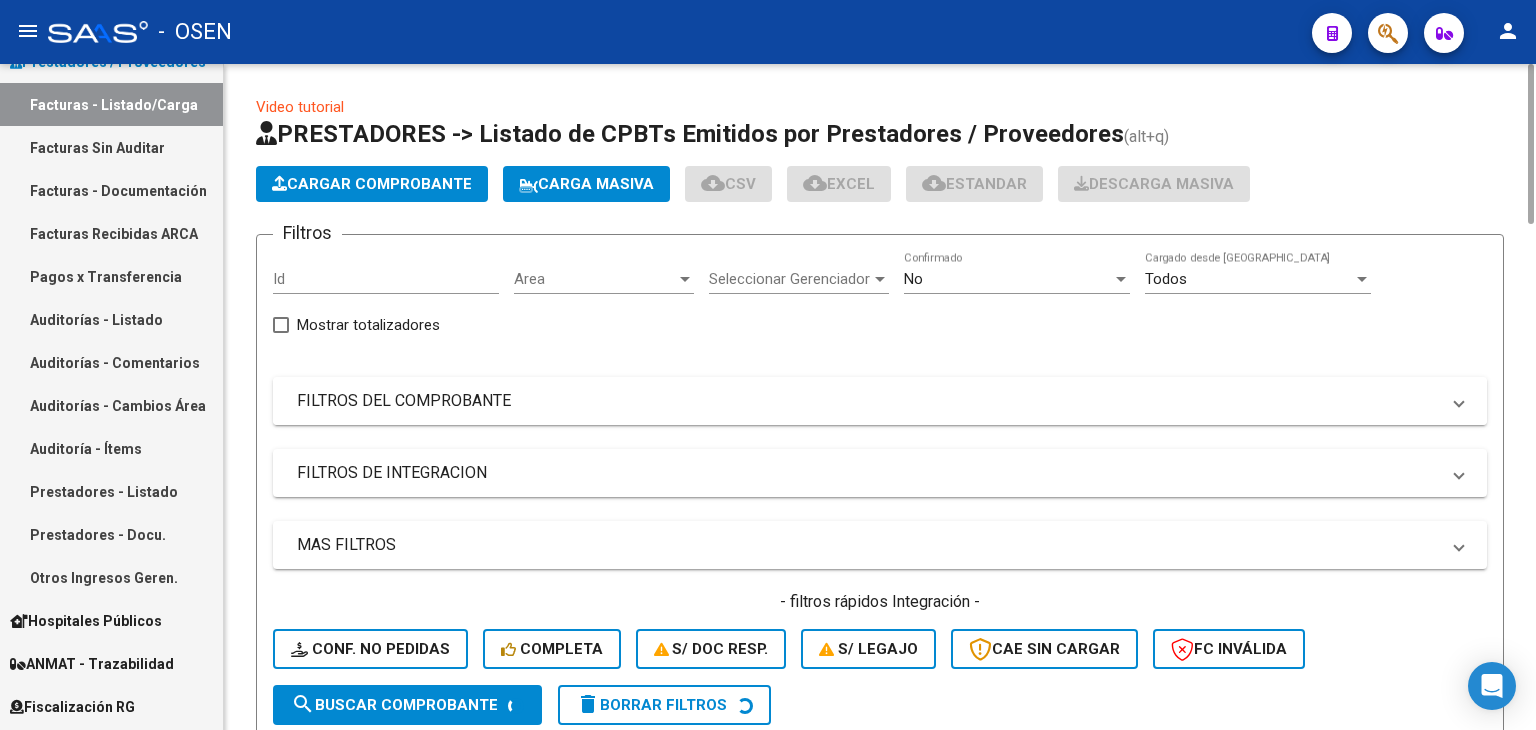 click on "FILTROS DEL COMPROBANTE" at bounding box center (868, 401) 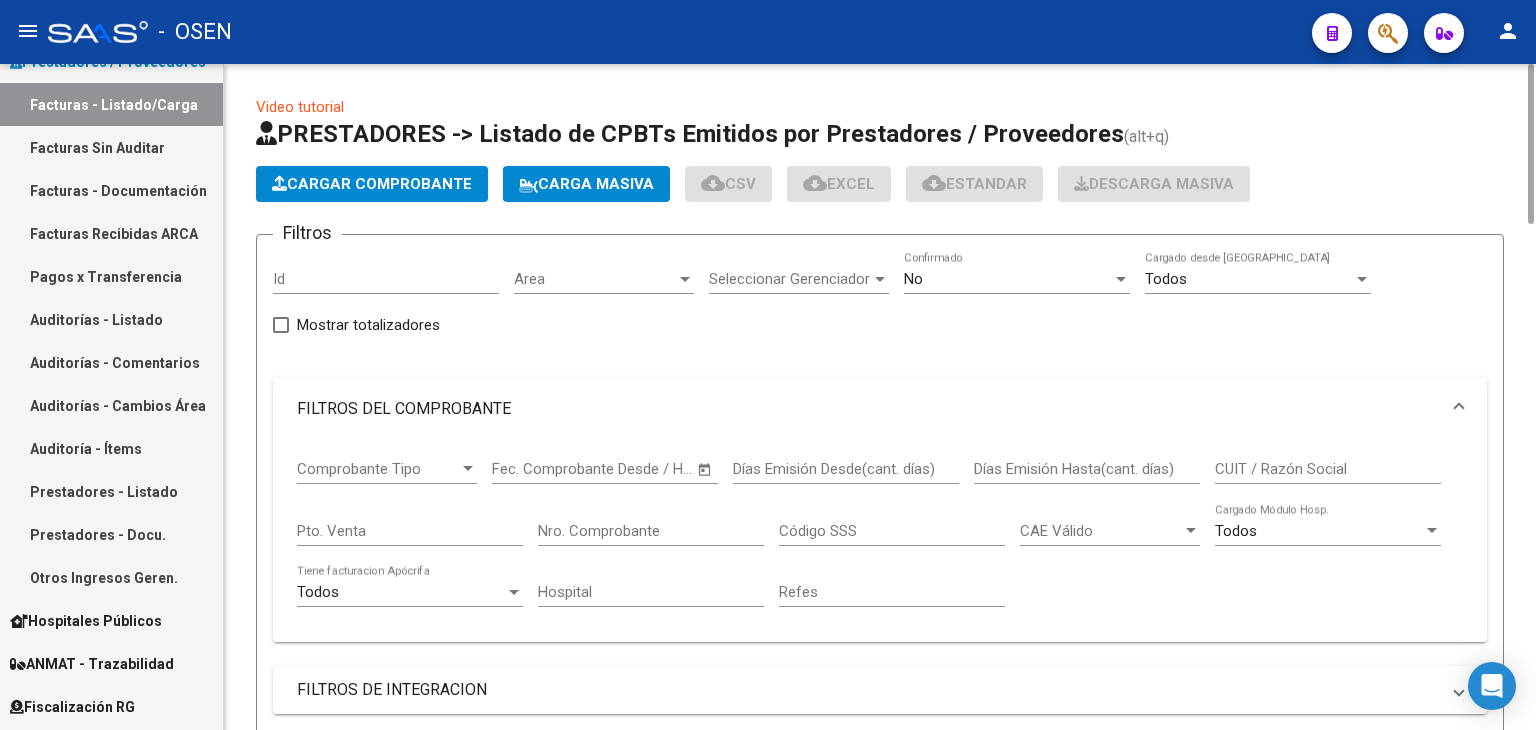 click on "Pto. Venta" at bounding box center [410, 531] 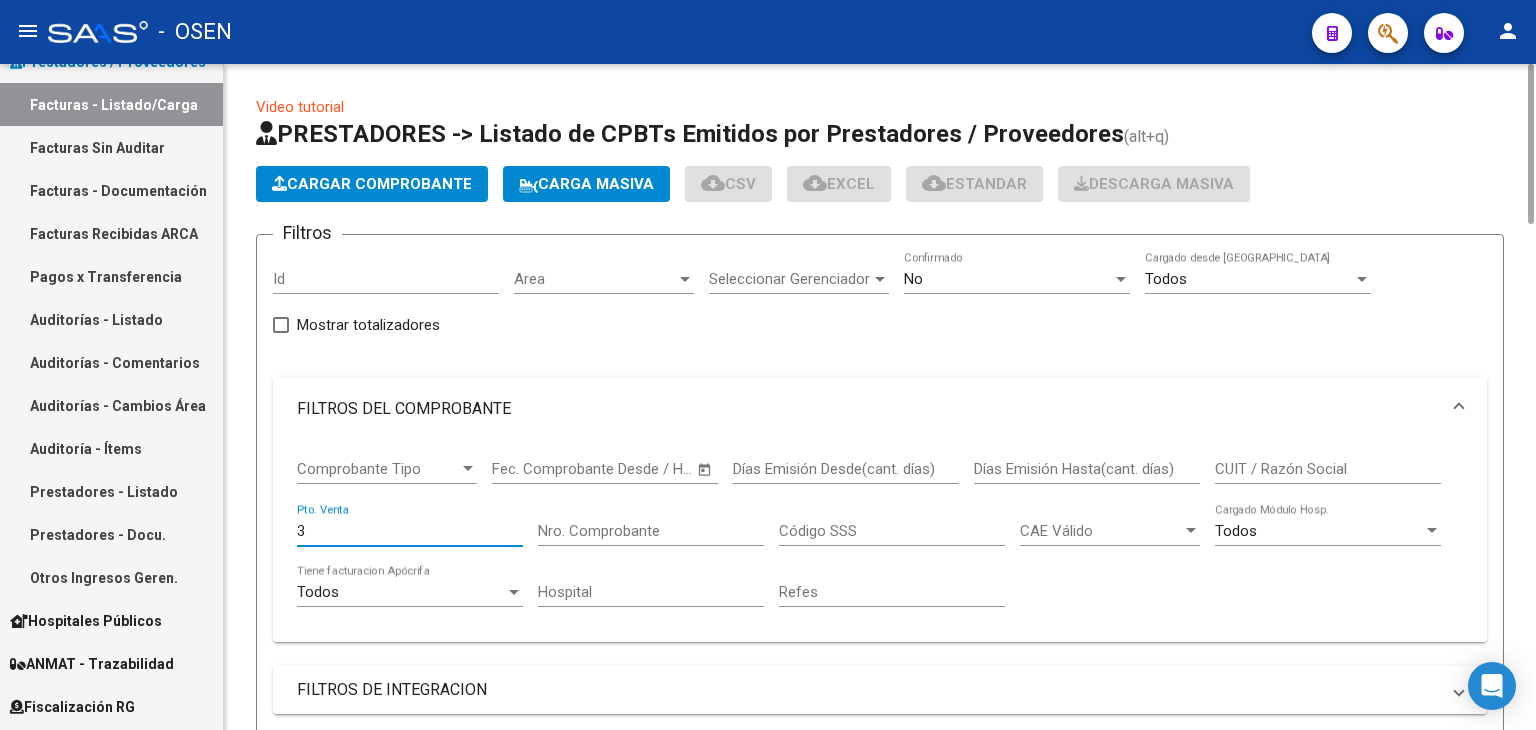 type on "3" 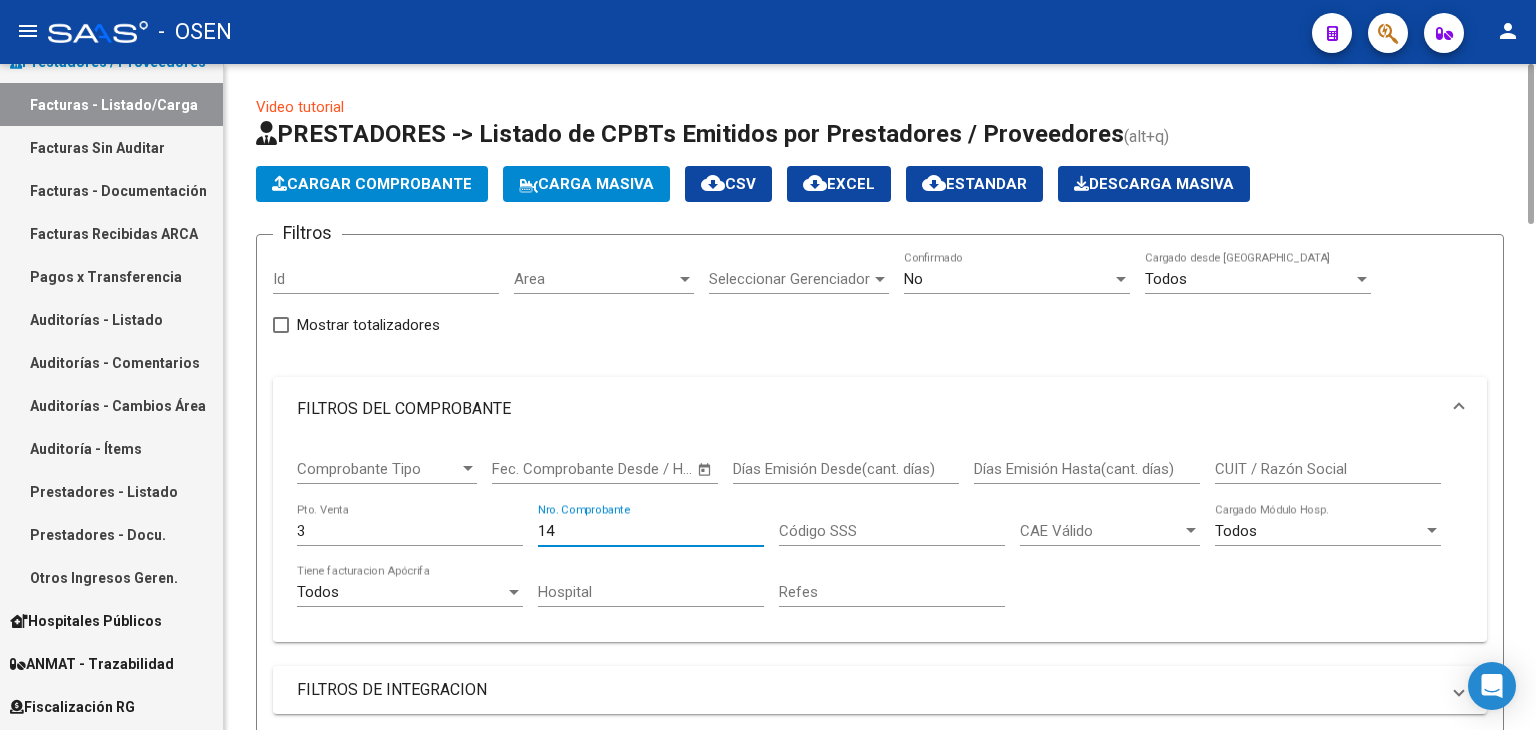 type on "1" 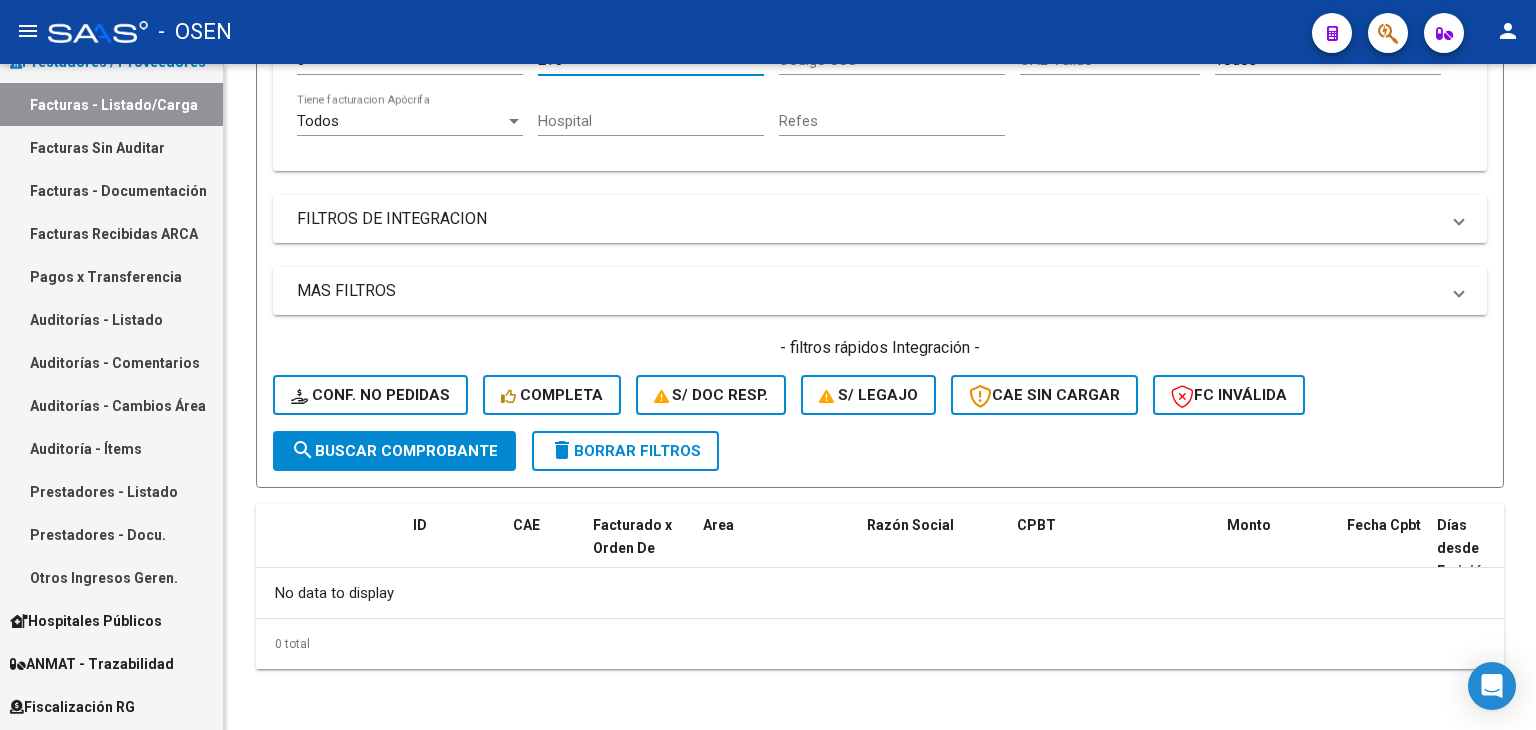 scroll, scrollTop: 0, scrollLeft: 0, axis: both 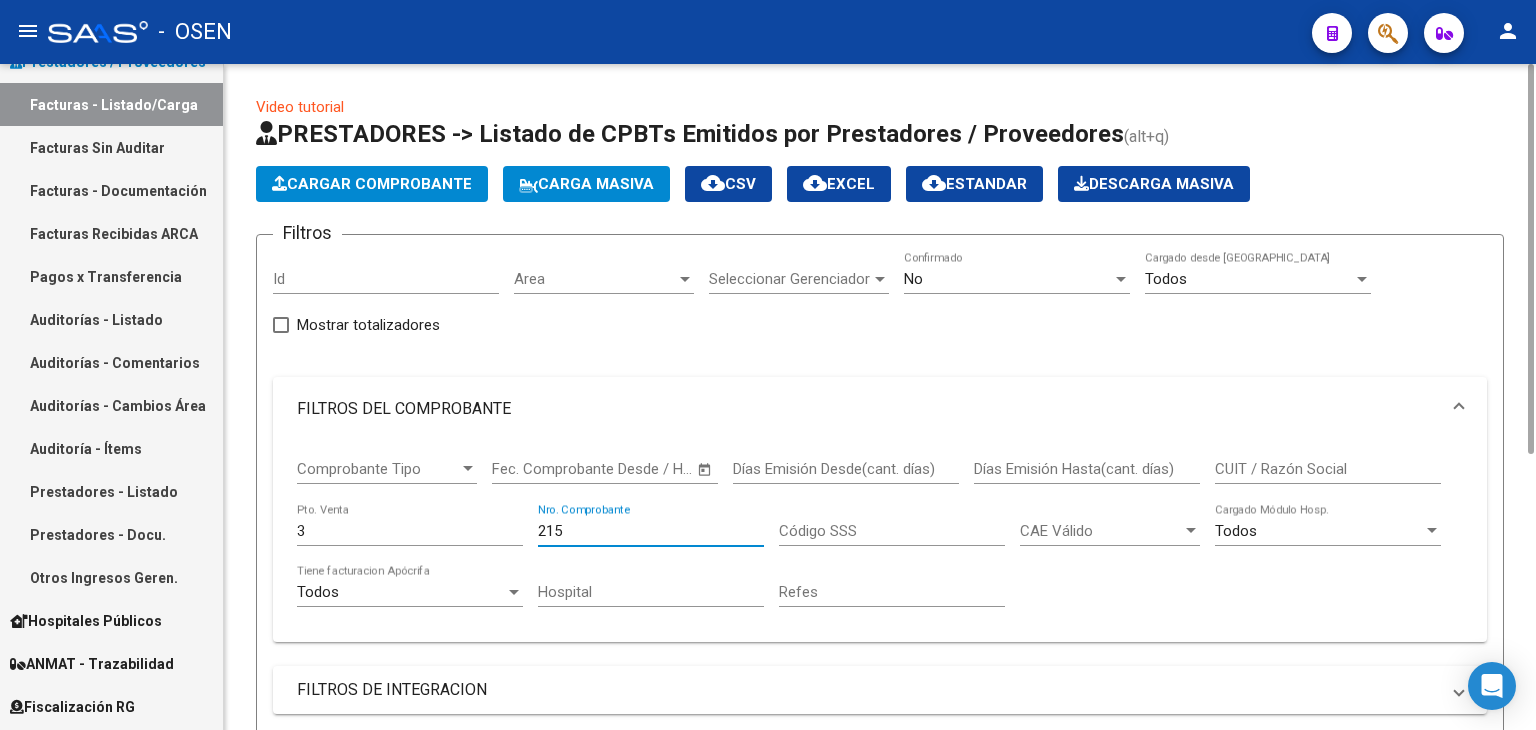 click on "No" at bounding box center [1008, 279] 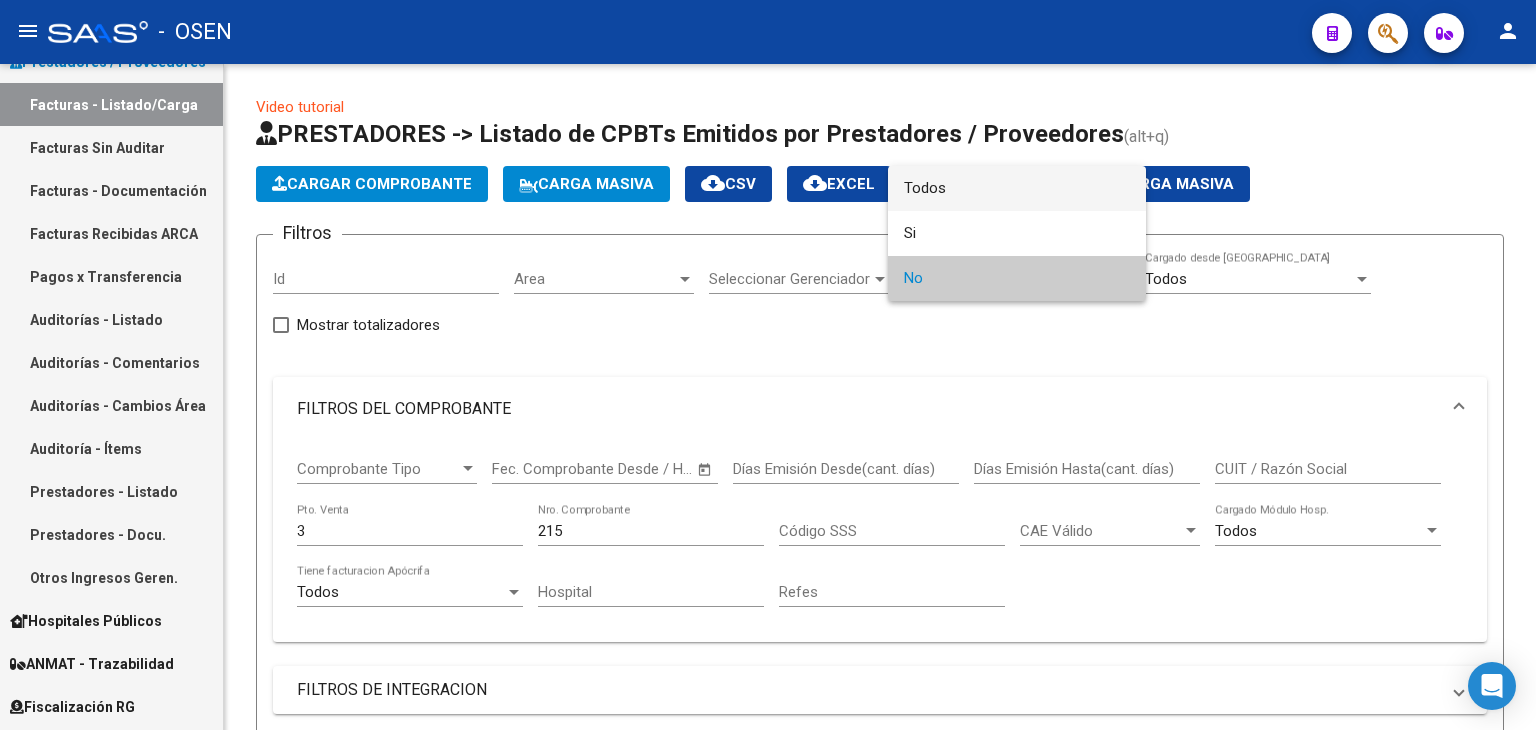 click on "Todos" at bounding box center [1017, 188] 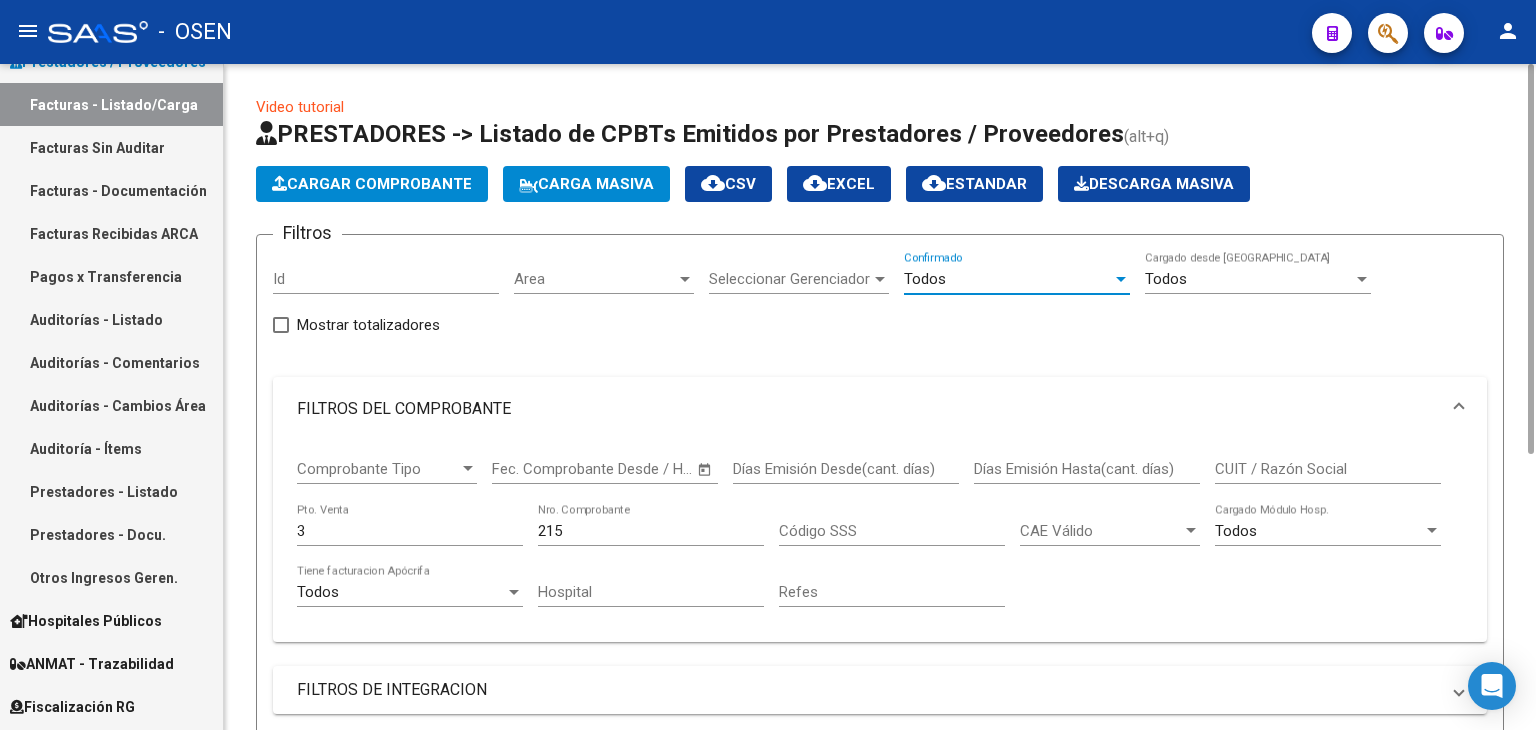 scroll, scrollTop: 471, scrollLeft: 0, axis: vertical 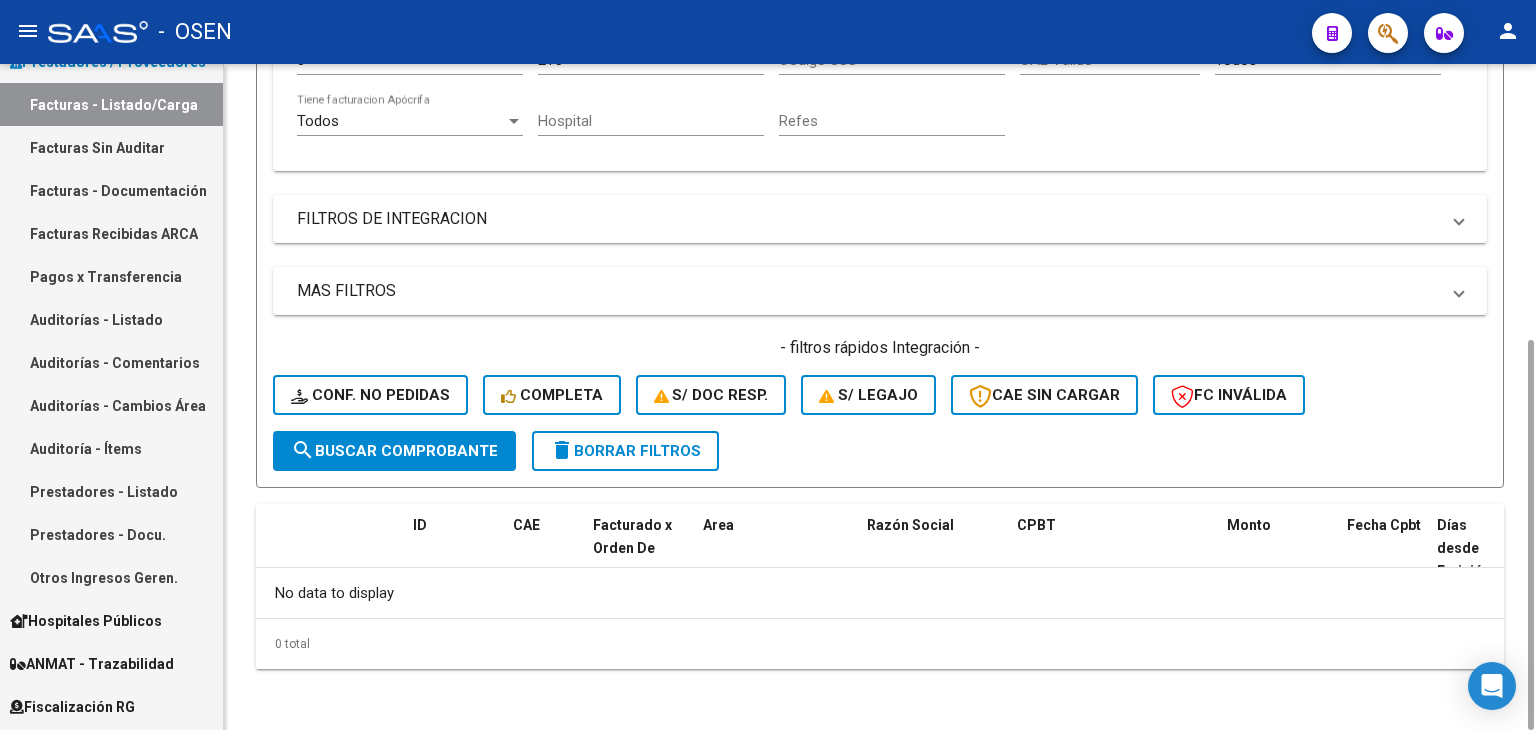 click on "search  Buscar Comprobante" 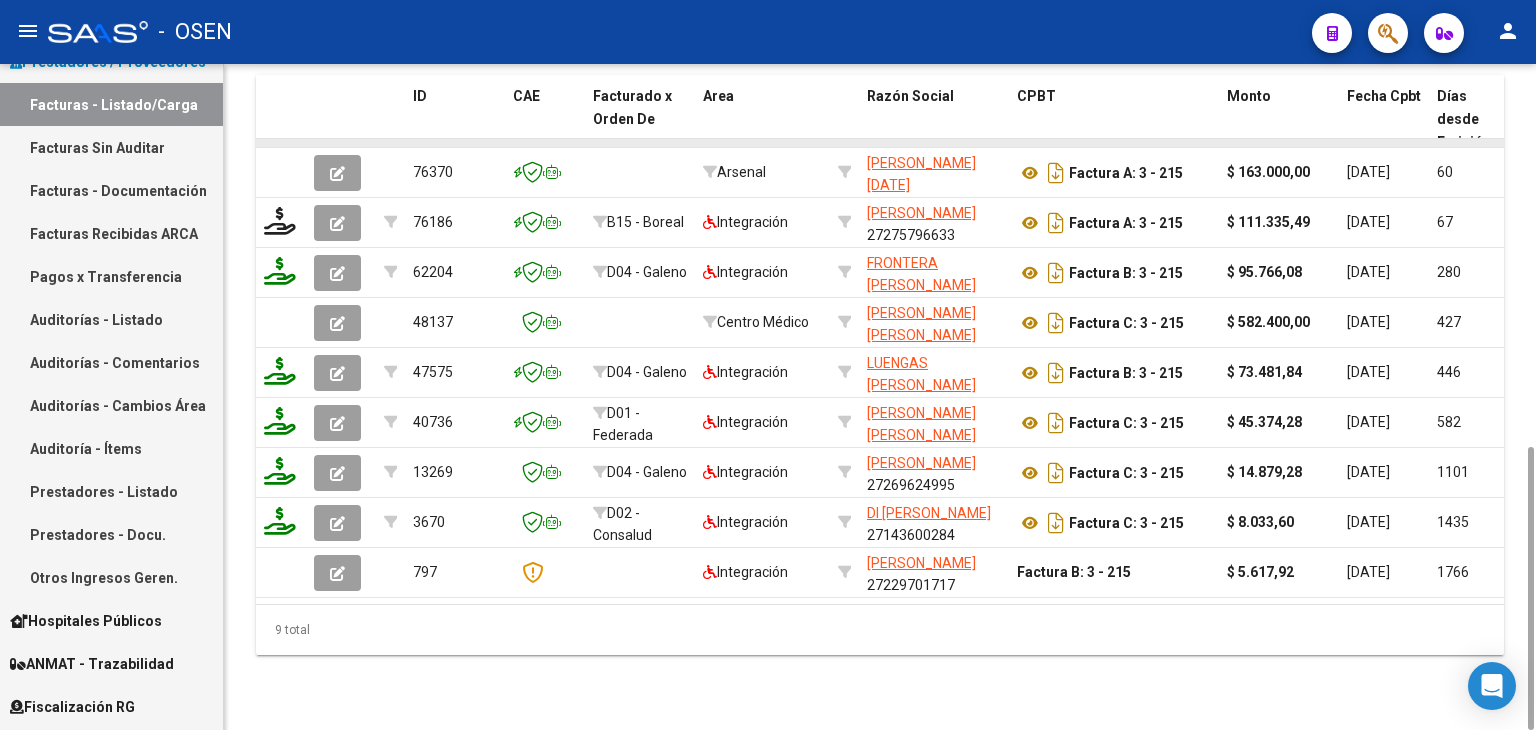 scroll, scrollTop: 0, scrollLeft: 0, axis: both 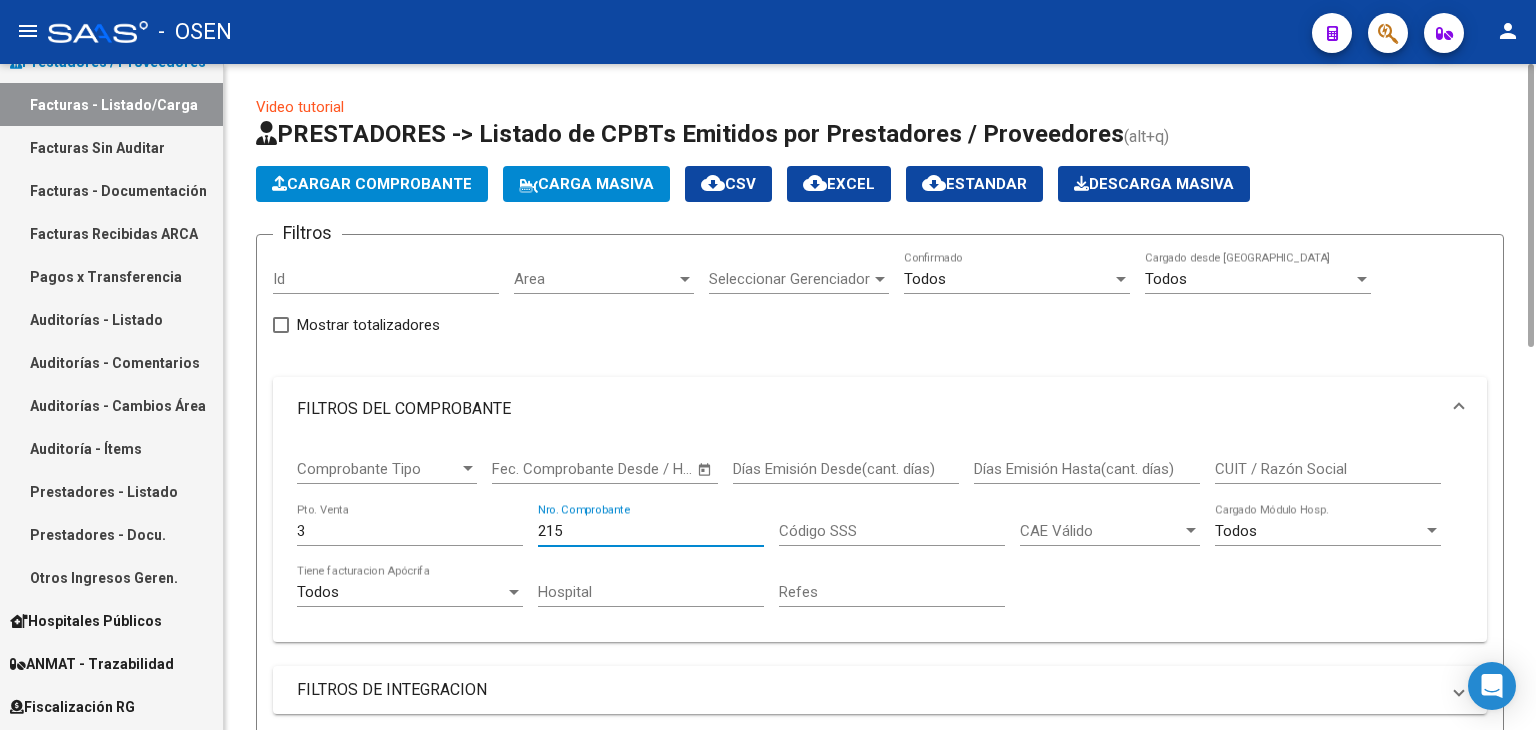 drag, startPoint x: 620, startPoint y: 522, endPoint x: 515, endPoint y: 527, distance: 105.11898 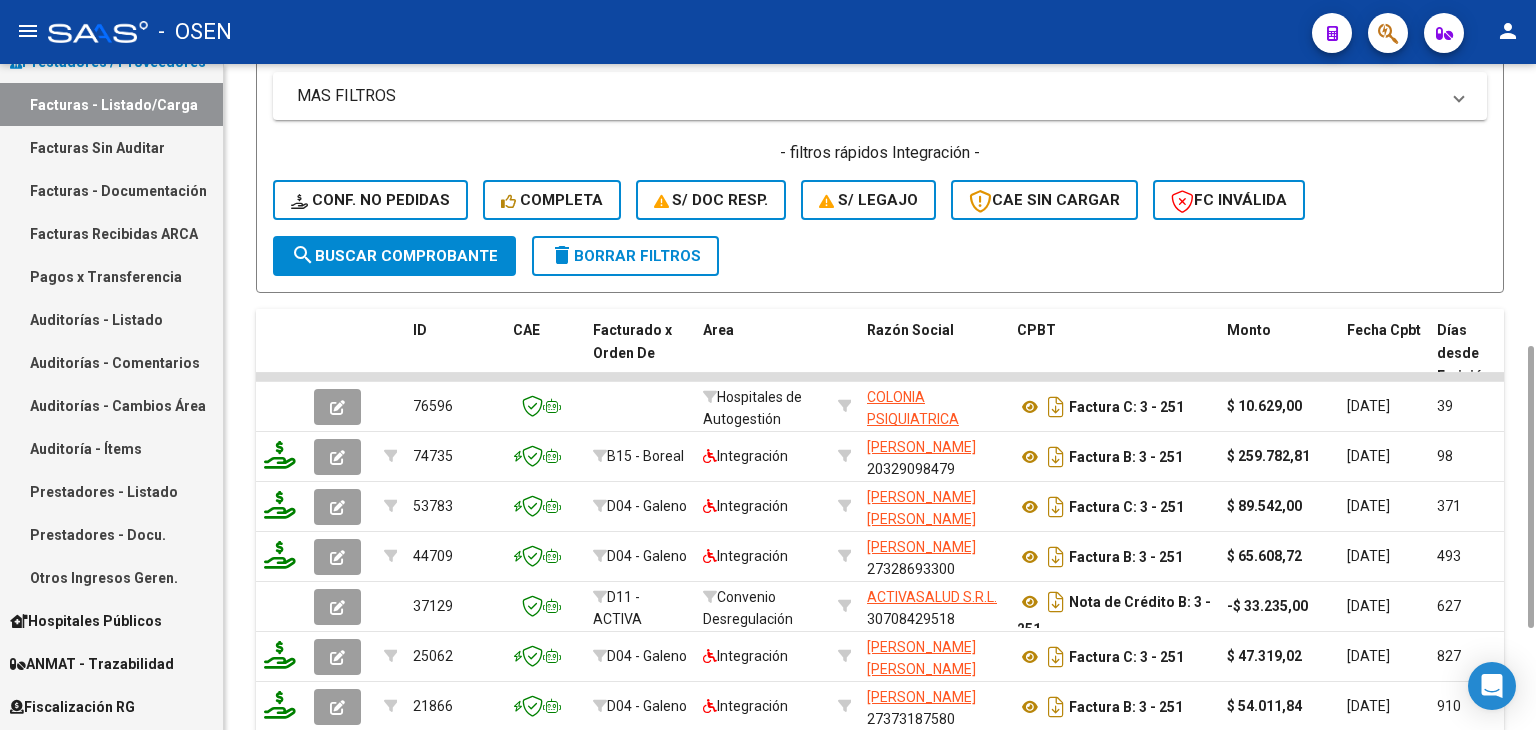 scroll, scrollTop: 0, scrollLeft: 0, axis: both 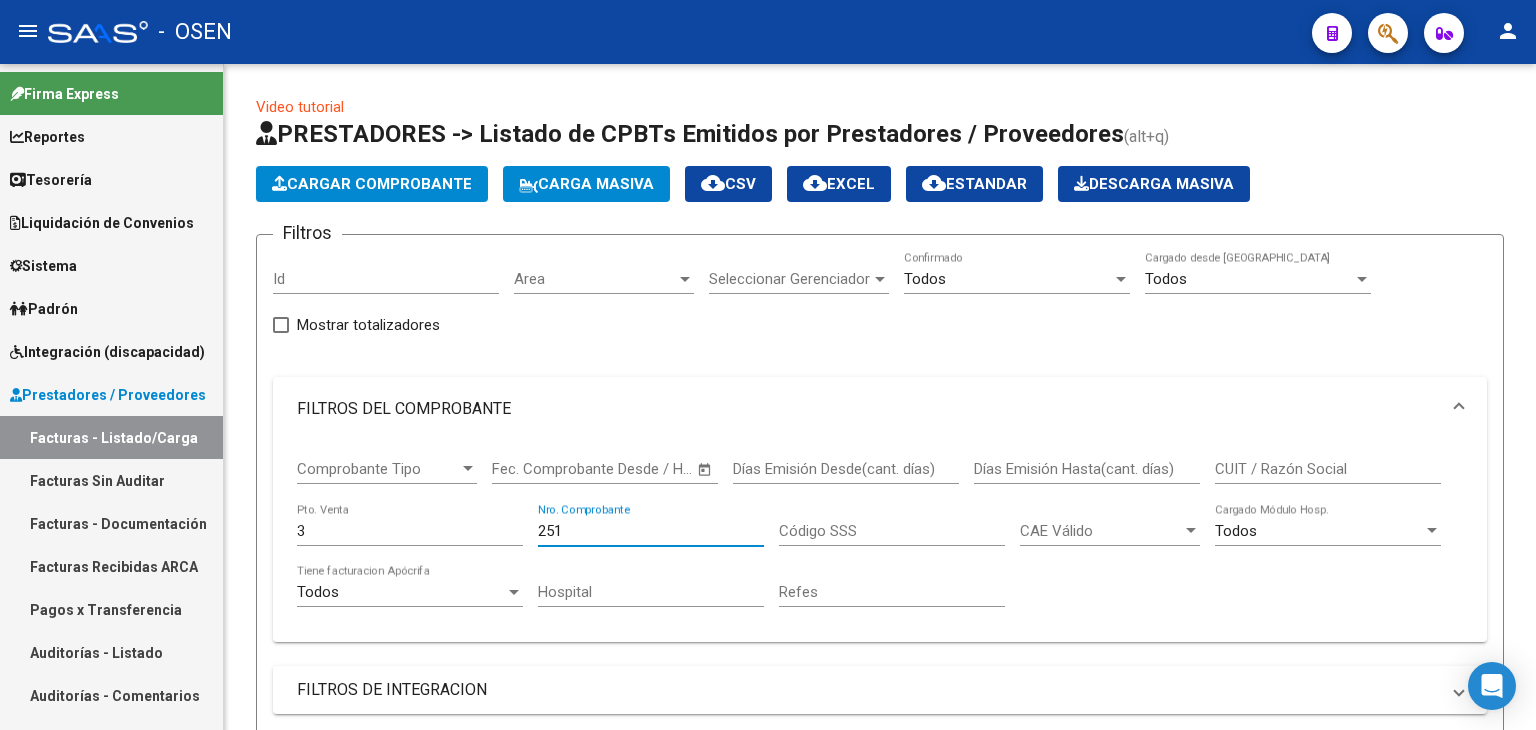 type on "251" 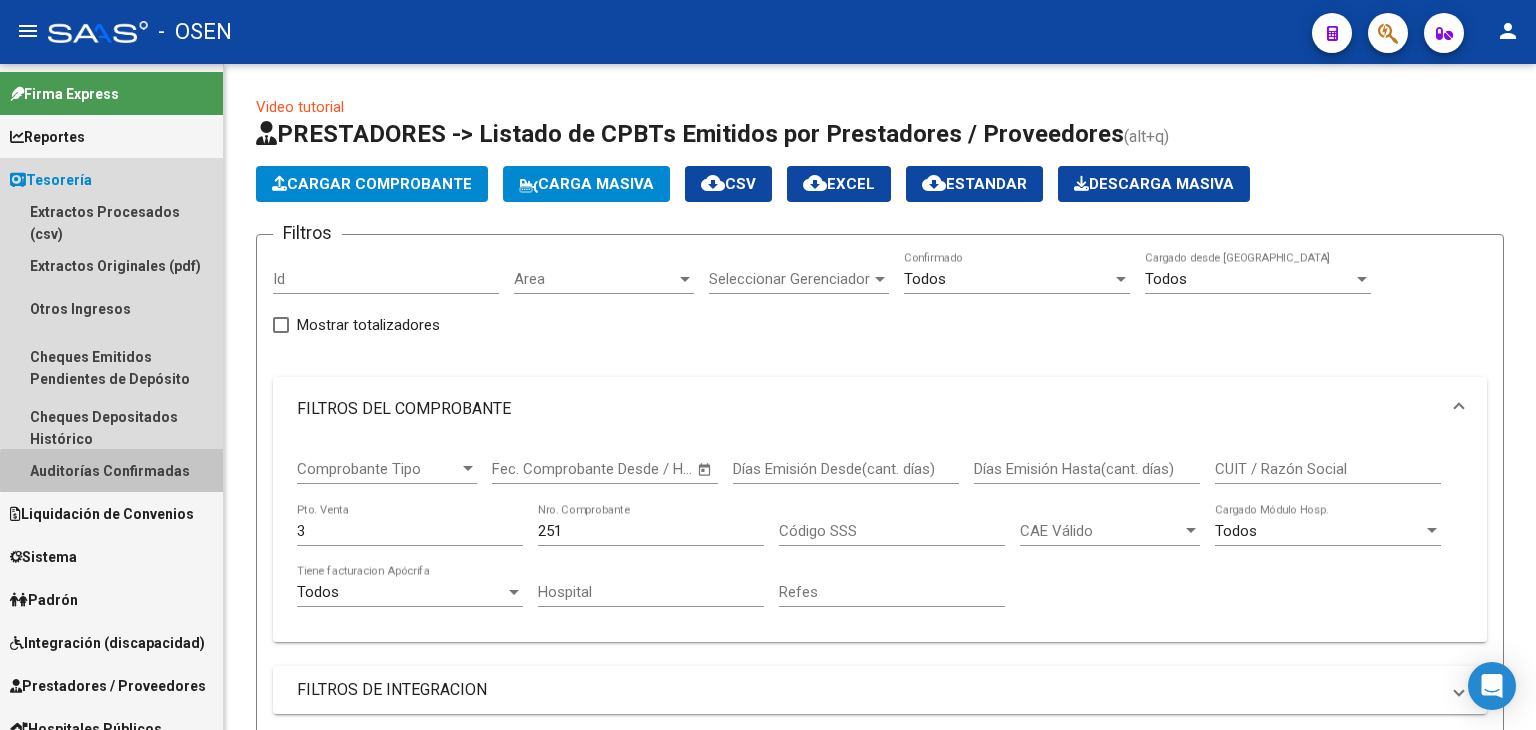 click on "Auditorías Confirmadas" at bounding box center [111, 470] 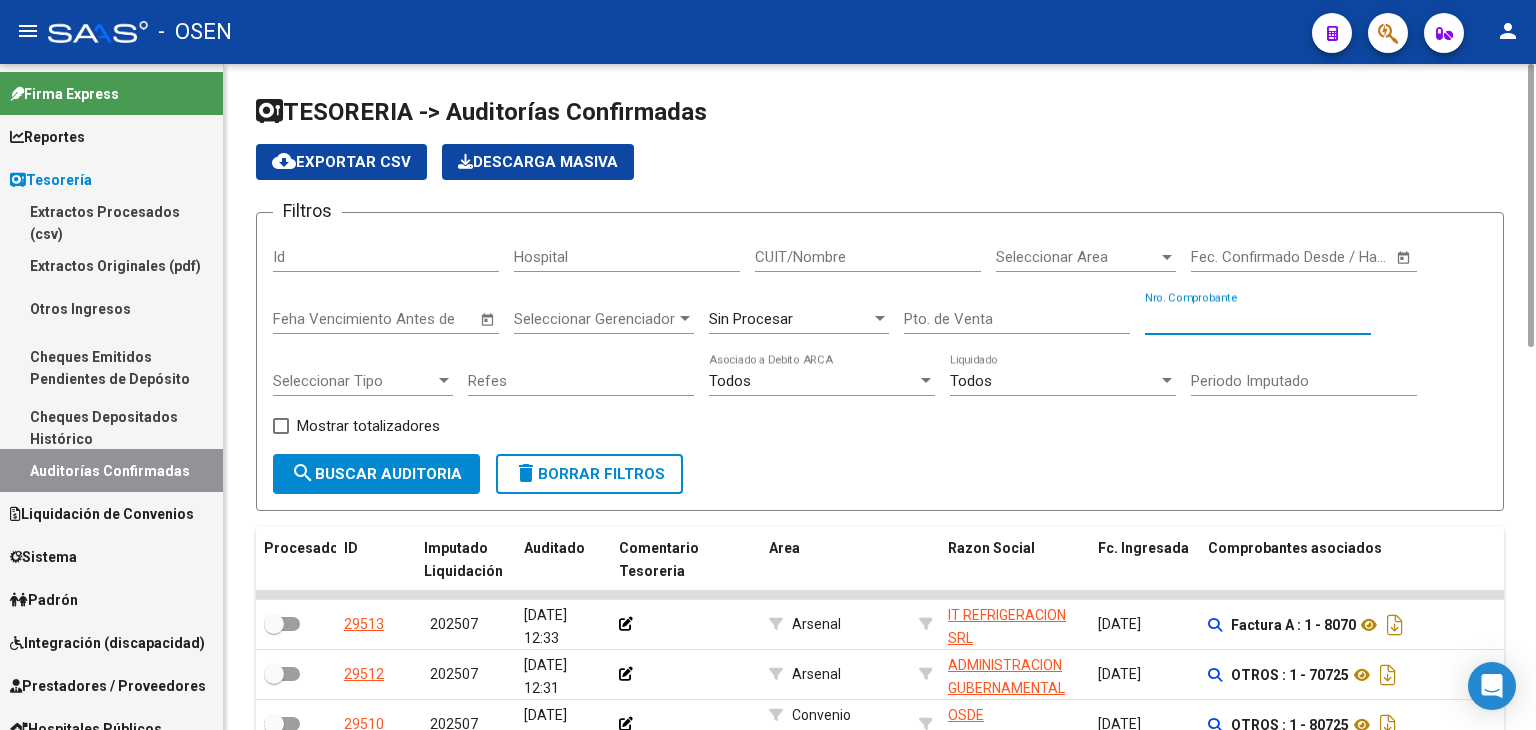 click on "Nro. Comprobante" at bounding box center (1258, 319) 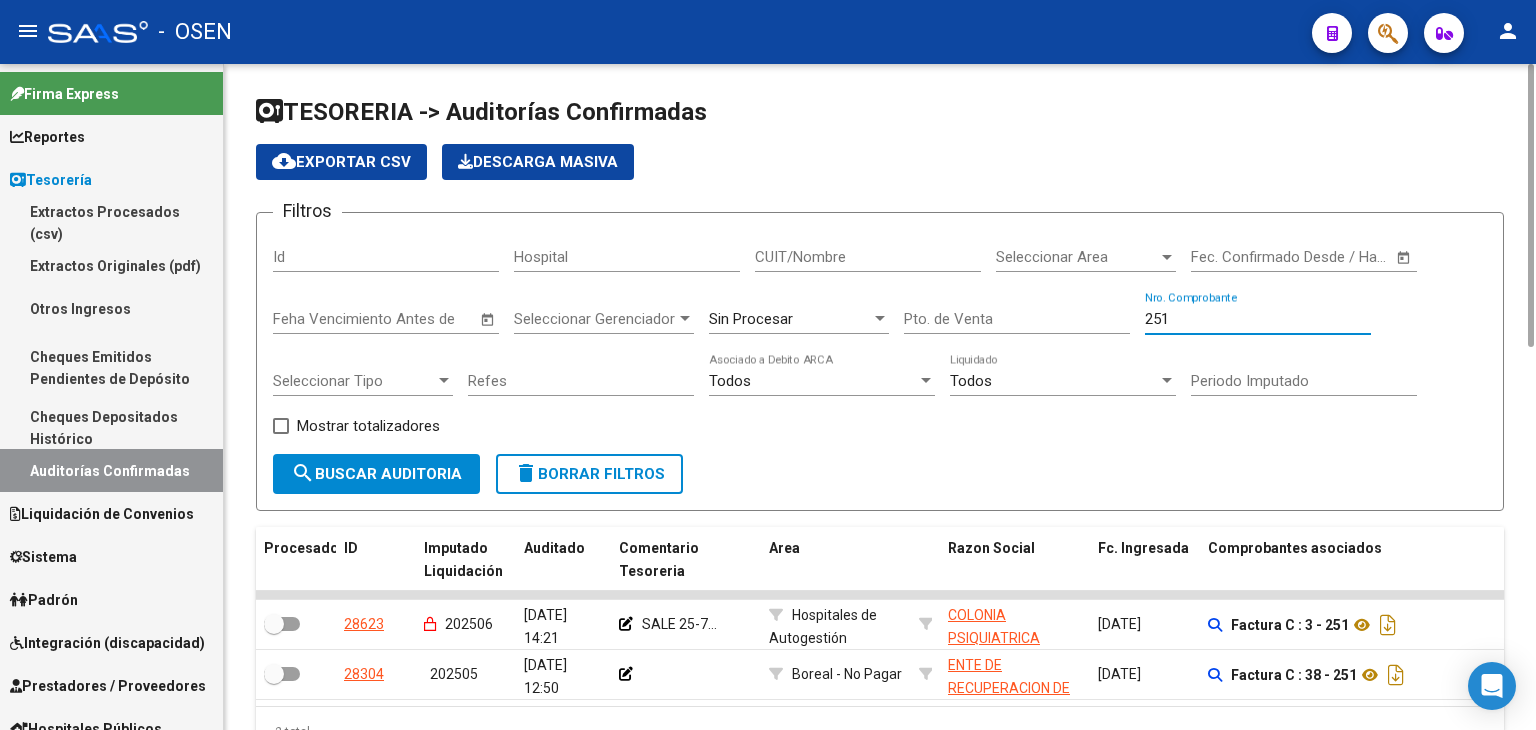 drag, startPoint x: 1213, startPoint y: 320, endPoint x: 1094, endPoint y: 313, distance: 119.2057 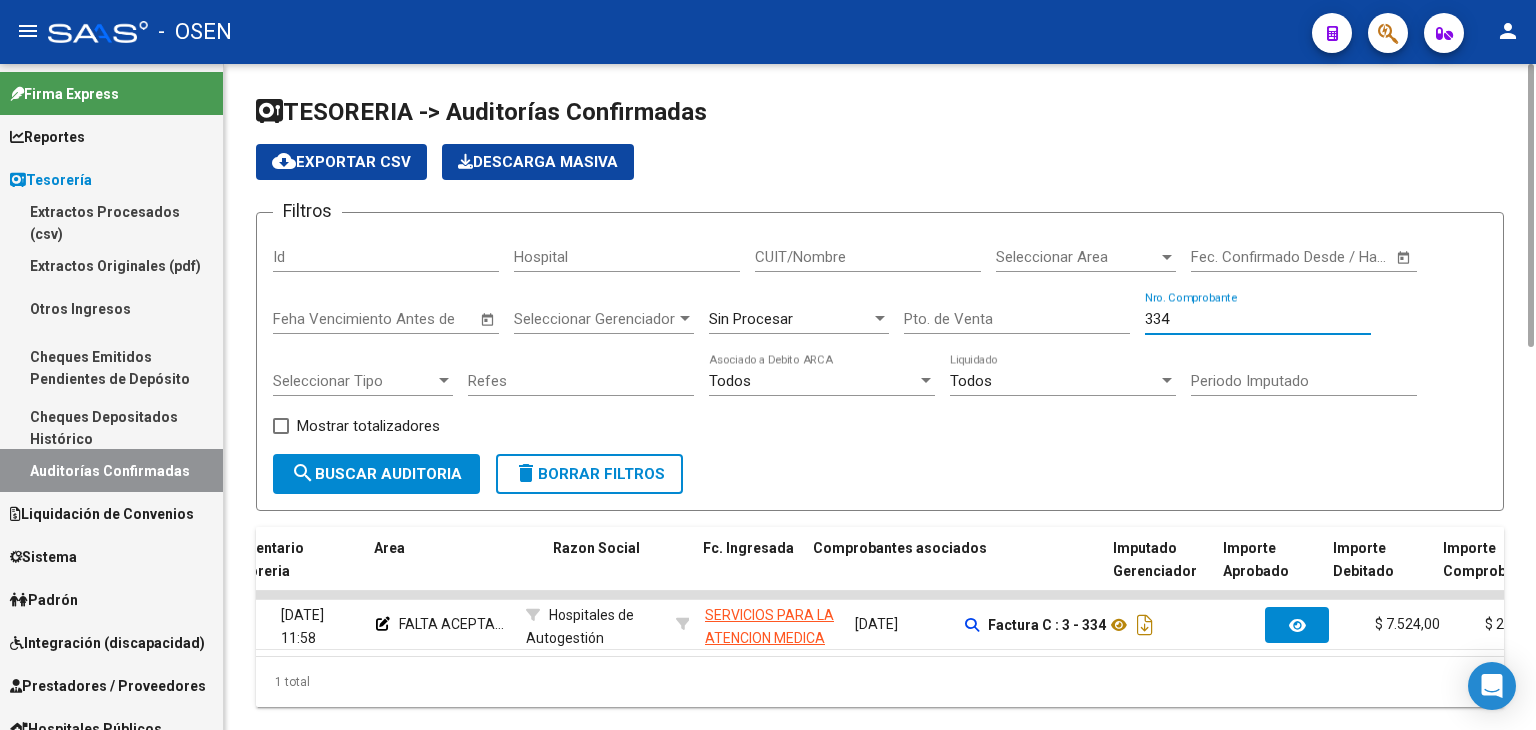 scroll, scrollTop: 0, scrollLeft: 580, axis: horizontal 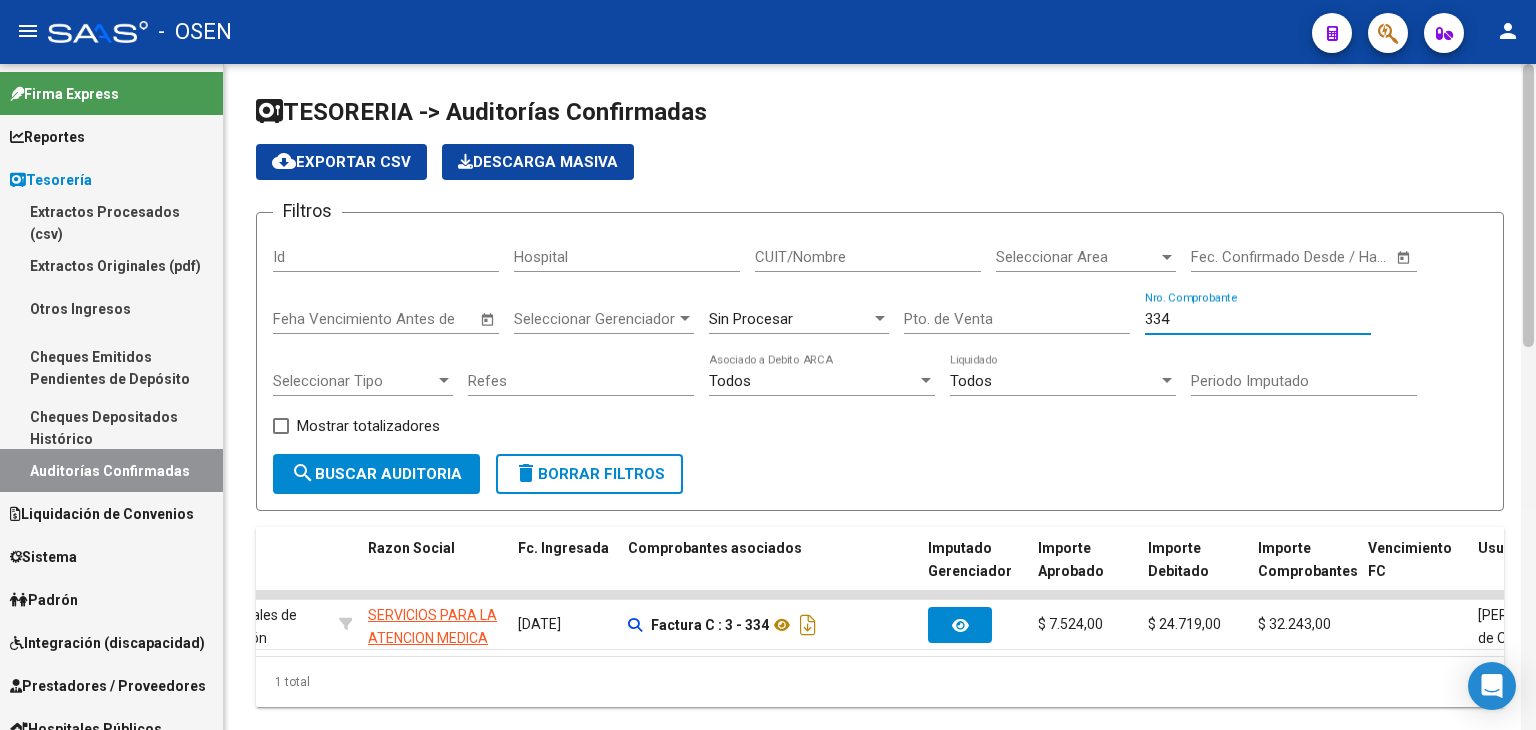 type on "334" 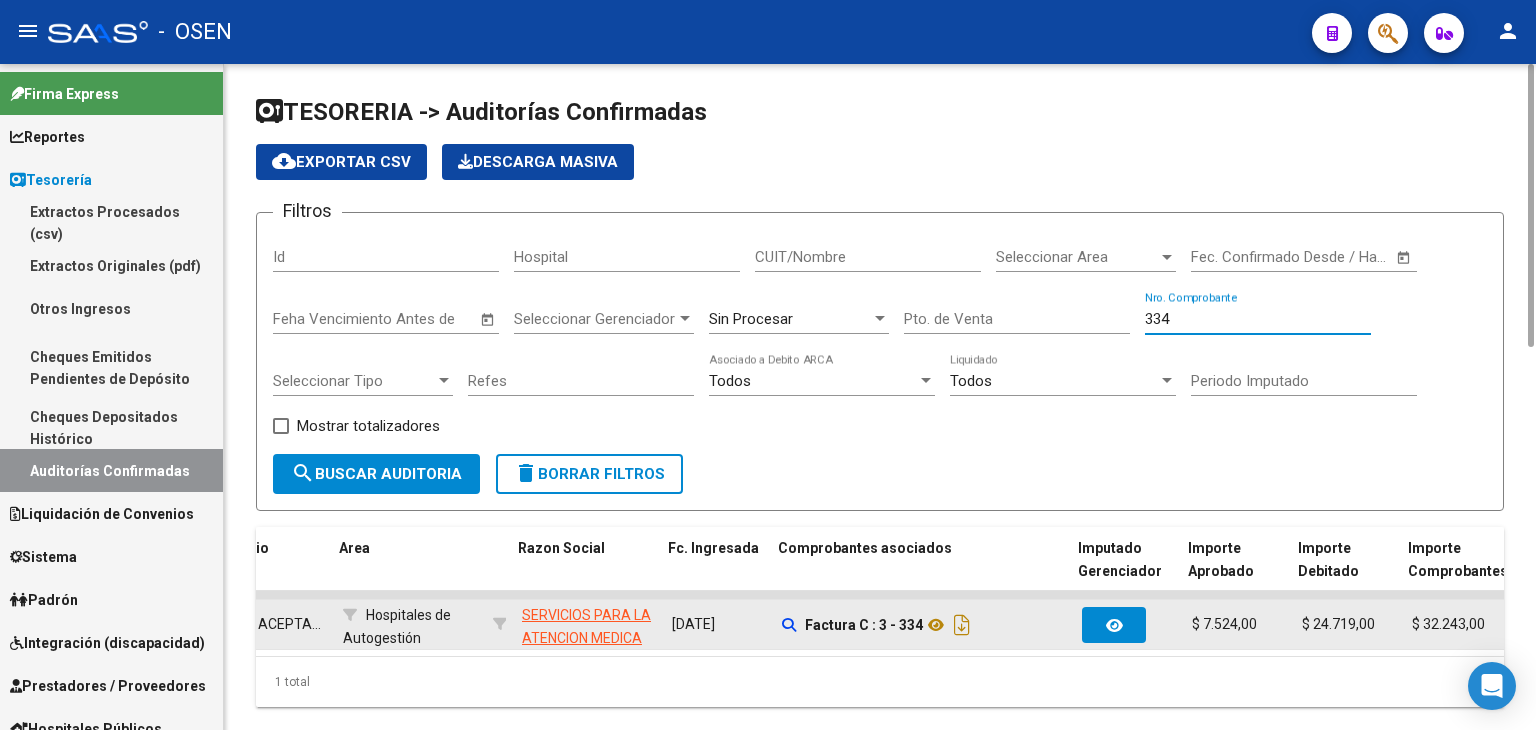 scroll, scrollTop: 0, scrollLeft: 435, axis: horizontal 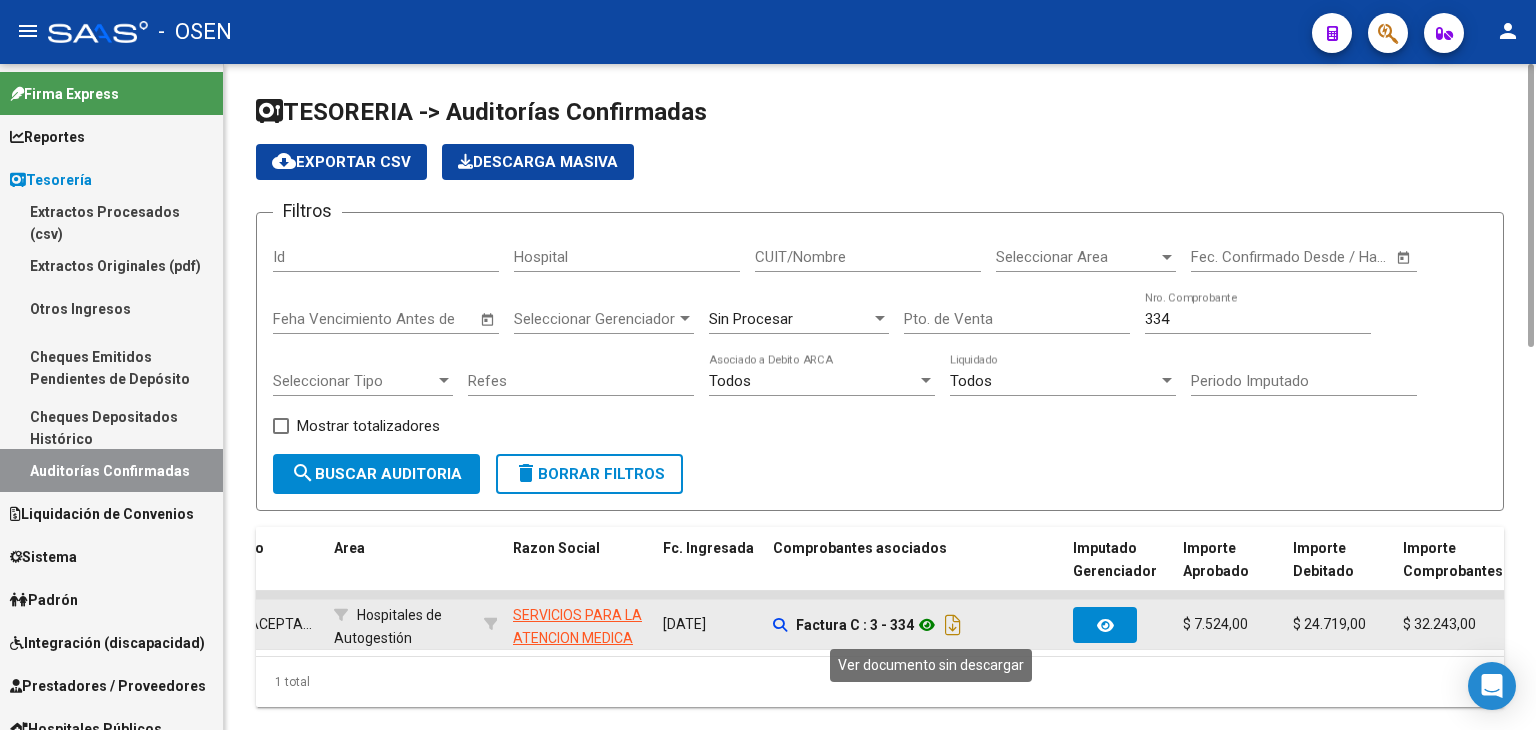 click 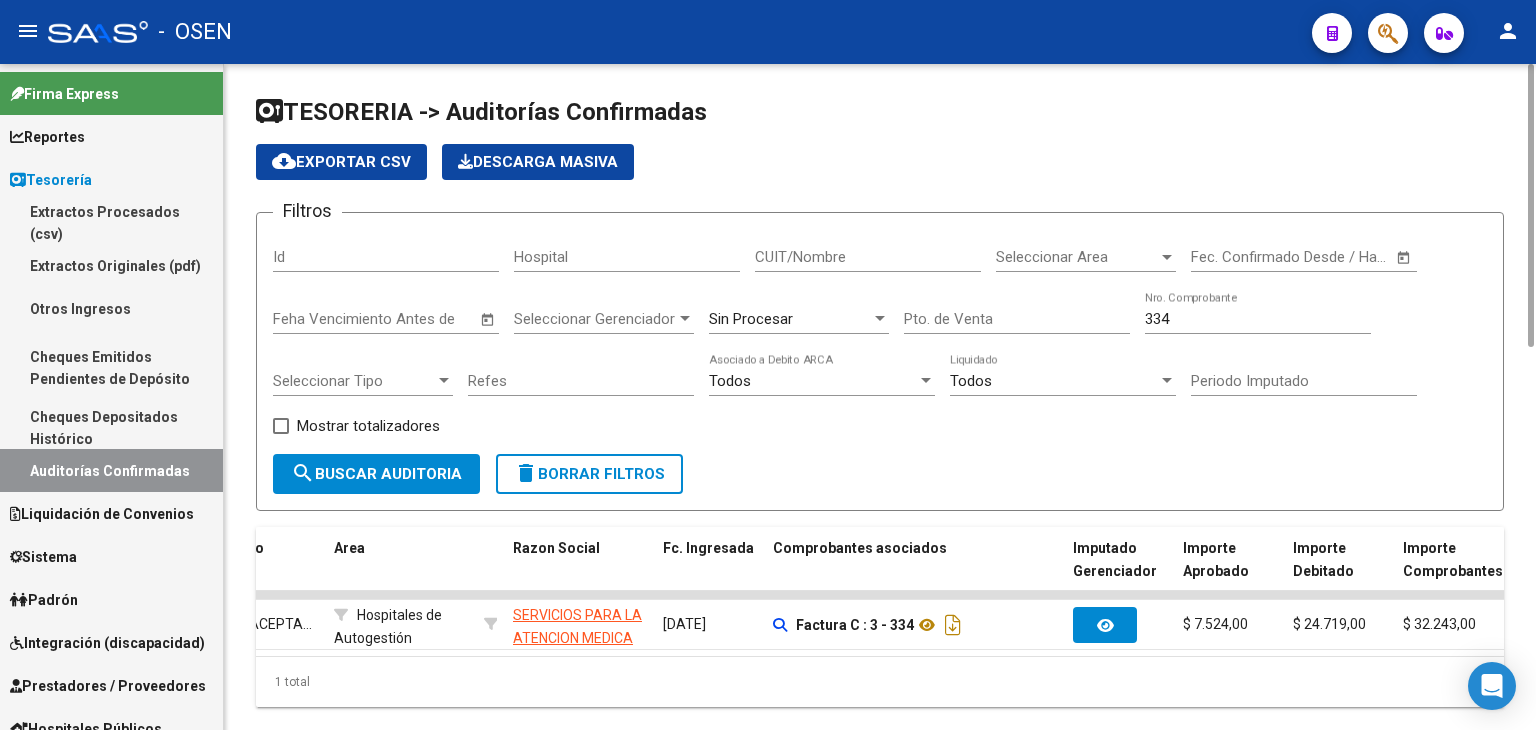 drag, startPoint x: 1191, startPoint y: 333, endPoint x: 1225, endPoint y: 321, distance: 36.05551 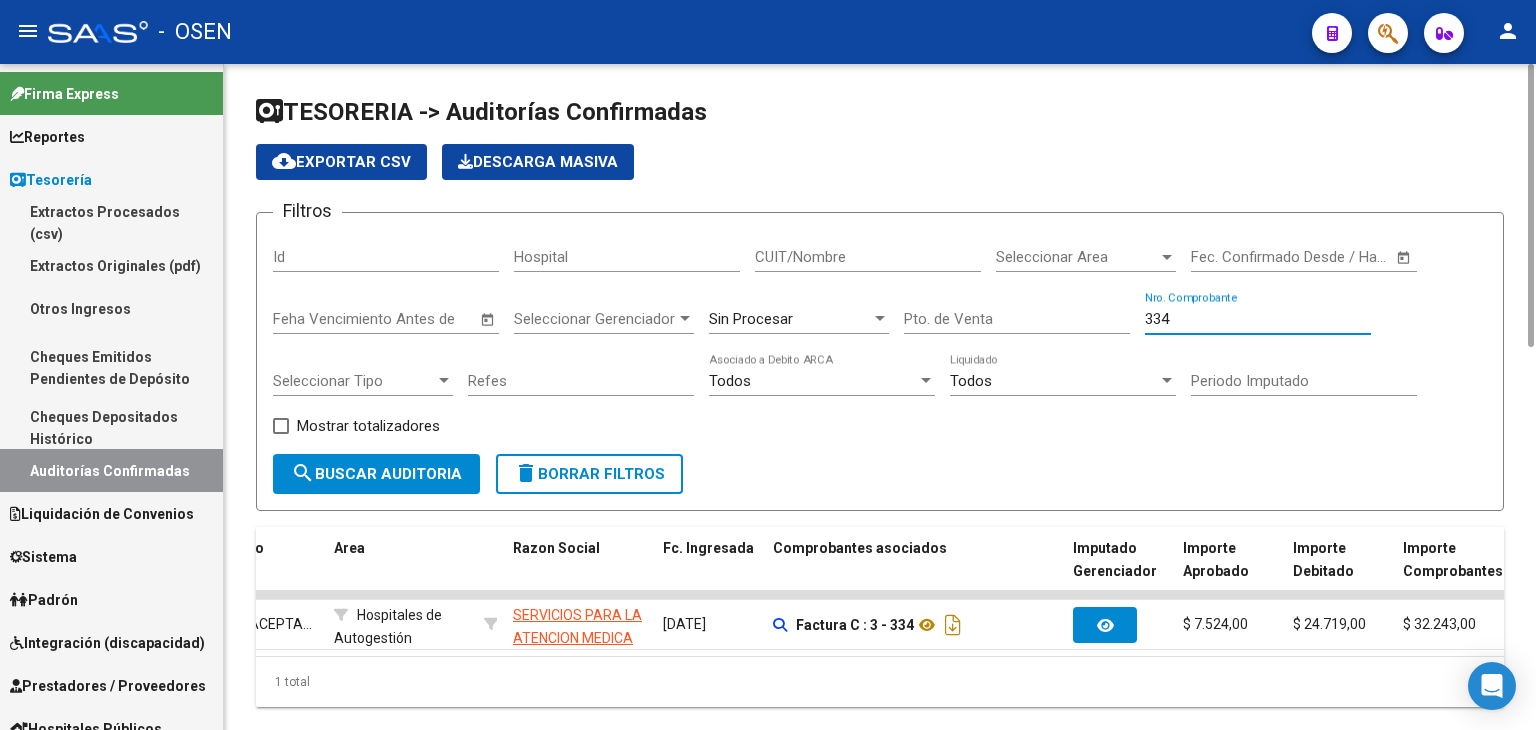 click on "334" at bounding box center [1258, 319] 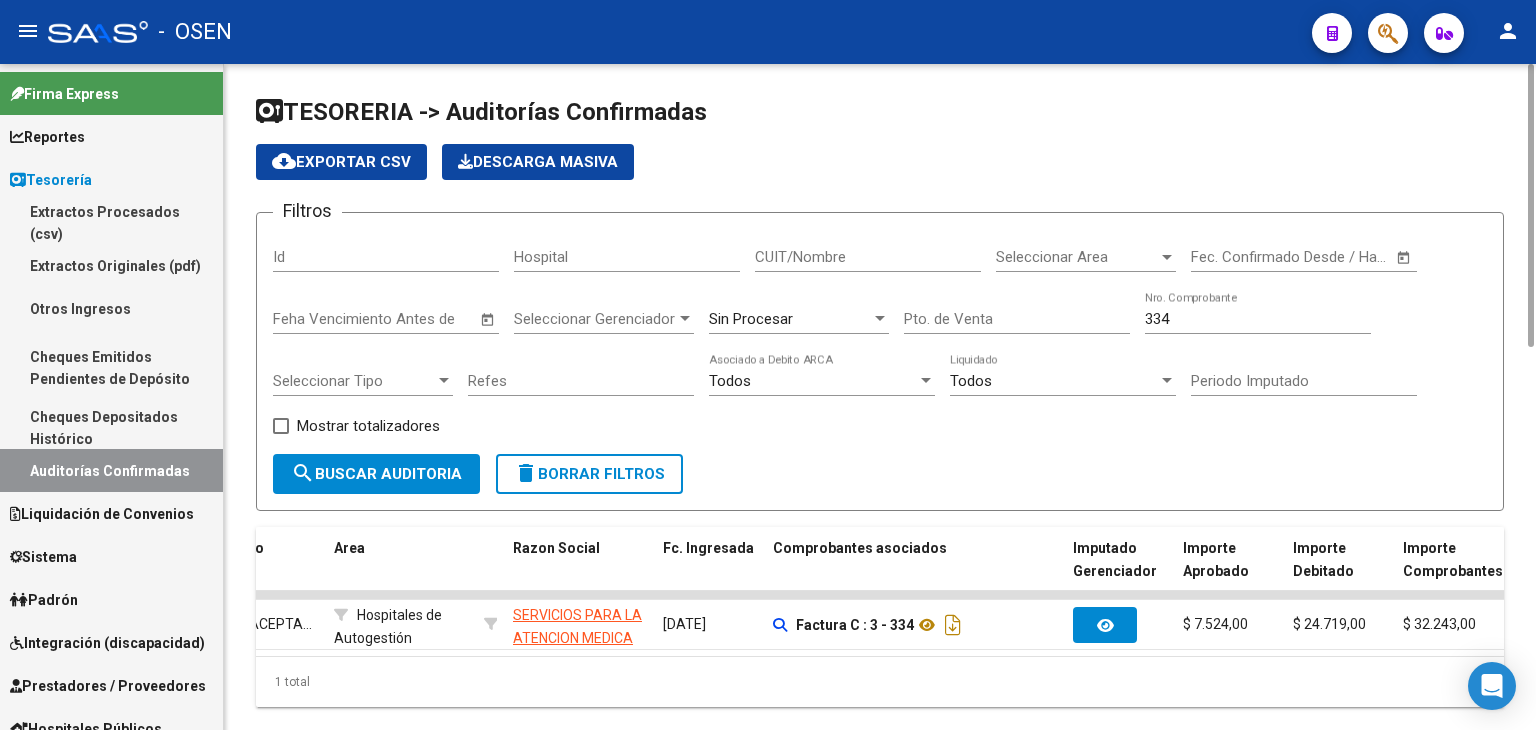 drag, startPoint x: 1242, startPoint y: 329, endPoint x: 1139, endPoint y: 314, distance: 104.0865 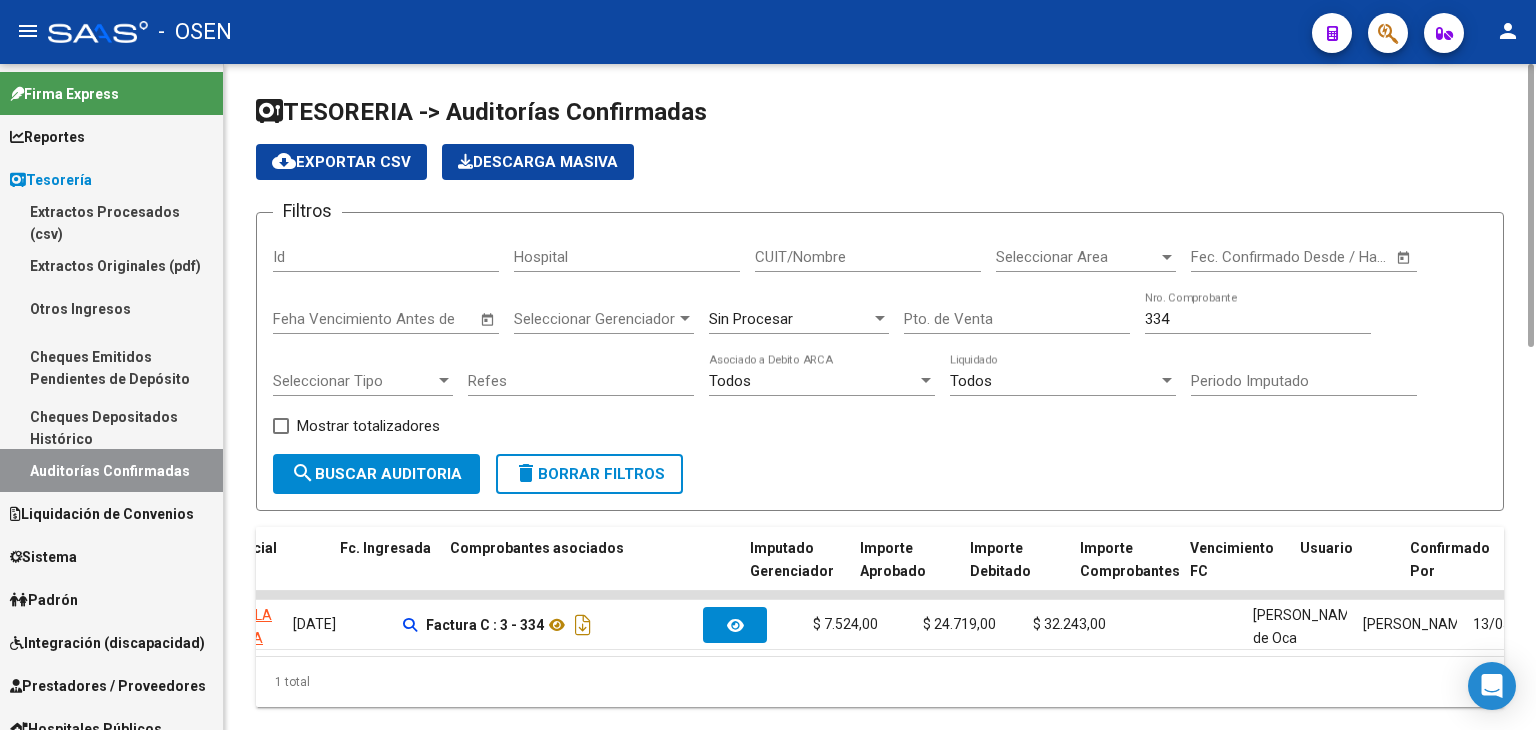 scroll, scrollTop: 0, scrollLeft: 814, axis: horizontal 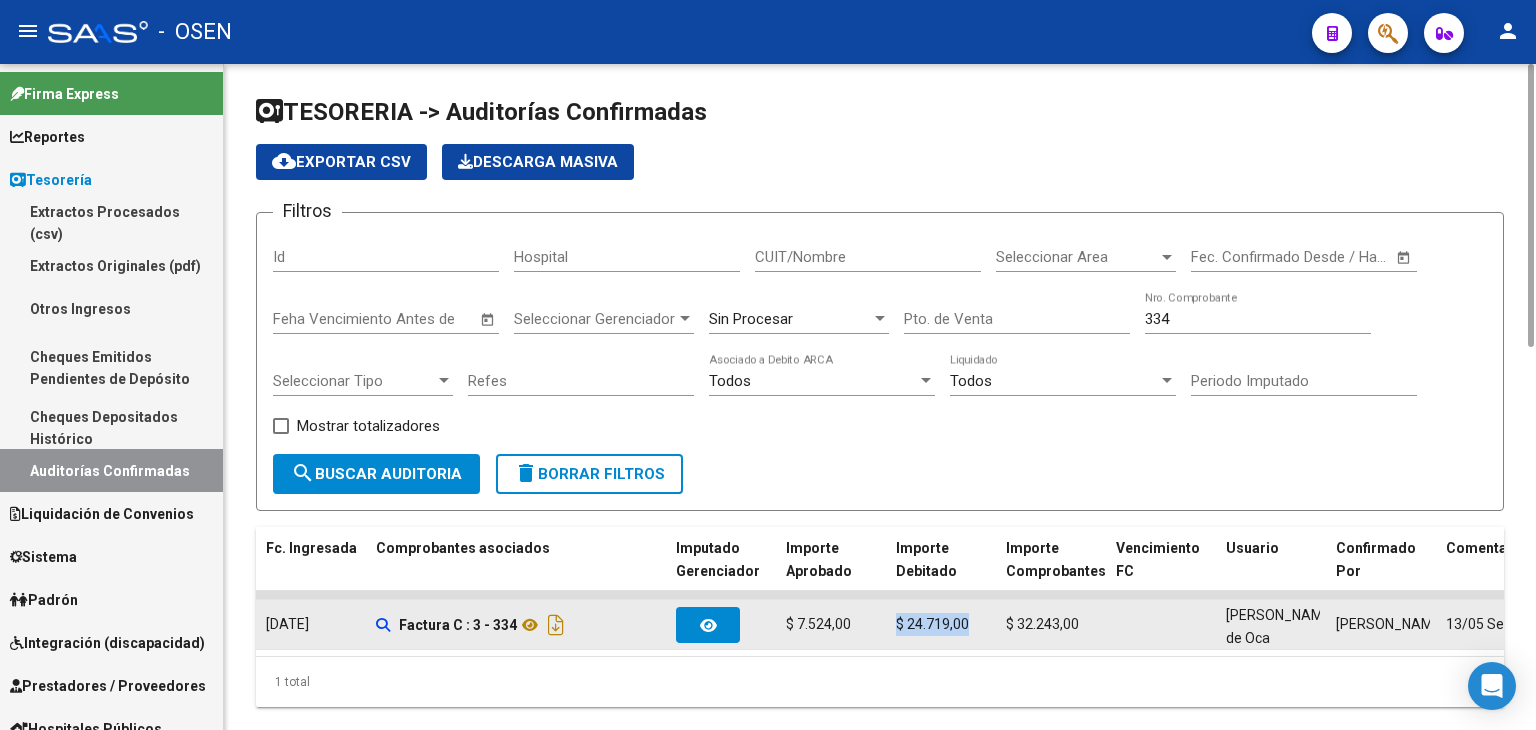 drag, startPoint x: 882, startPoint y: 610, endPoint x: 980, endPoint y: 610, distance: 98 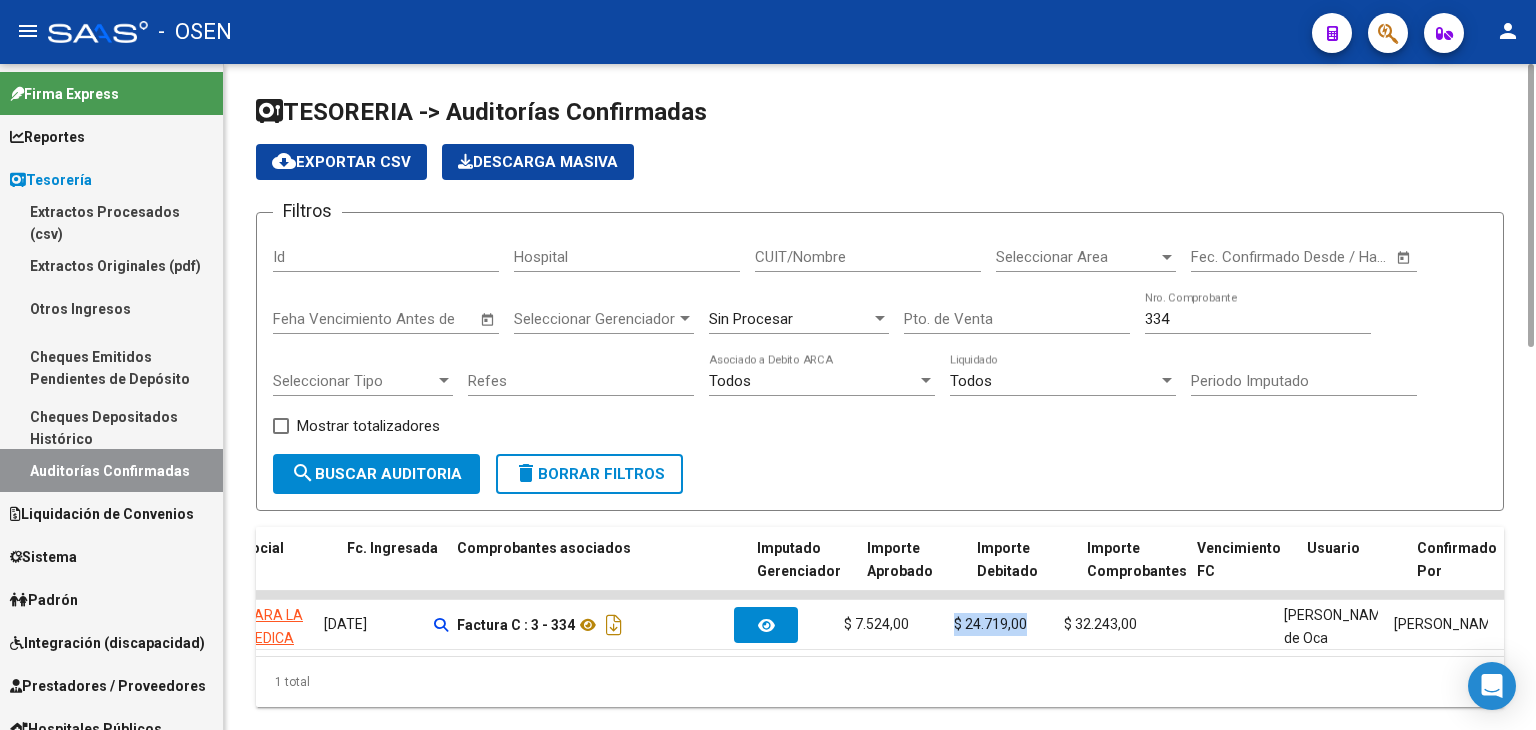 scroll, scrollTop: 0, scrollLeft: 0, axis: both 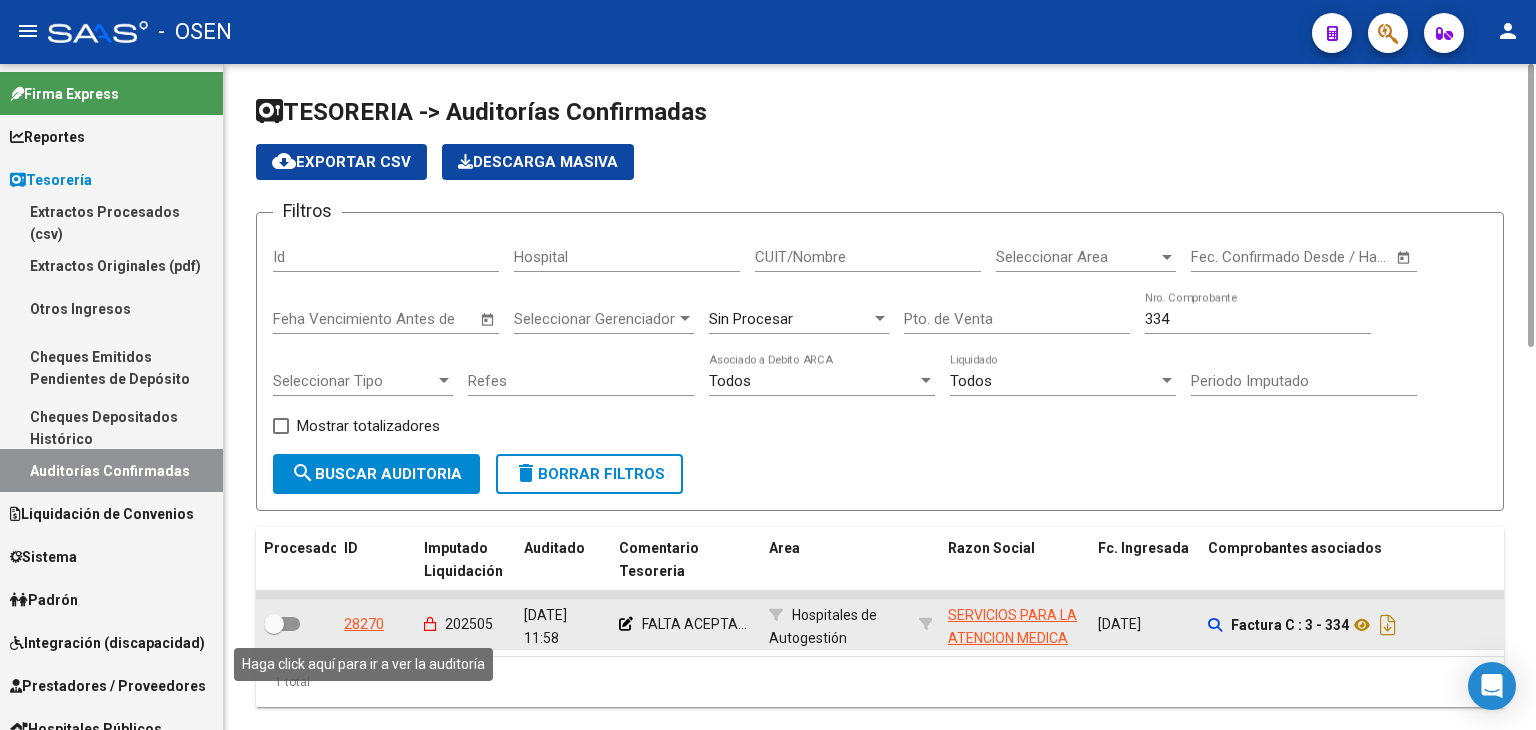 click on "28270" 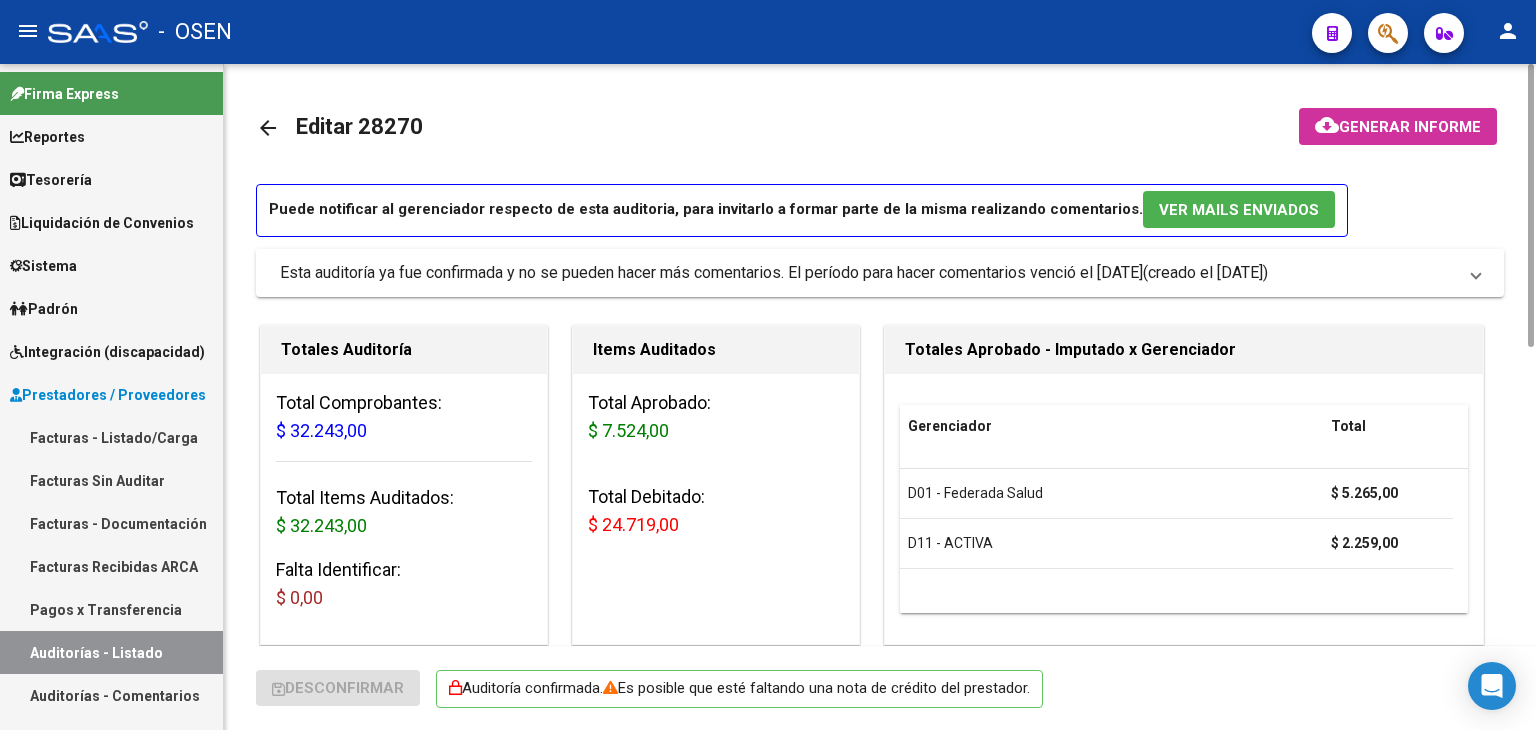 scroll, scrollTop: 666, scrollLeft: 0, axis: vertical 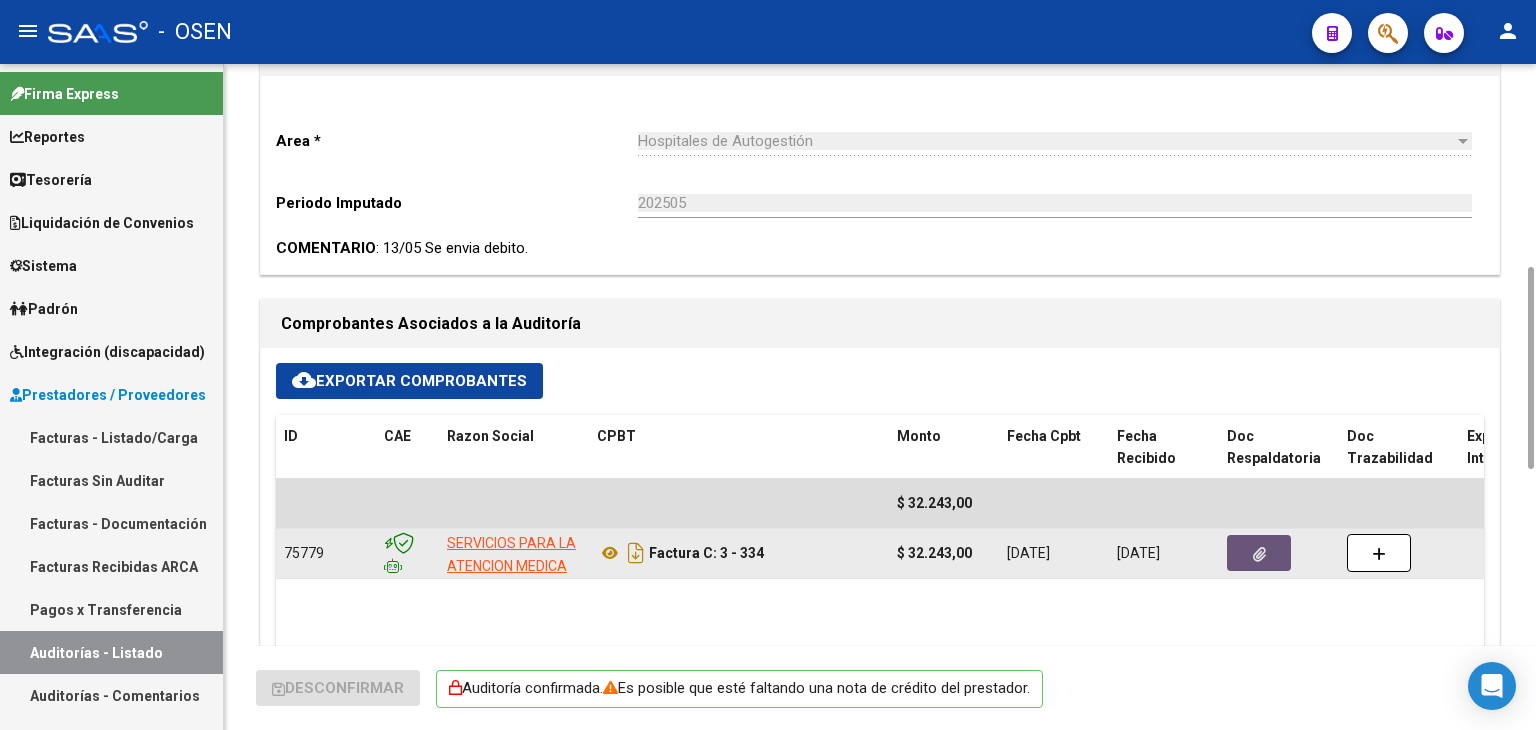click 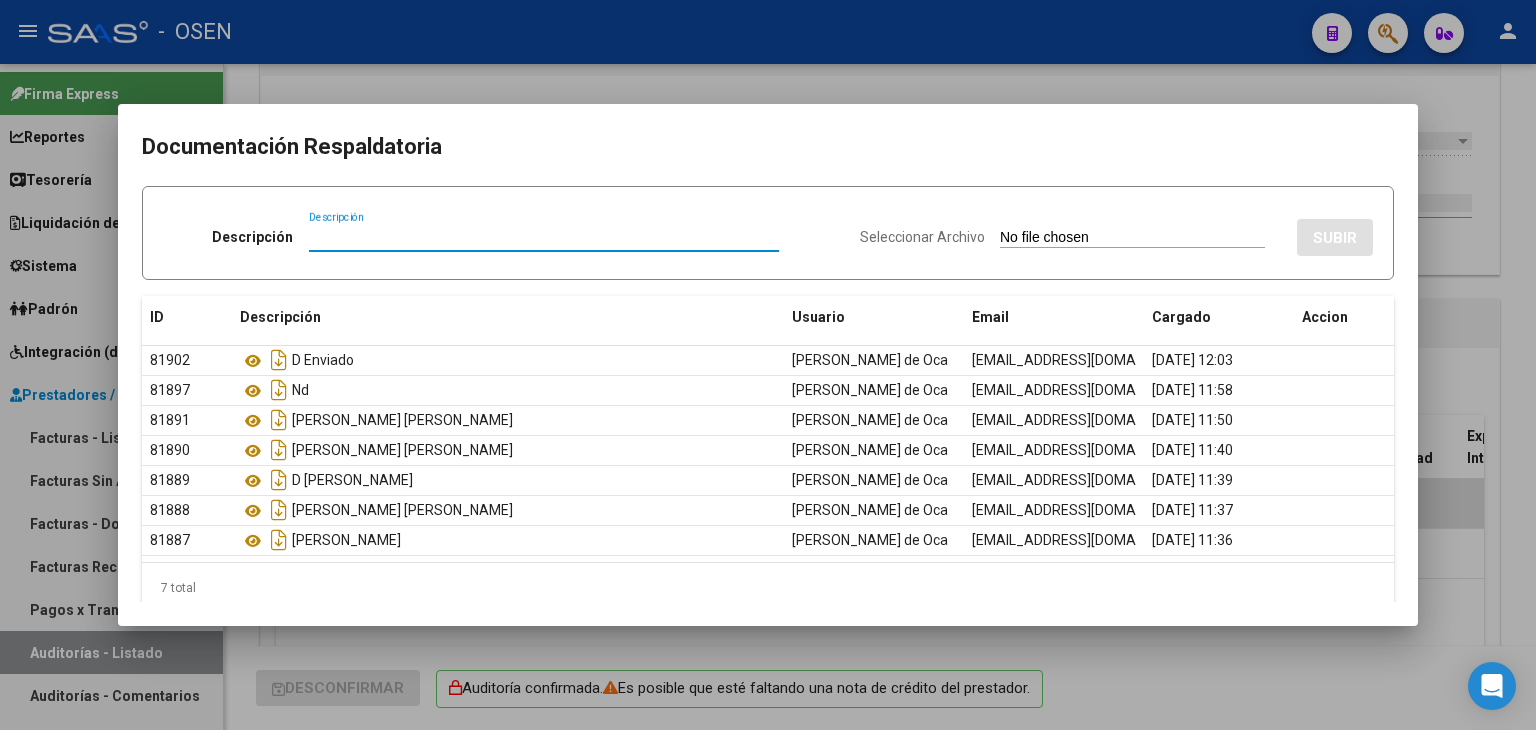 click at bounding box center [768, 365] 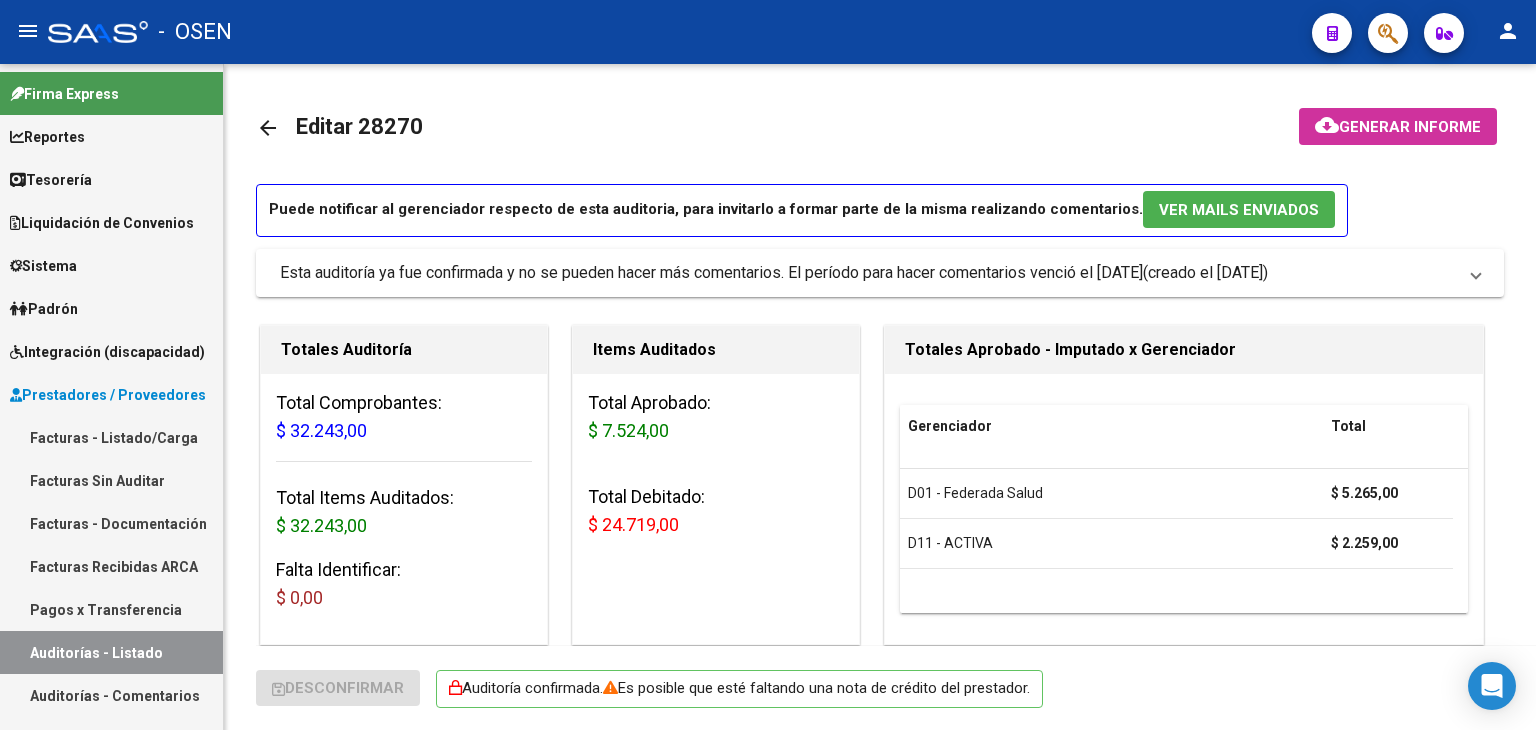 scroll, scrollTop: 0, scrollLeft: 0, axis: both 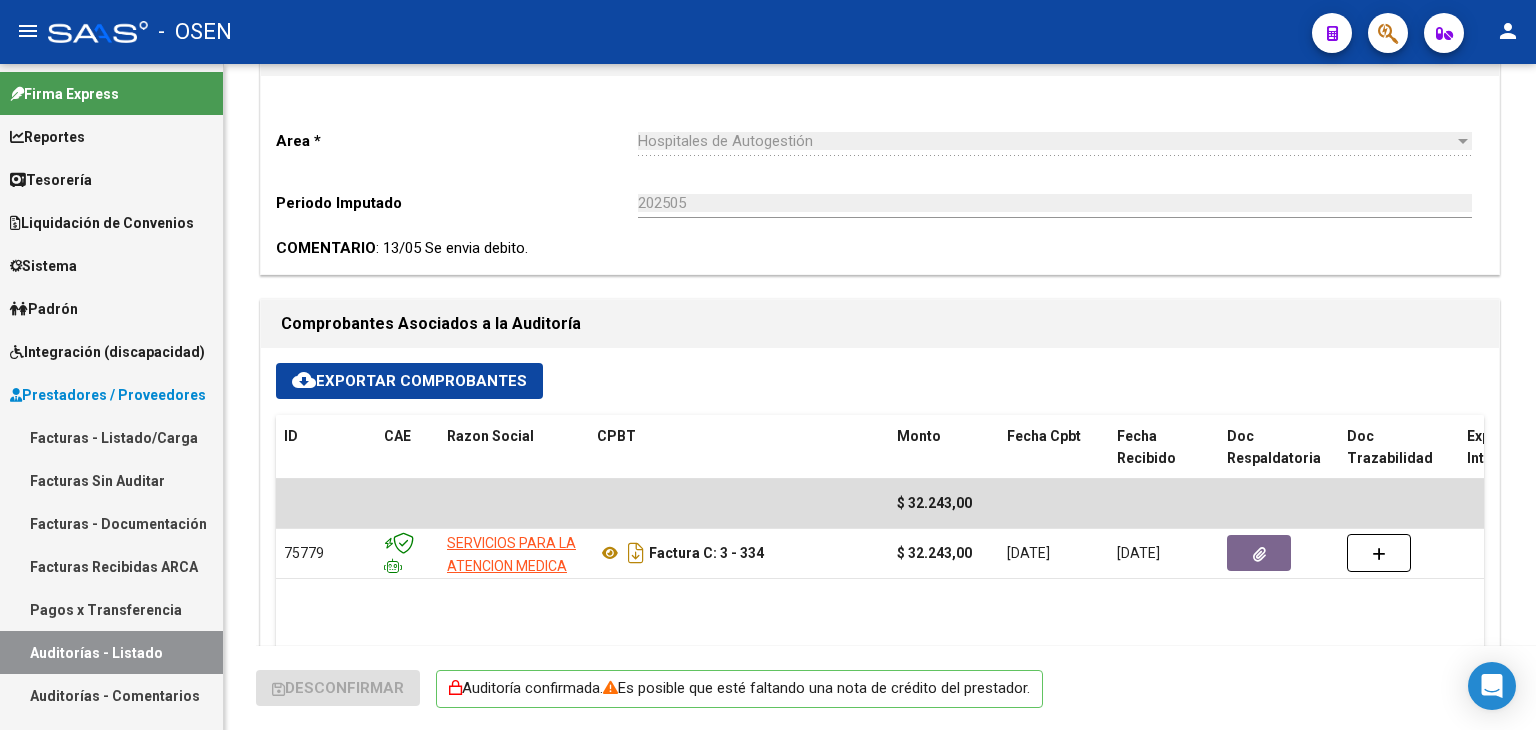 click on "Tesorería" at bounding box center (111, 179) 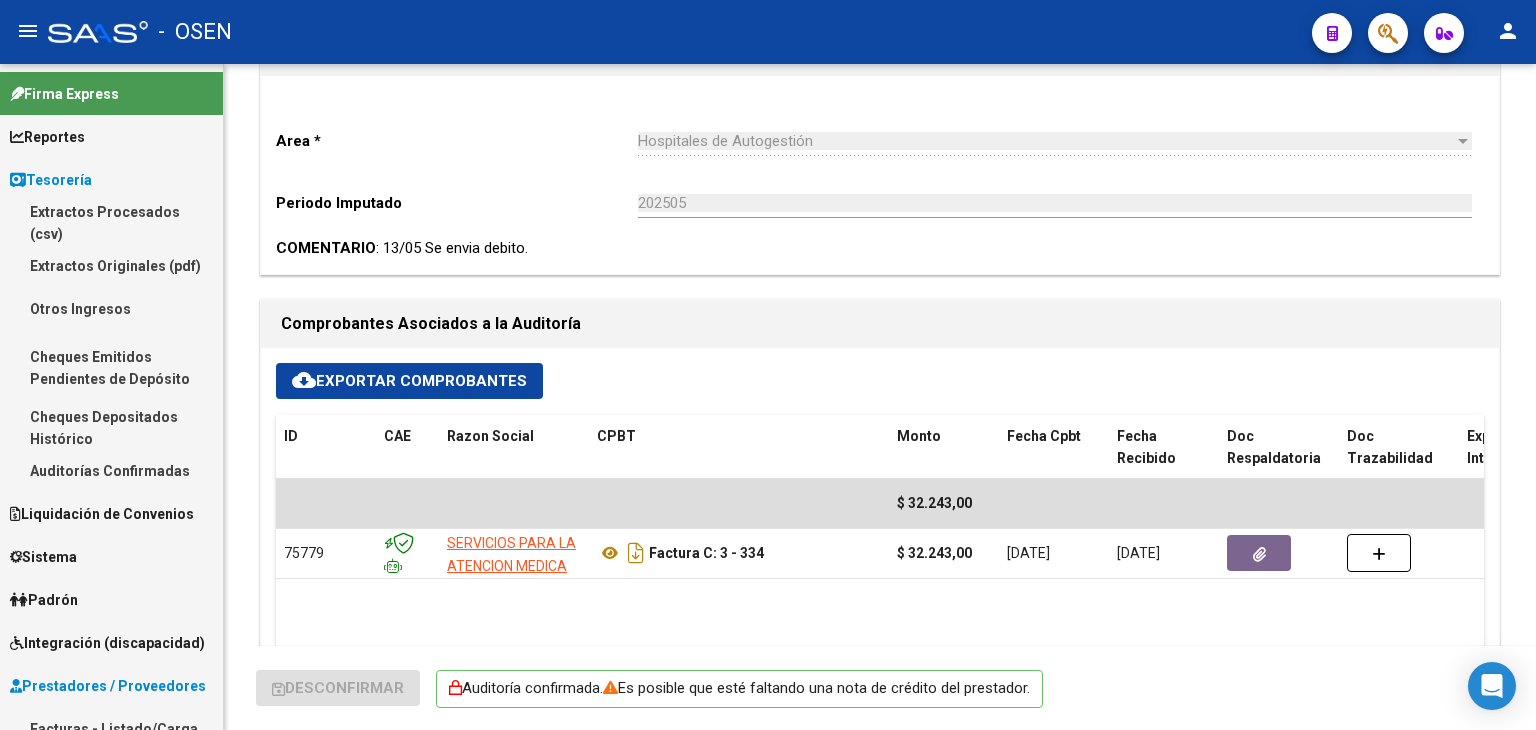 click on "Auditorías Confirmadas" at bounding box center (111, 470) 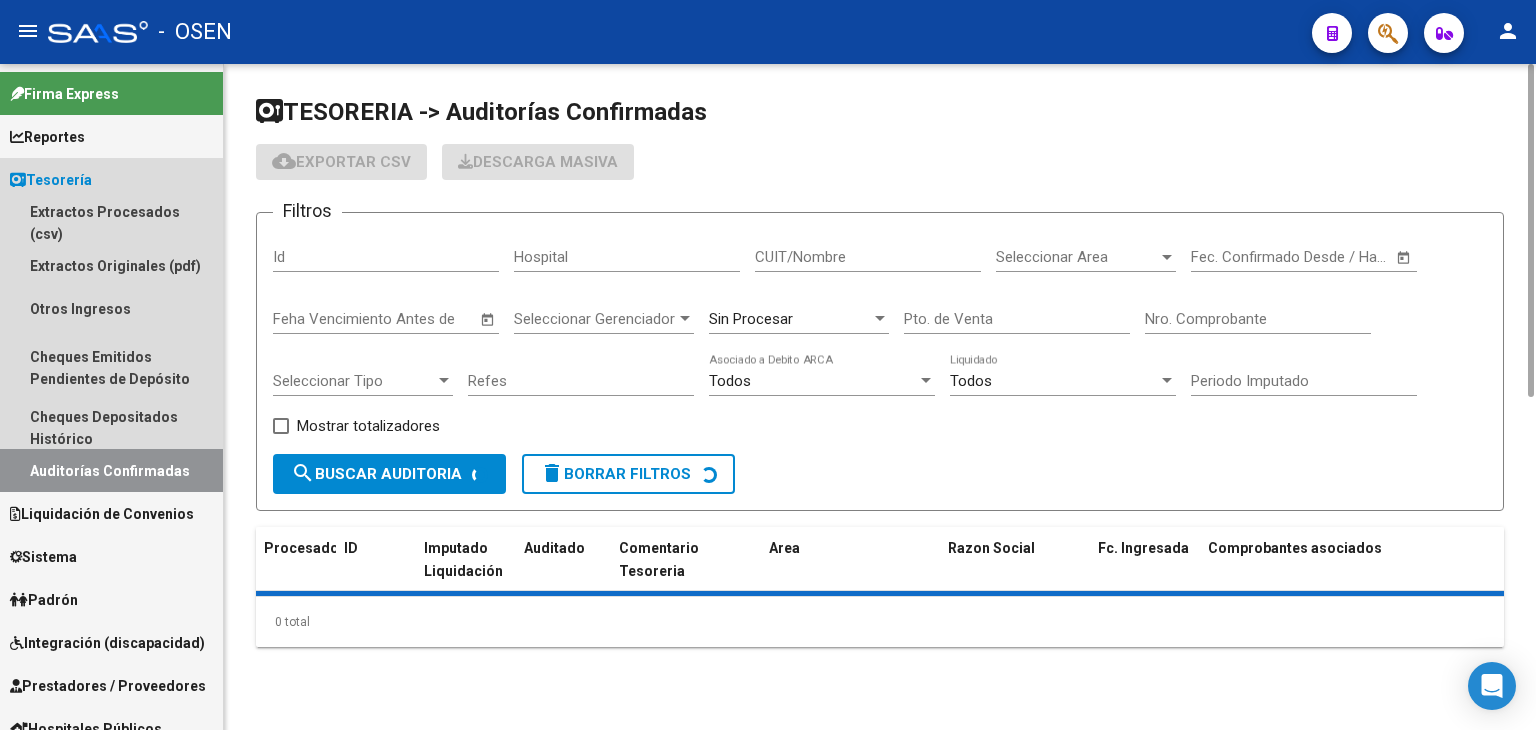 scroll, scrollTop: 0, scrollLeft: 0, axis: both 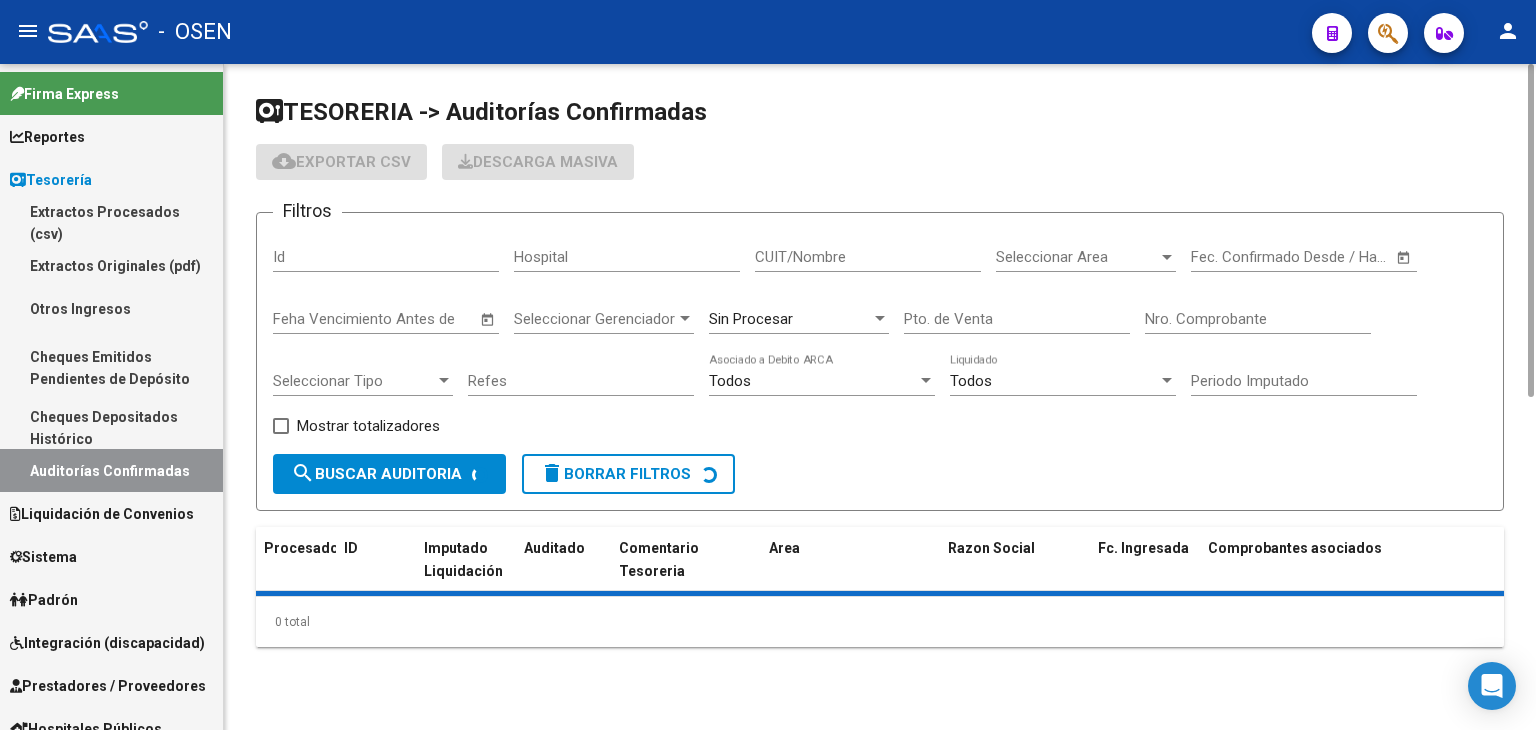 click on "Nro. Comprobante" at bounding box center [1258, 319] 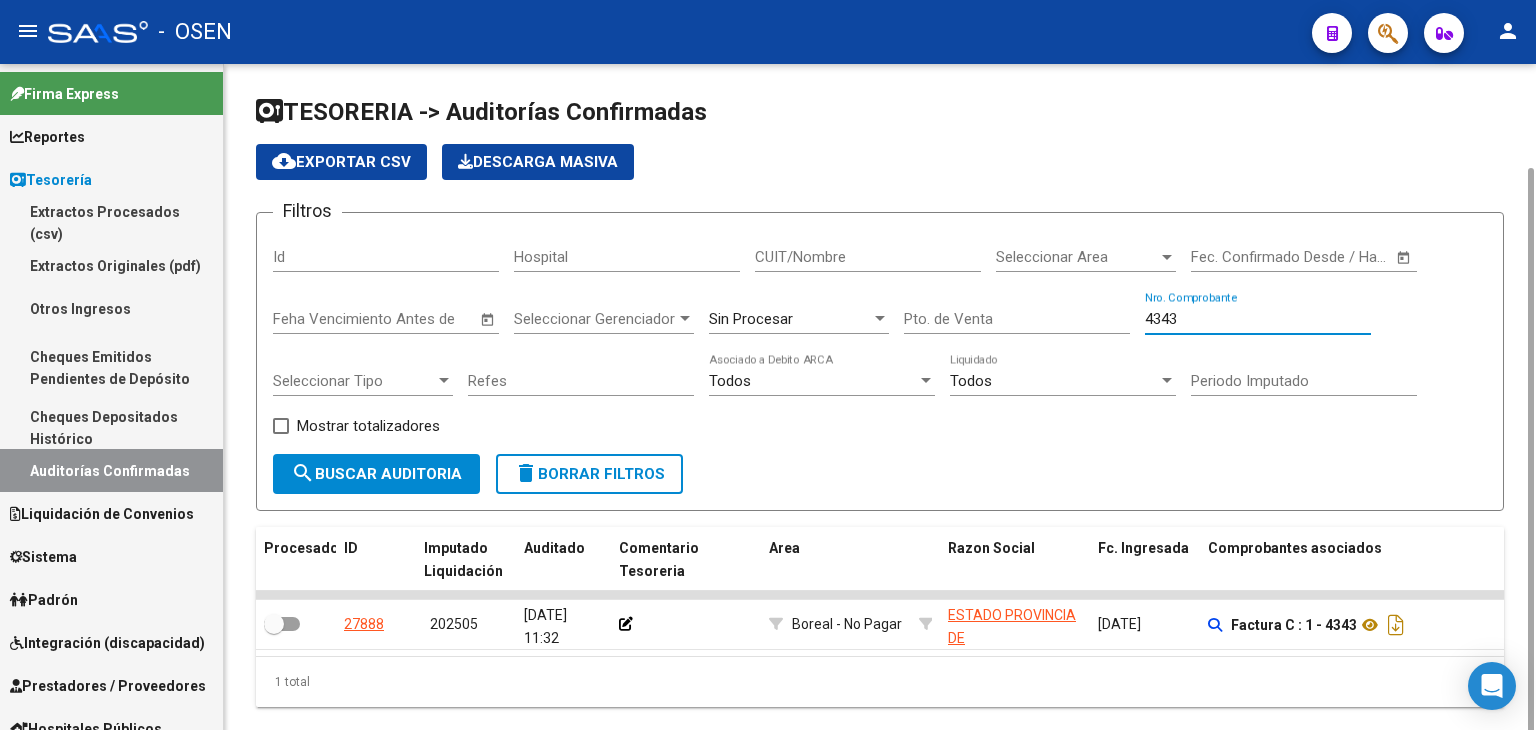 scroll, scrollTop: 54, scrollLeft: 0, axis: vertical 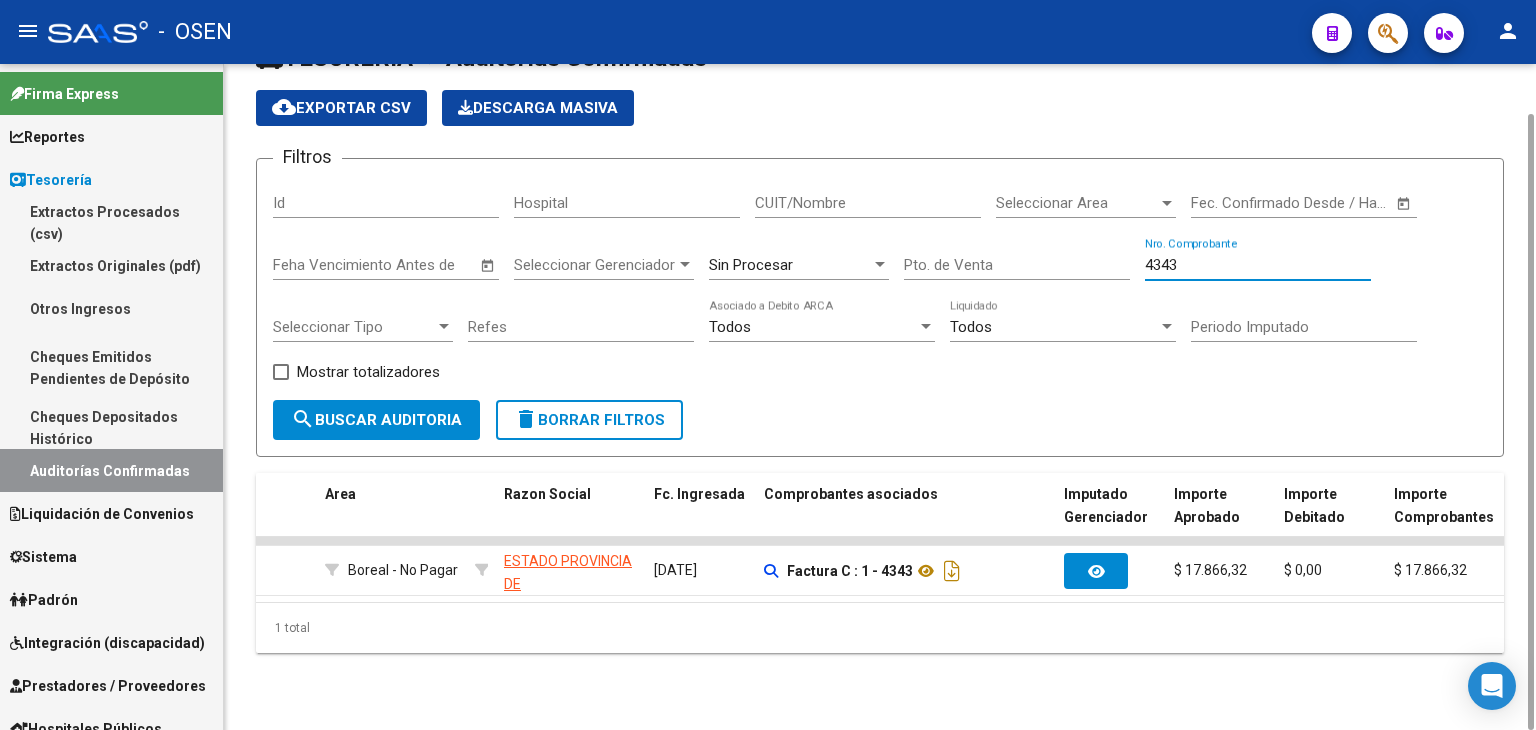 drag, startPoint x: 1191, startPoint y: 265, endPoint x: 1070, endPoint y: 257, distance: 121.264175 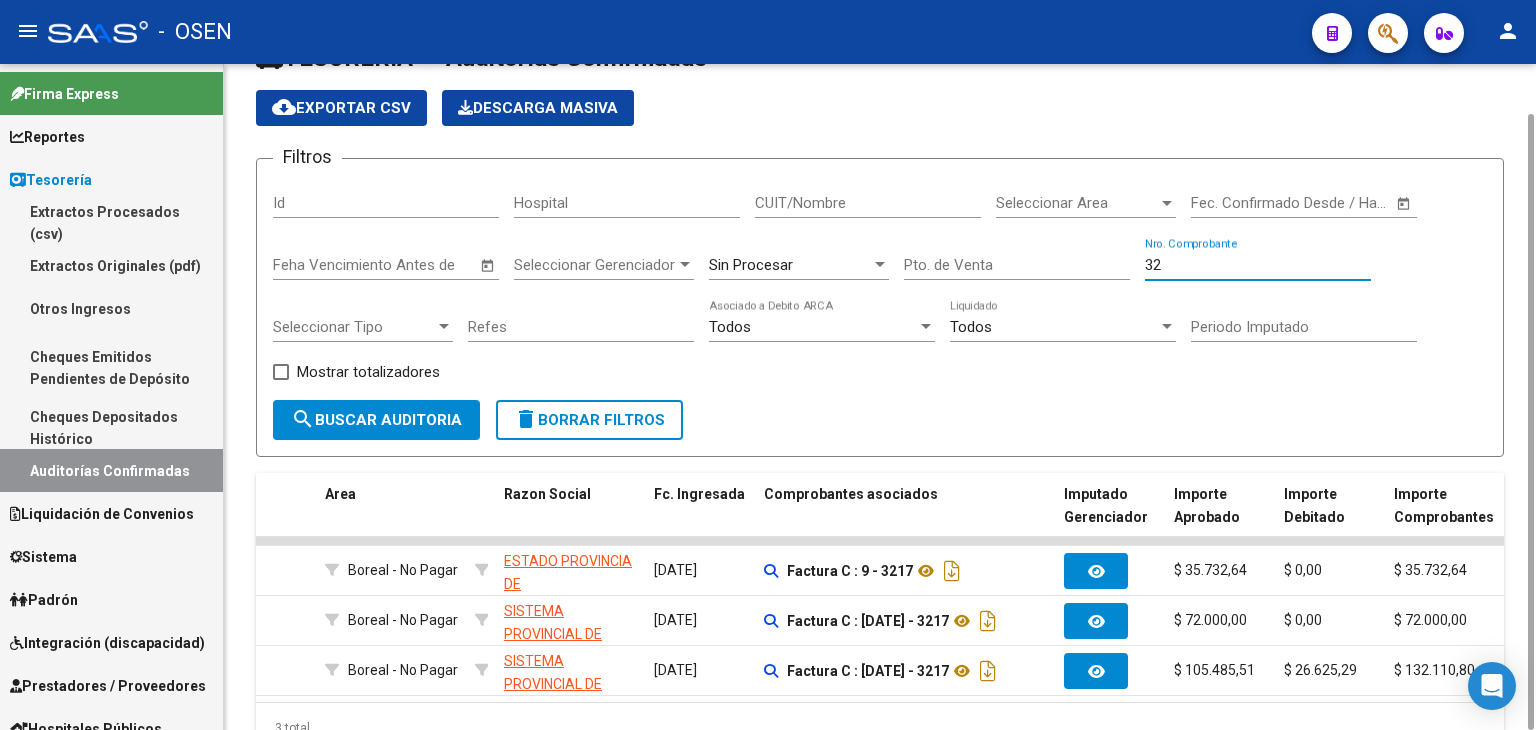 type on "3" 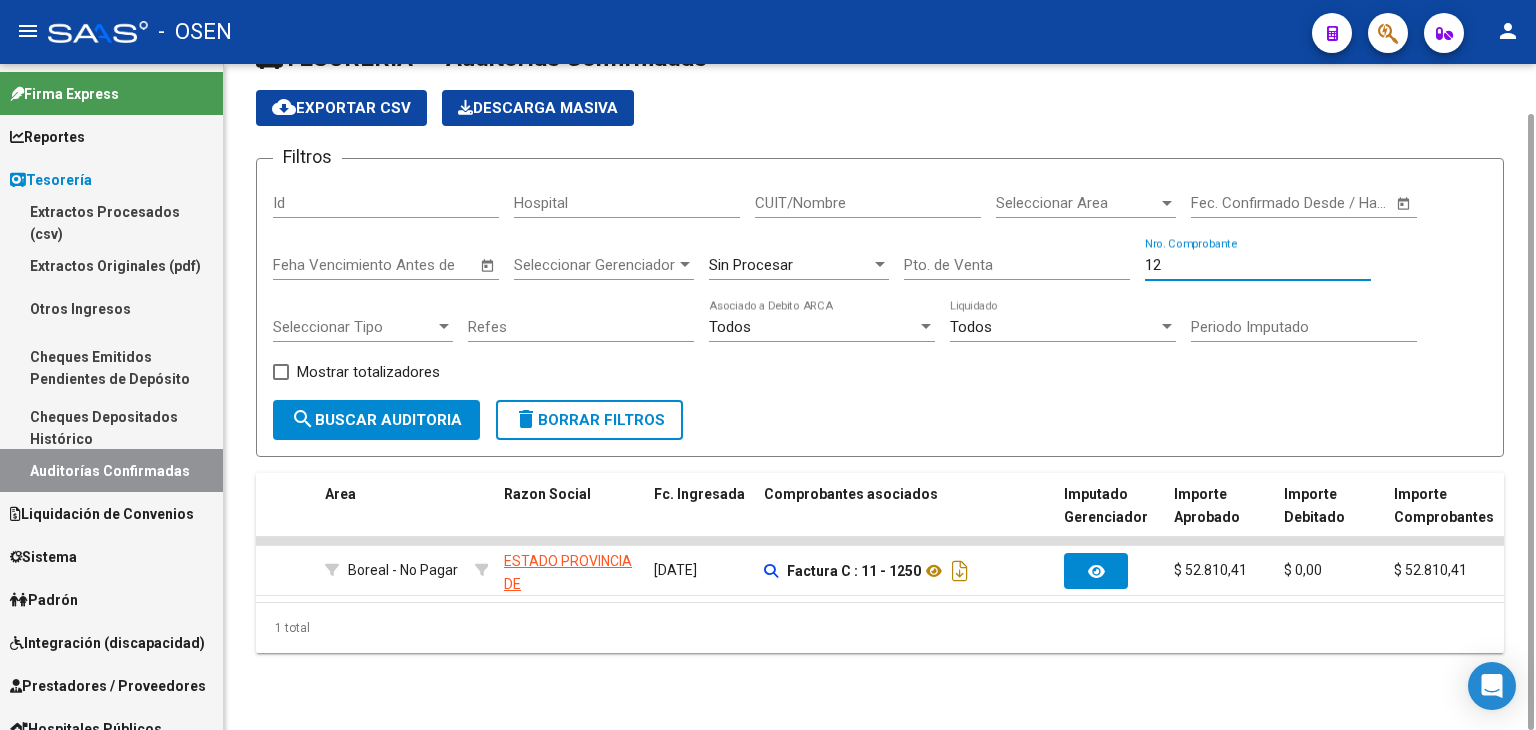 type on "1" 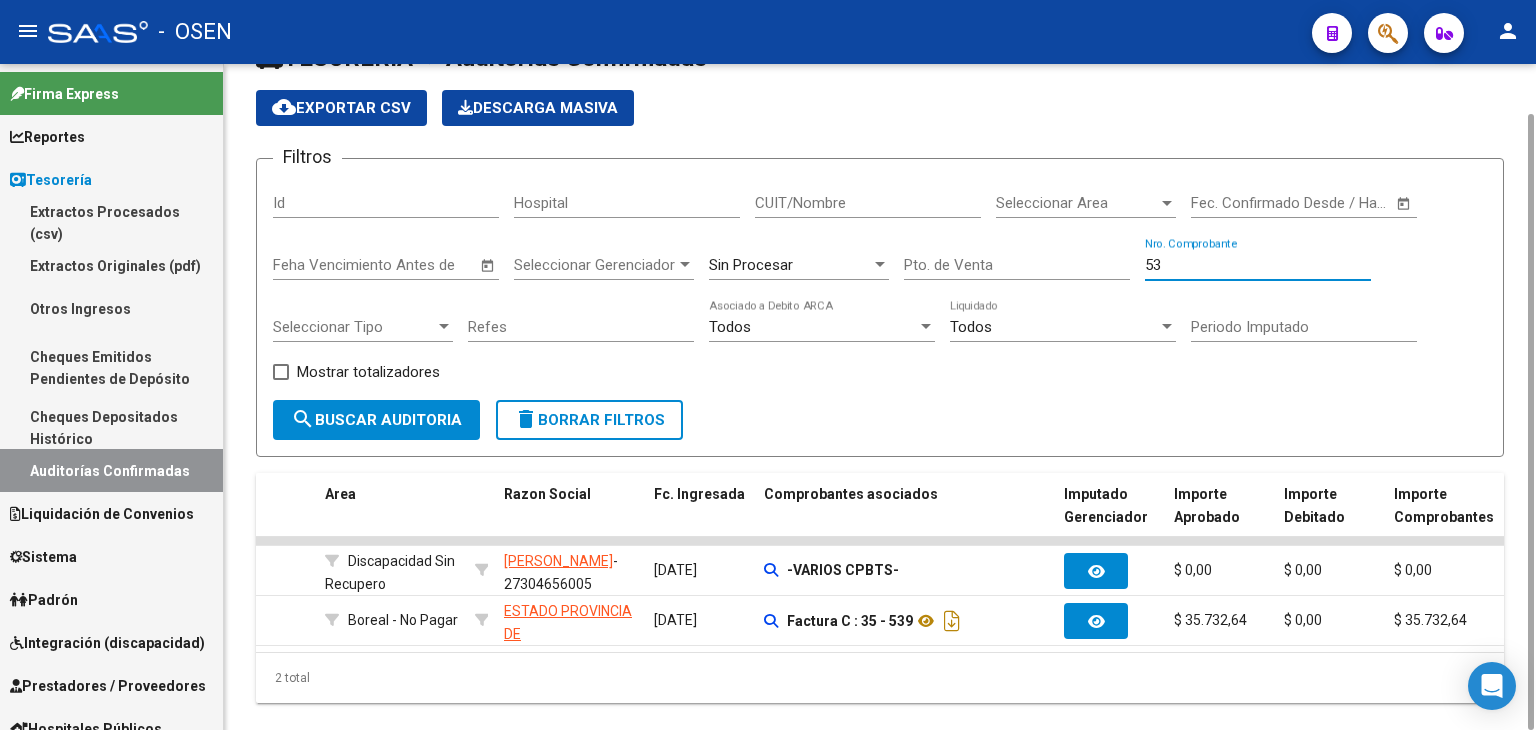 type on "5" 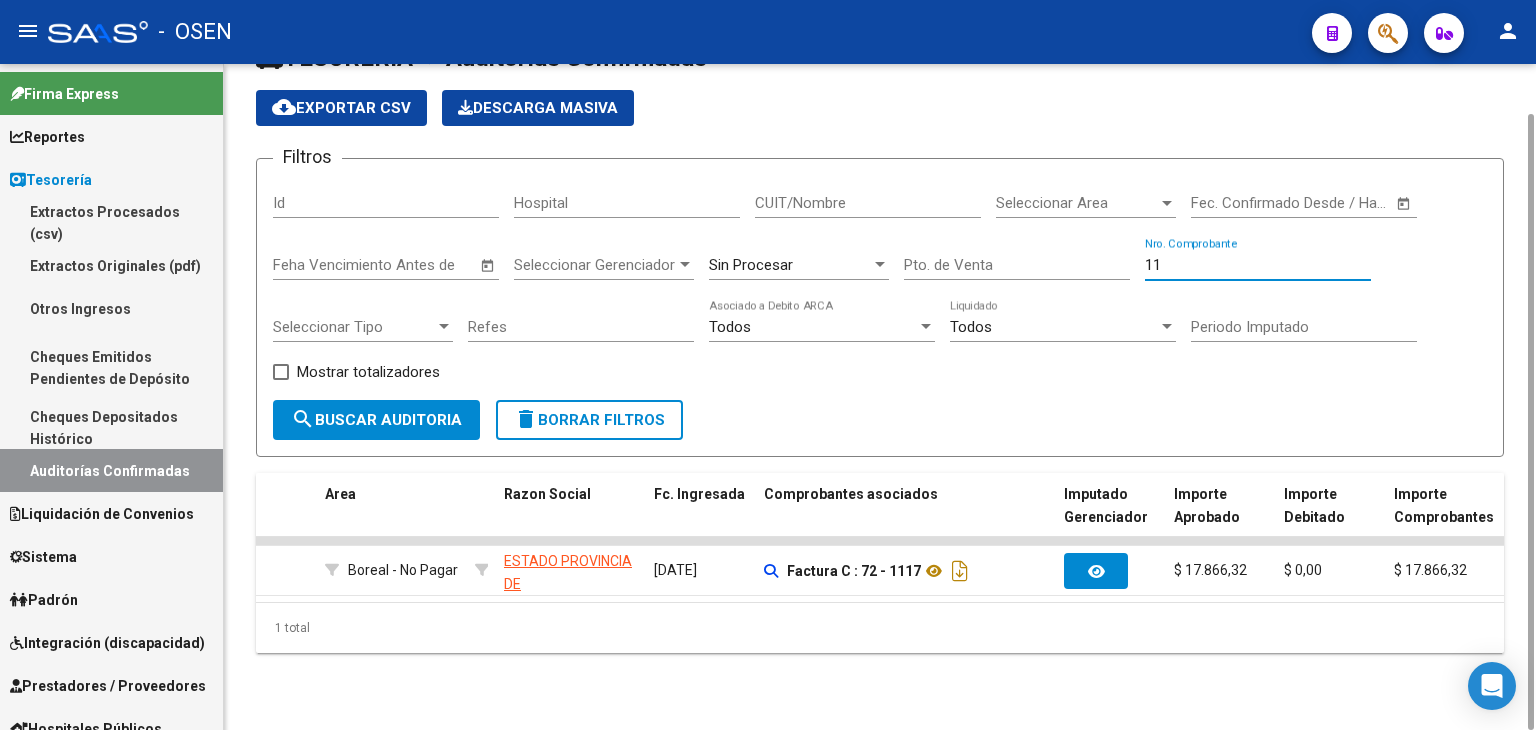 type on "1" 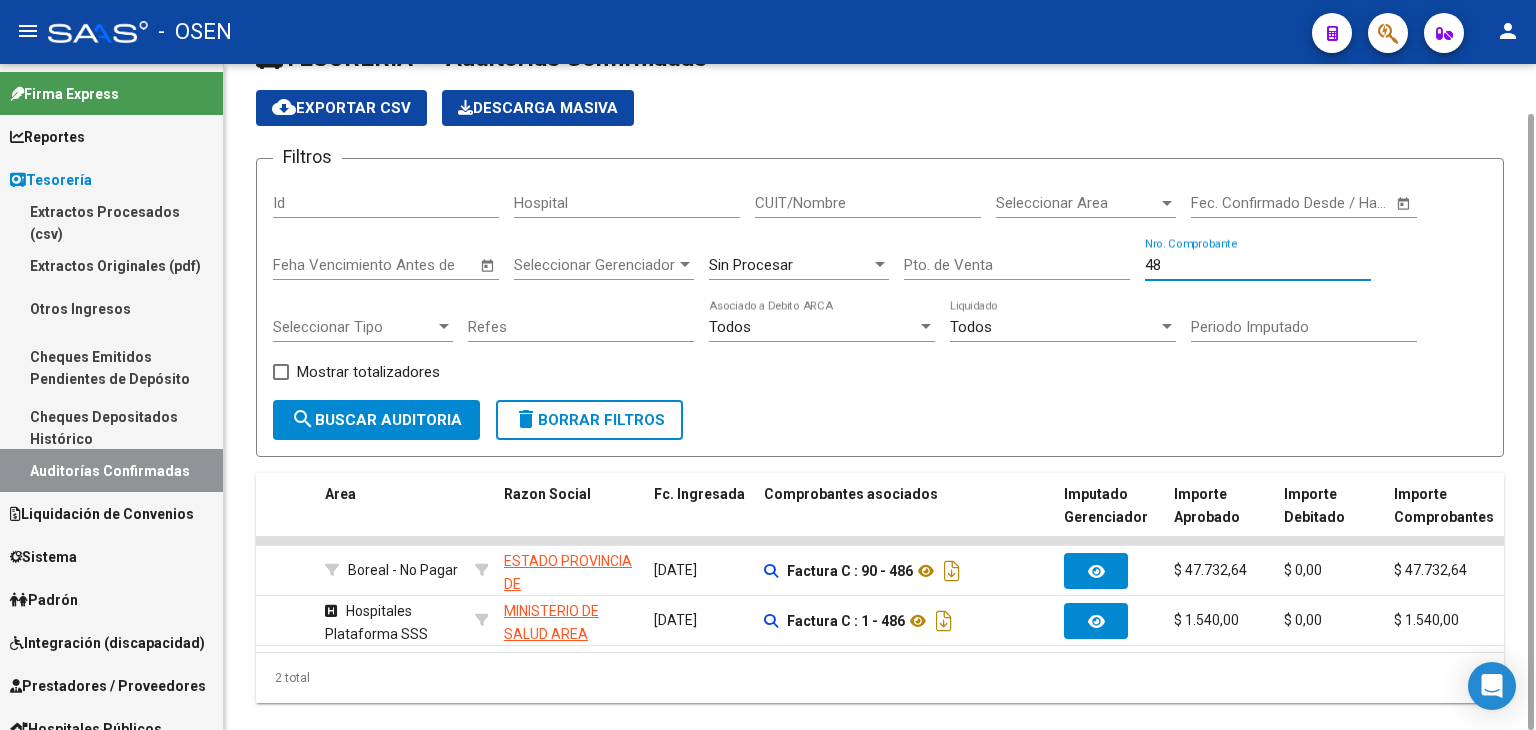 type on "4" 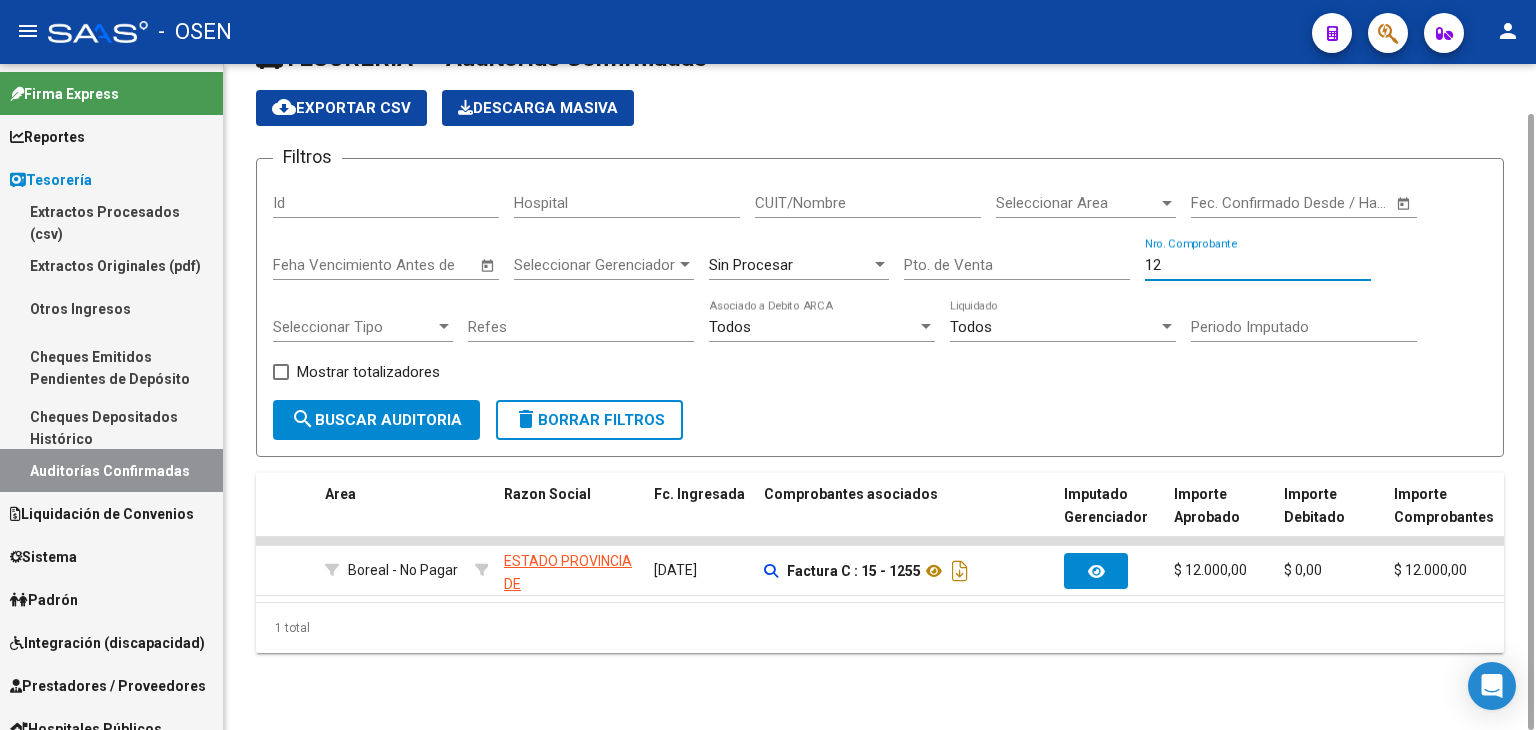 type on "1" 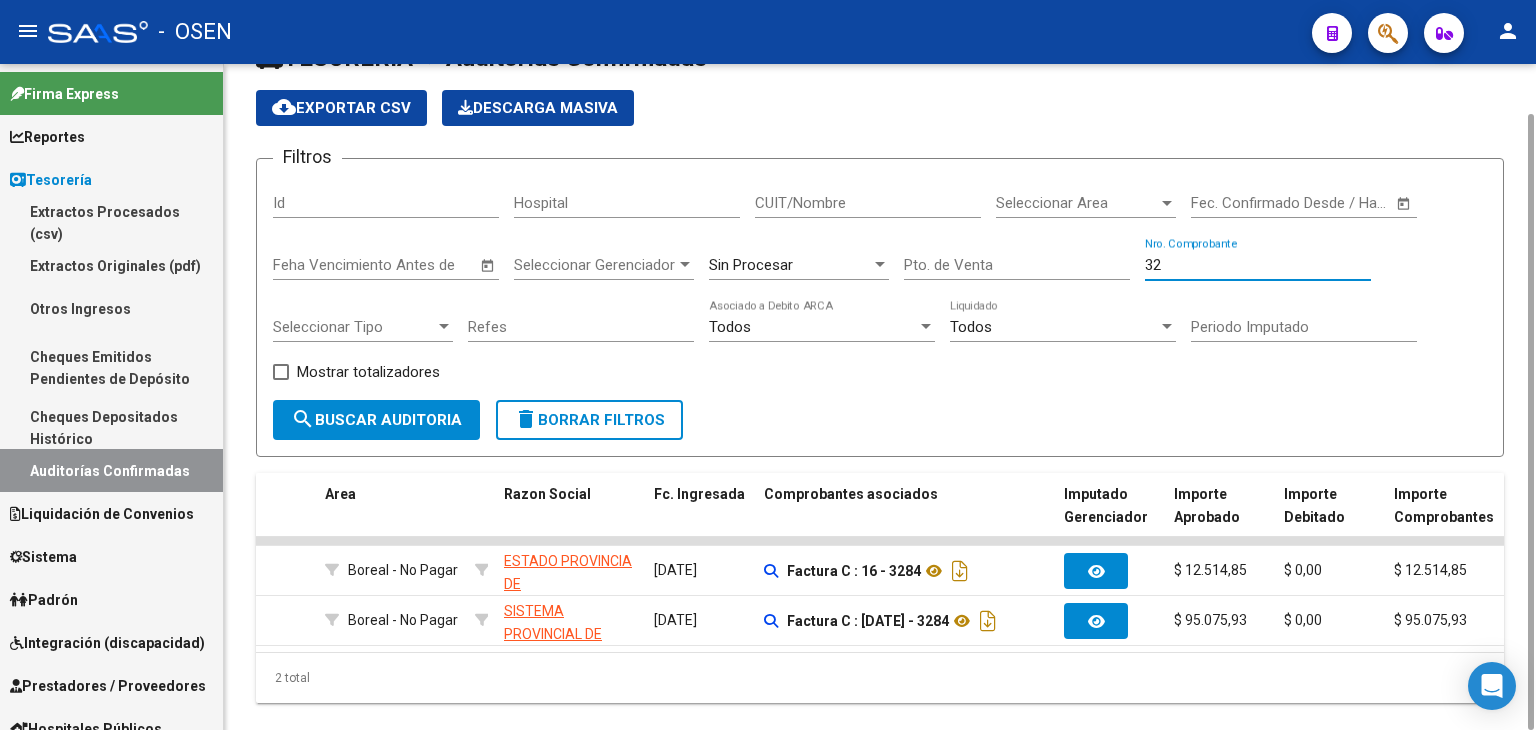 type on "3" 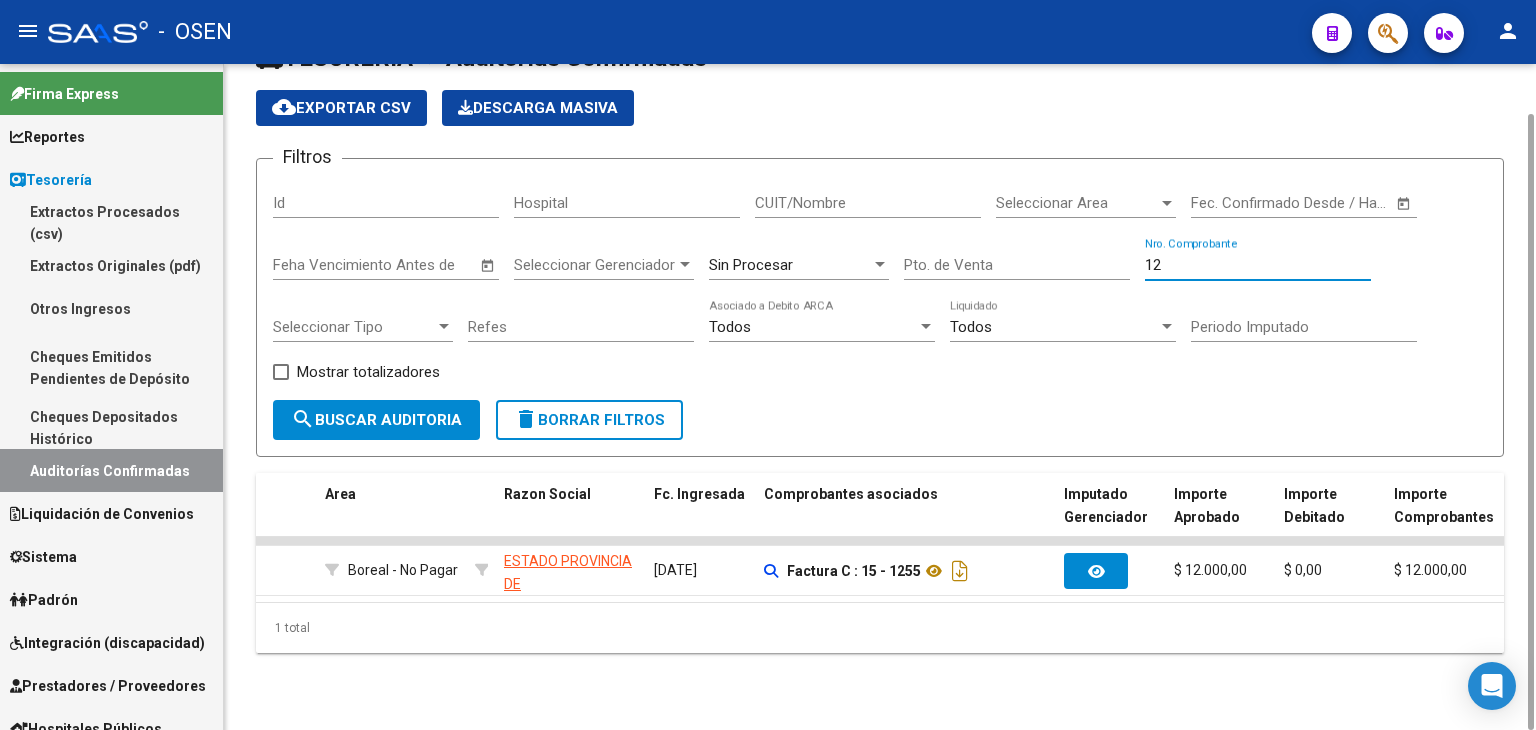 type on "1" 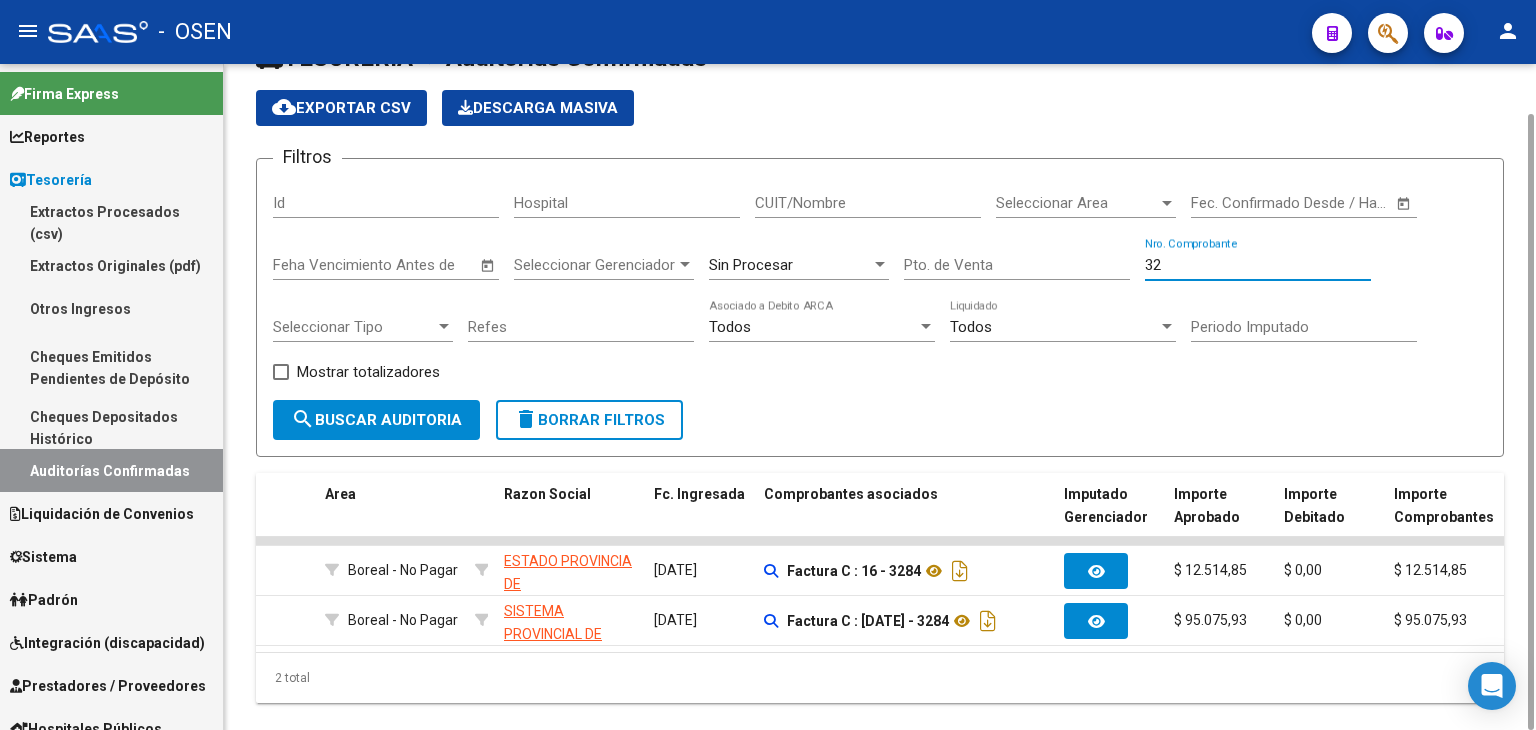 type on "3" 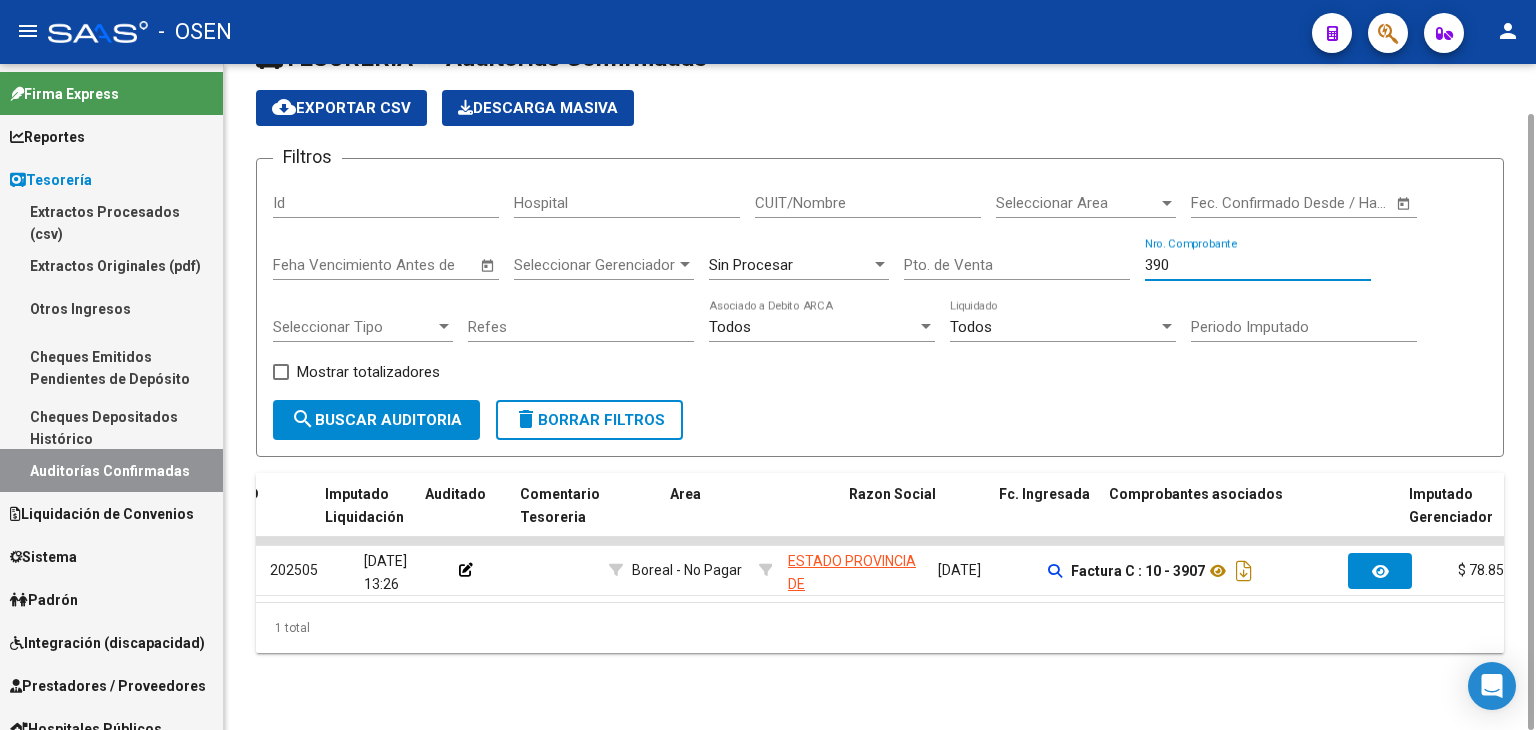 scroll, scrollTop: 0, scrollLeft: 0, axis: both 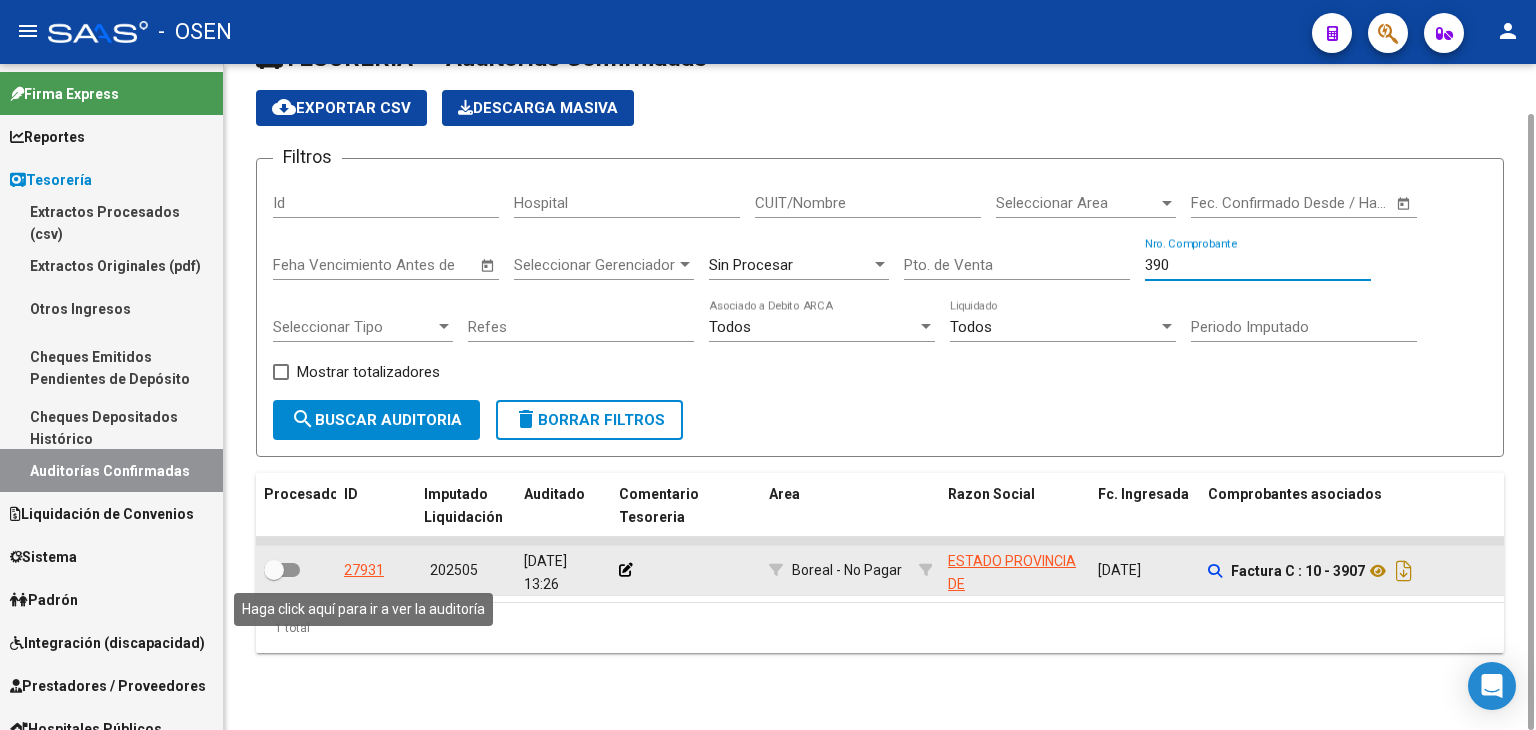 type on "390" 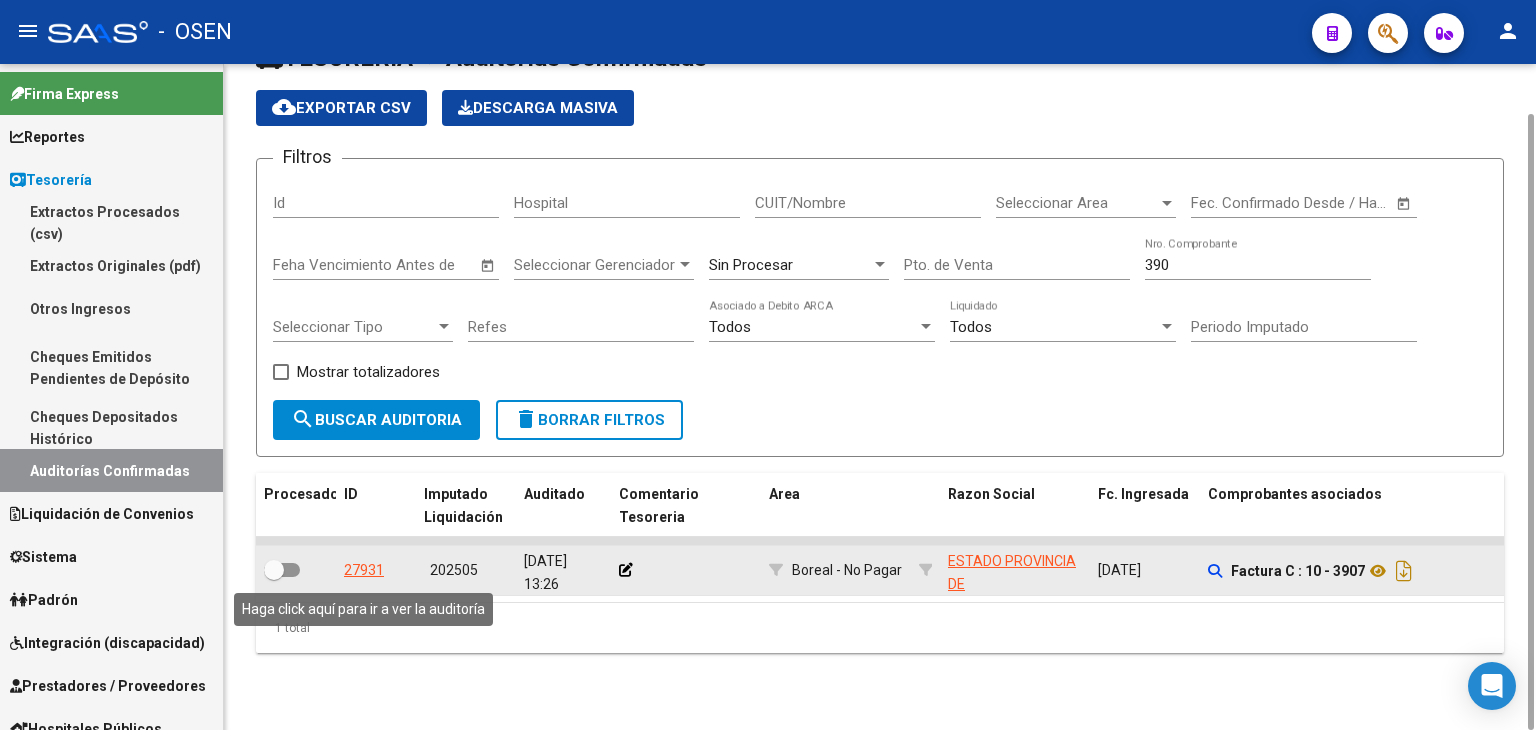 click on "27931" 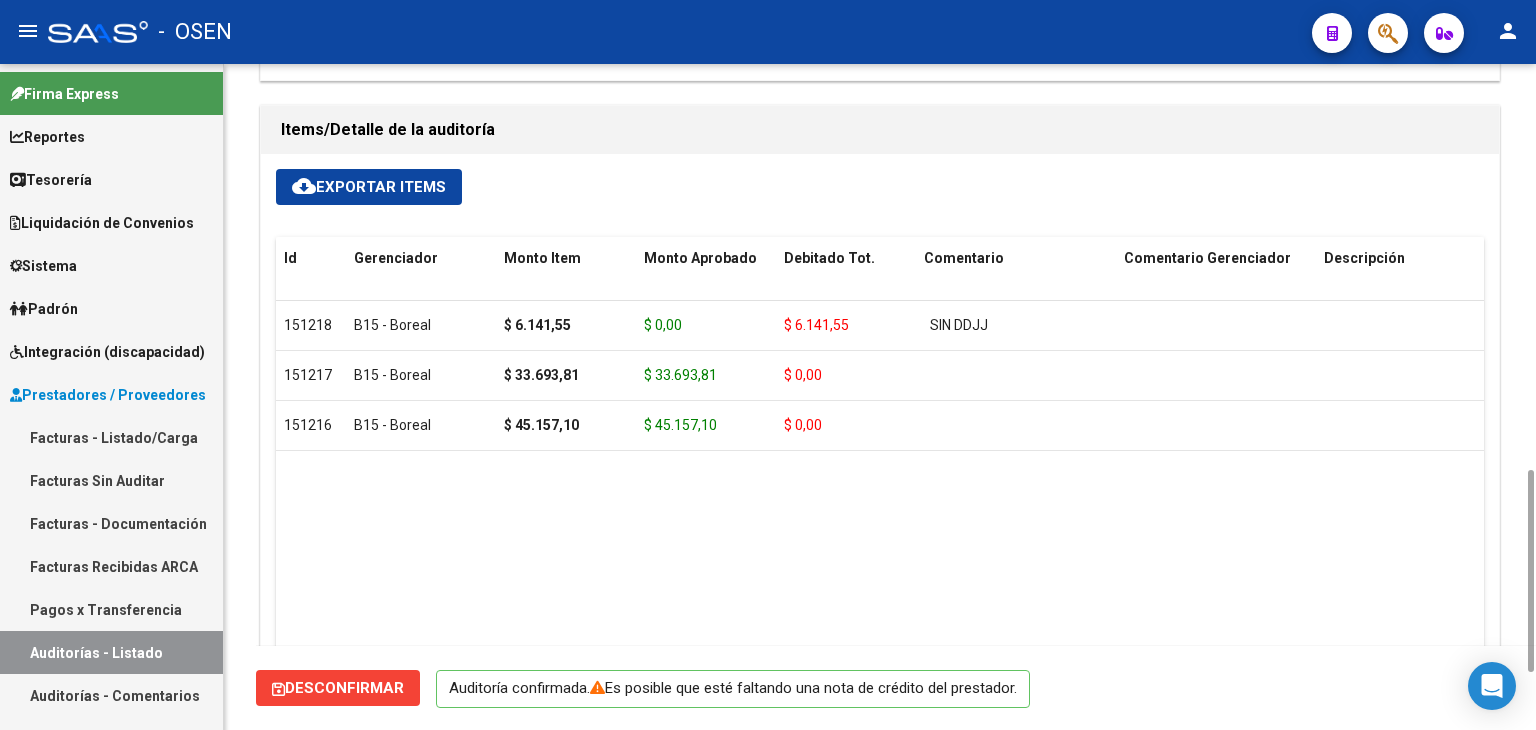 scroll, scrollTop: 666, scrollLeft: 0, axis: vertical 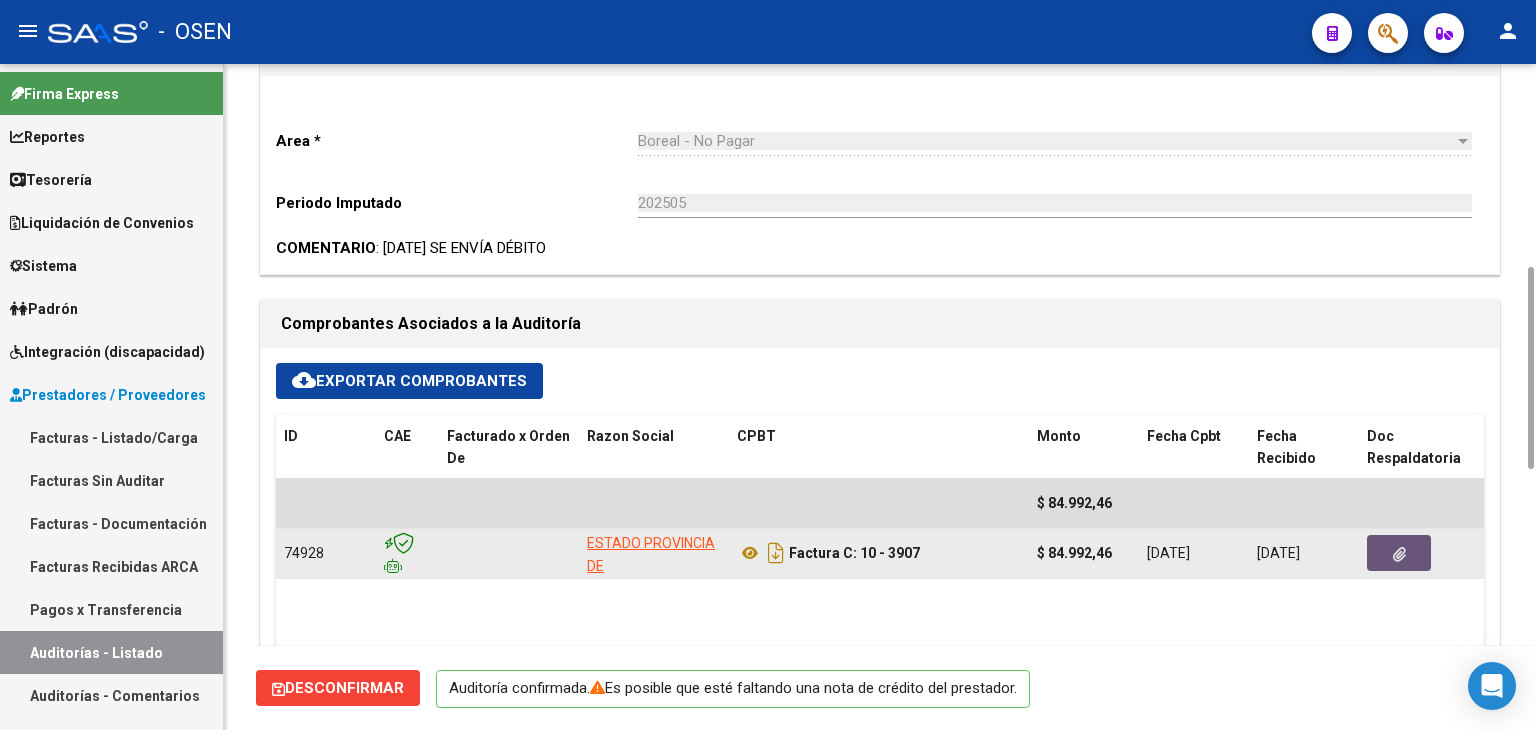 click 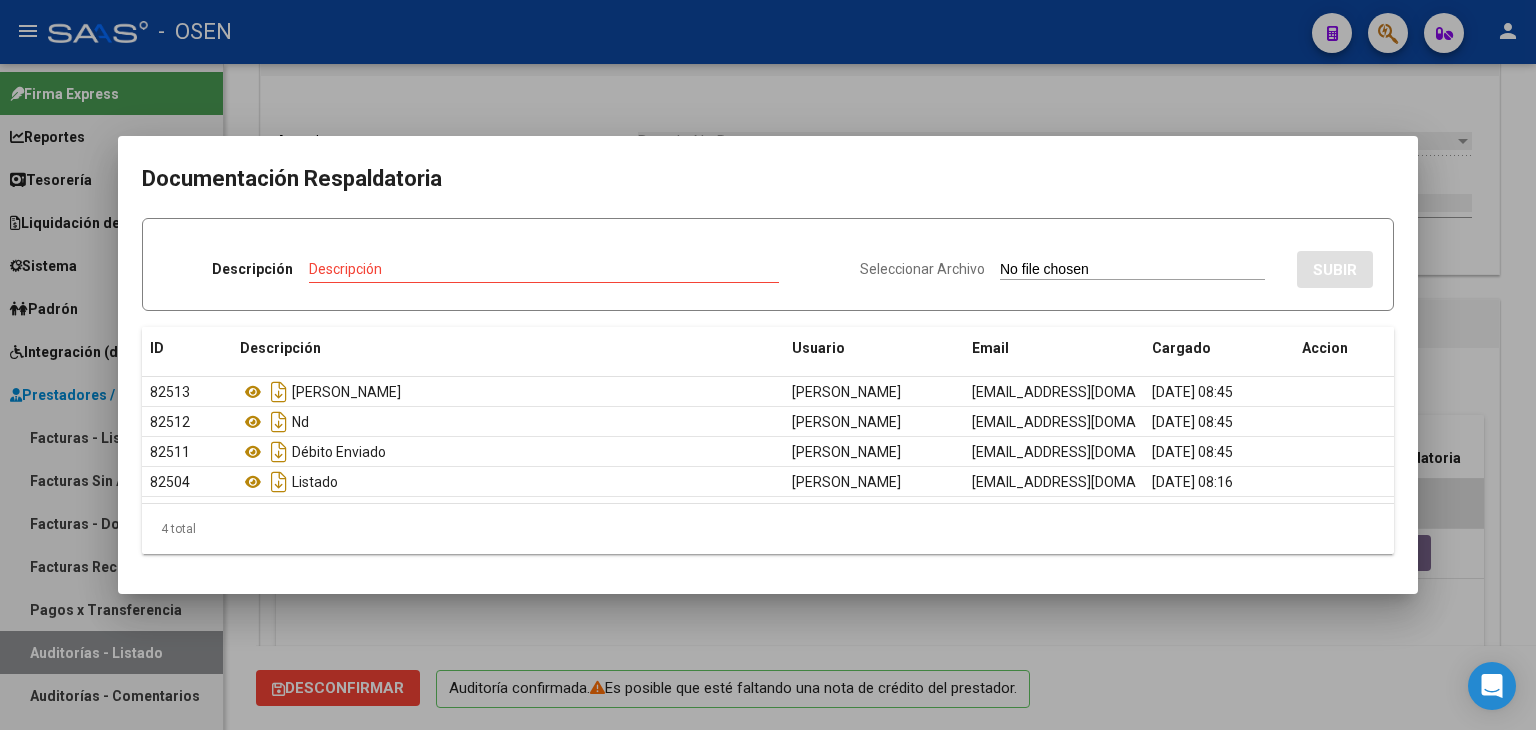 click on "Documentación Respaldatoria Descripción Descripción Seleccionar Archivo SUBIR ID Descripción Usuario Email Cargado Accion 82513  Débito Torres  Evelyn  Canosa ecanosa@osensalud.com.ar 19/05/2025 08:45 82512  Nd  Evelyn  Canosa ecanosa@osensalud.com.ar 19/05/2025 08:45 82511  Débito Enviado  Evelyn  Canosa ecanosa@osensalud.com.ar 19/05/2025 08:45 82504  Listado  Evelyn  Canosa ecanosa@osensalud.com.ar 19/05/2025 08:16  4 total   1" at bounding box center (768, 365) 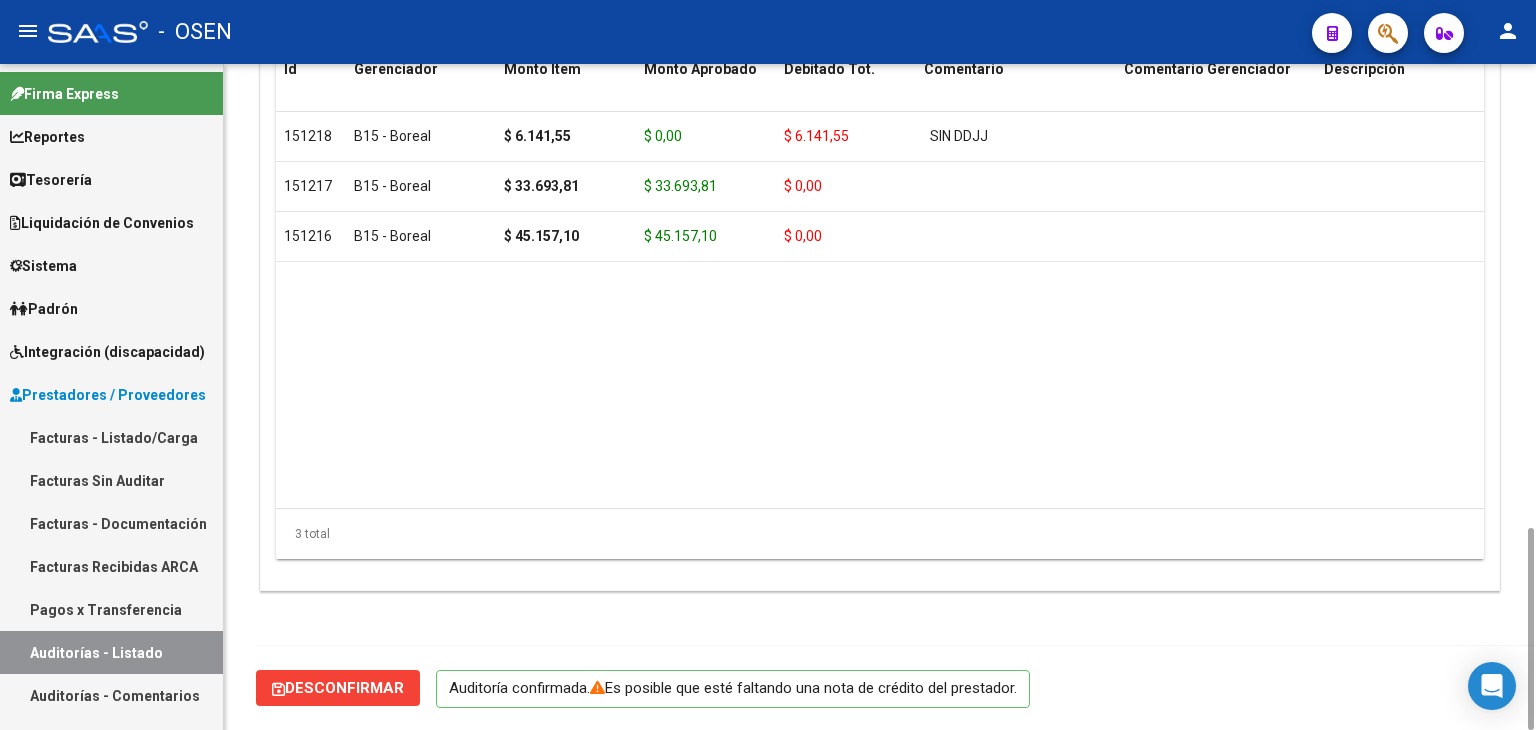 scroll, scrollTop: 855, scrollLeft: 0, axis: vertical 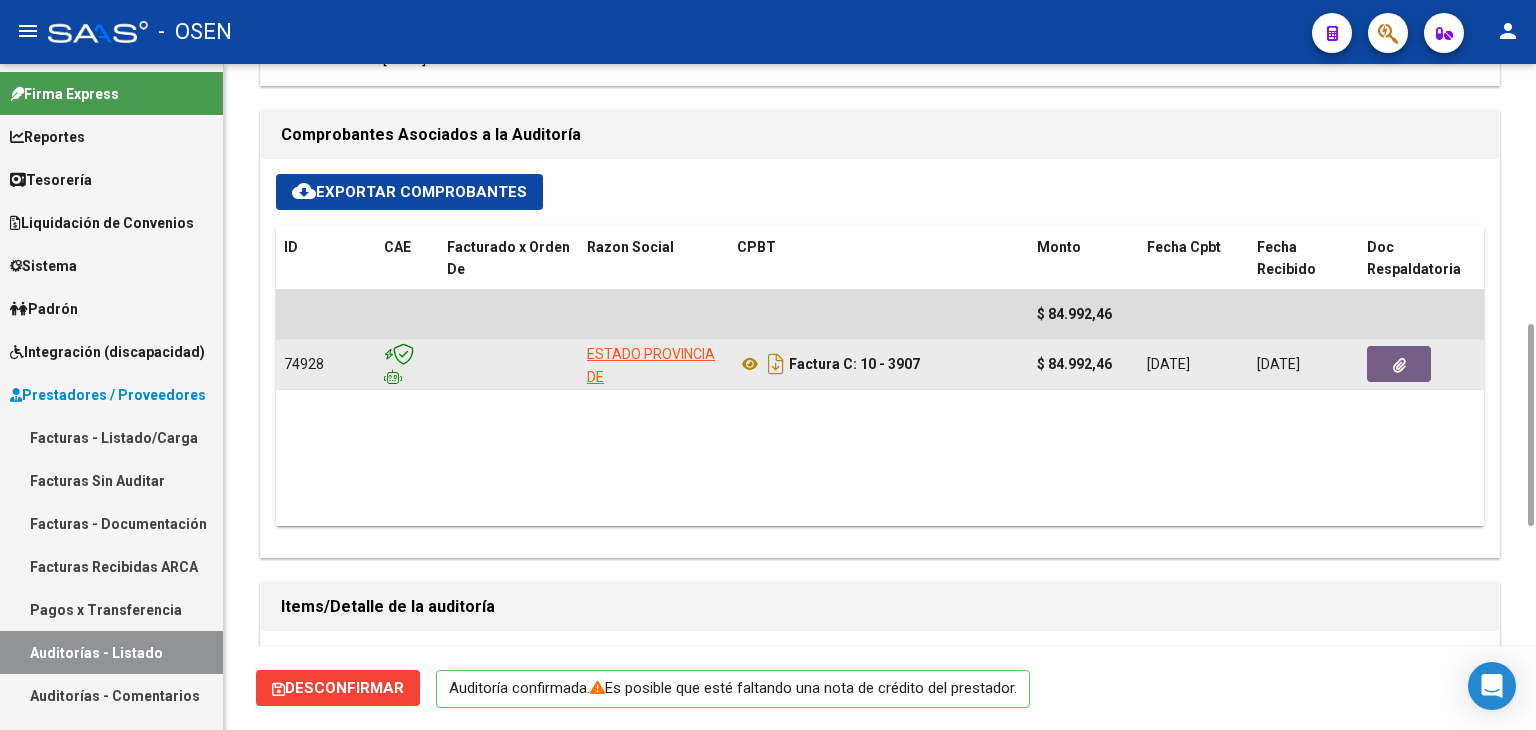 click 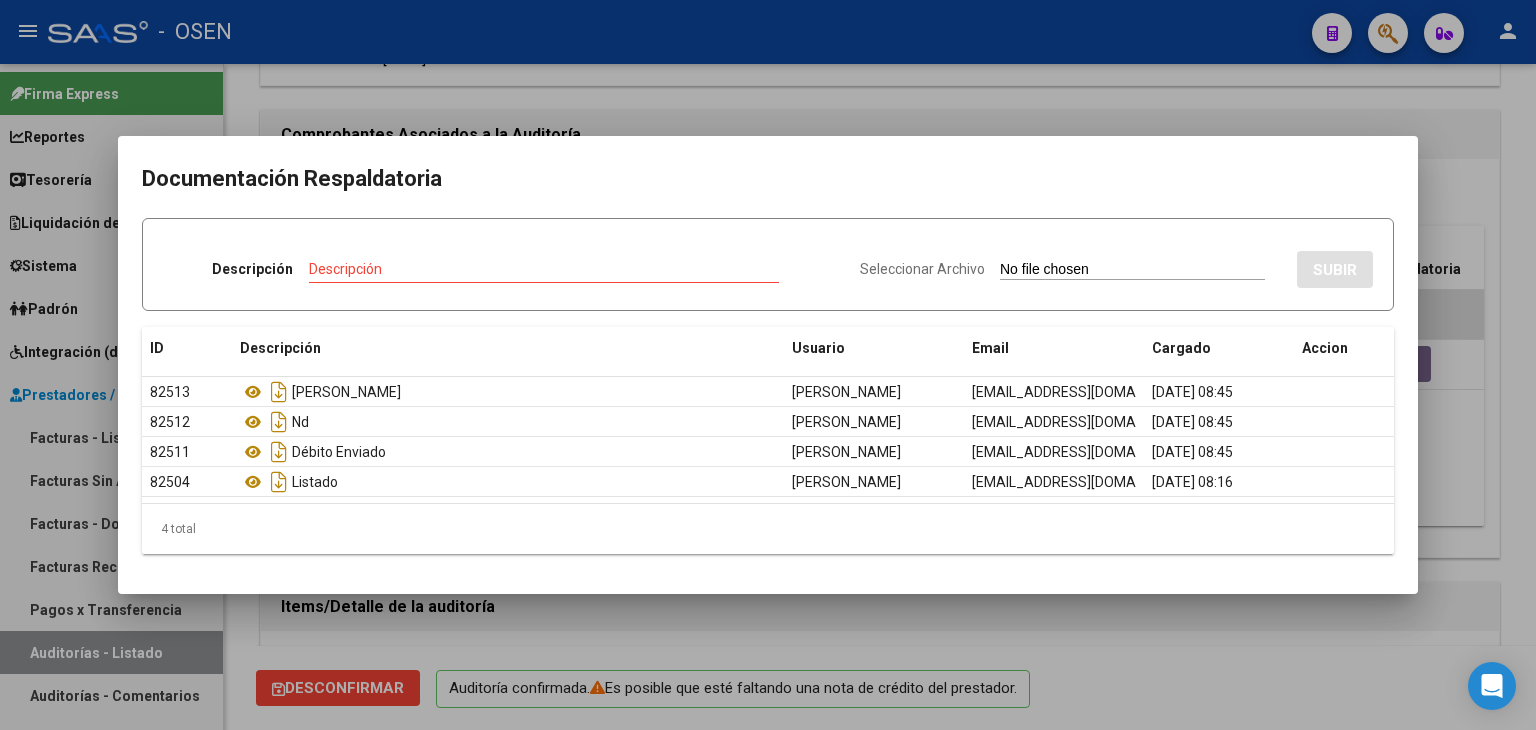 click on "Documentación Respaldatoria Descripción Descripción Seleccionar Archivo SUBIR ID Descripción Usuario Email Cargado Accion 82513  Débito Torres  Evelyn  Canosa ecanosa@osensalud.com.ar 19/05/2025 08:45 82512  Nd  Evelyn  Canosa ecanosa@osensalud.com.ar 19/05/2025 08:45 82511  Débito Enviado  Evelyn  Canosa ecanosa@osensalud.com.ar 19/05/2025 08:45 82504  Listado  Evelyn  Canosa ecanosa@osensalud.com.ar 19/05/2025 08:16  4 total   1" at bounding box center [768, 365] 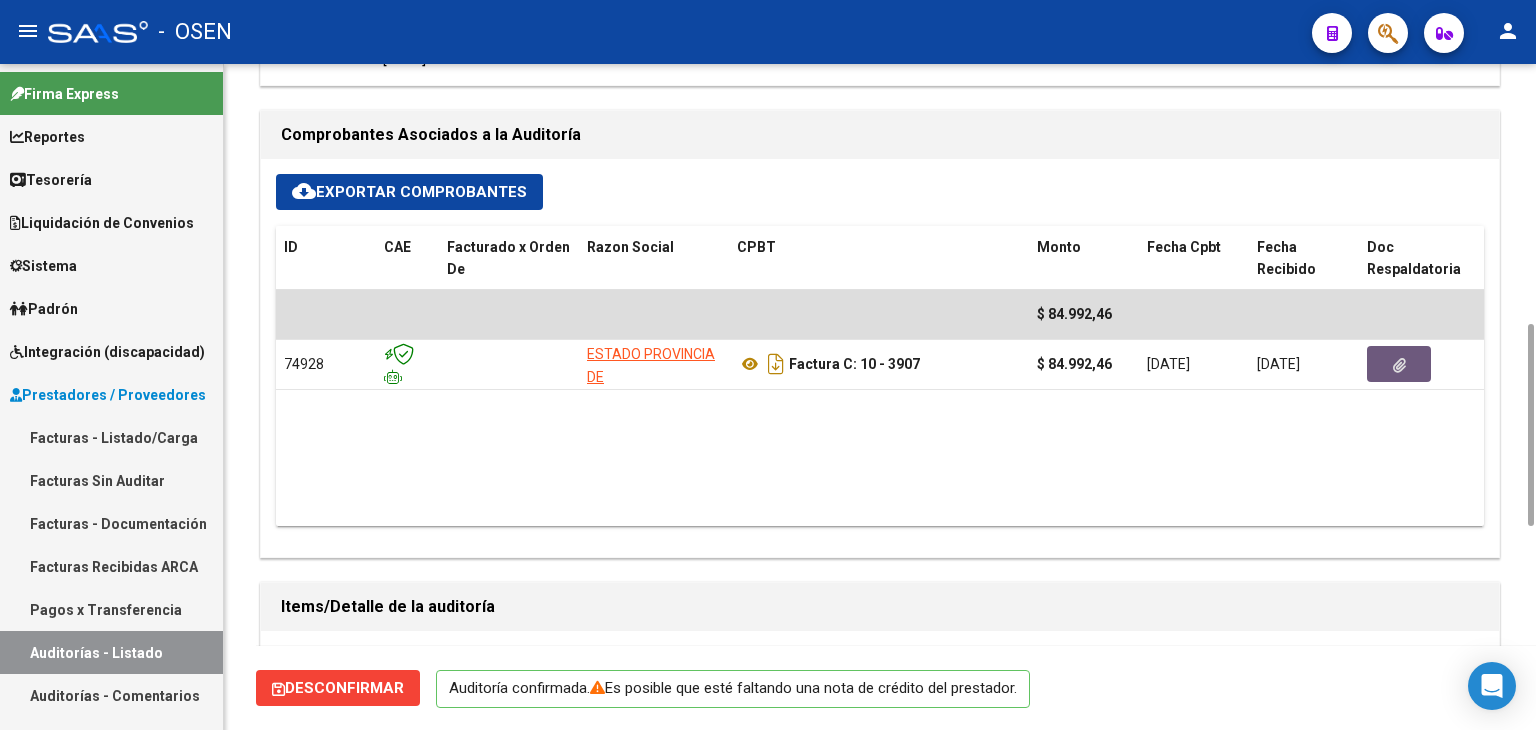 scroll, scrollTop: 0, scrollLeft: 0, axis: both 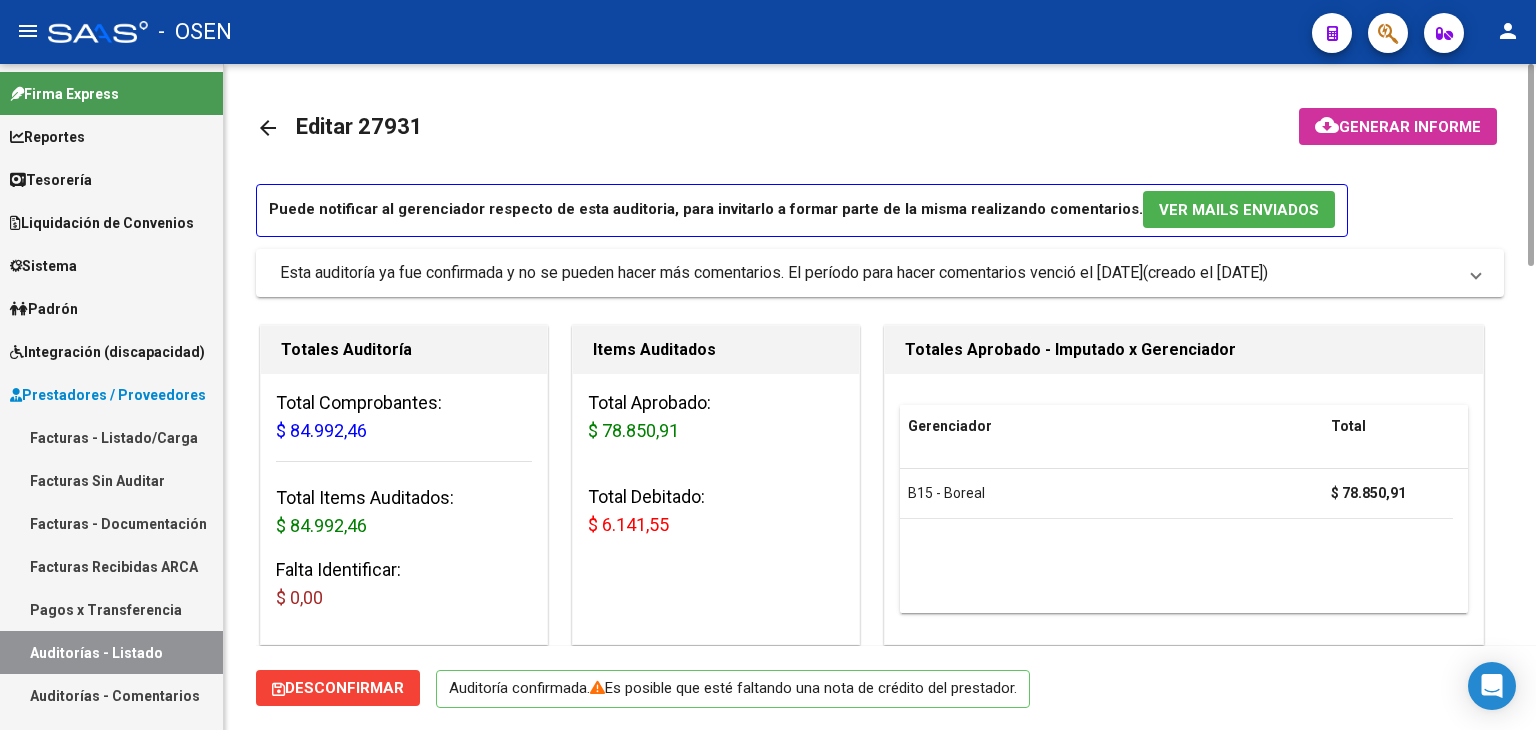 click on "arrow_back" 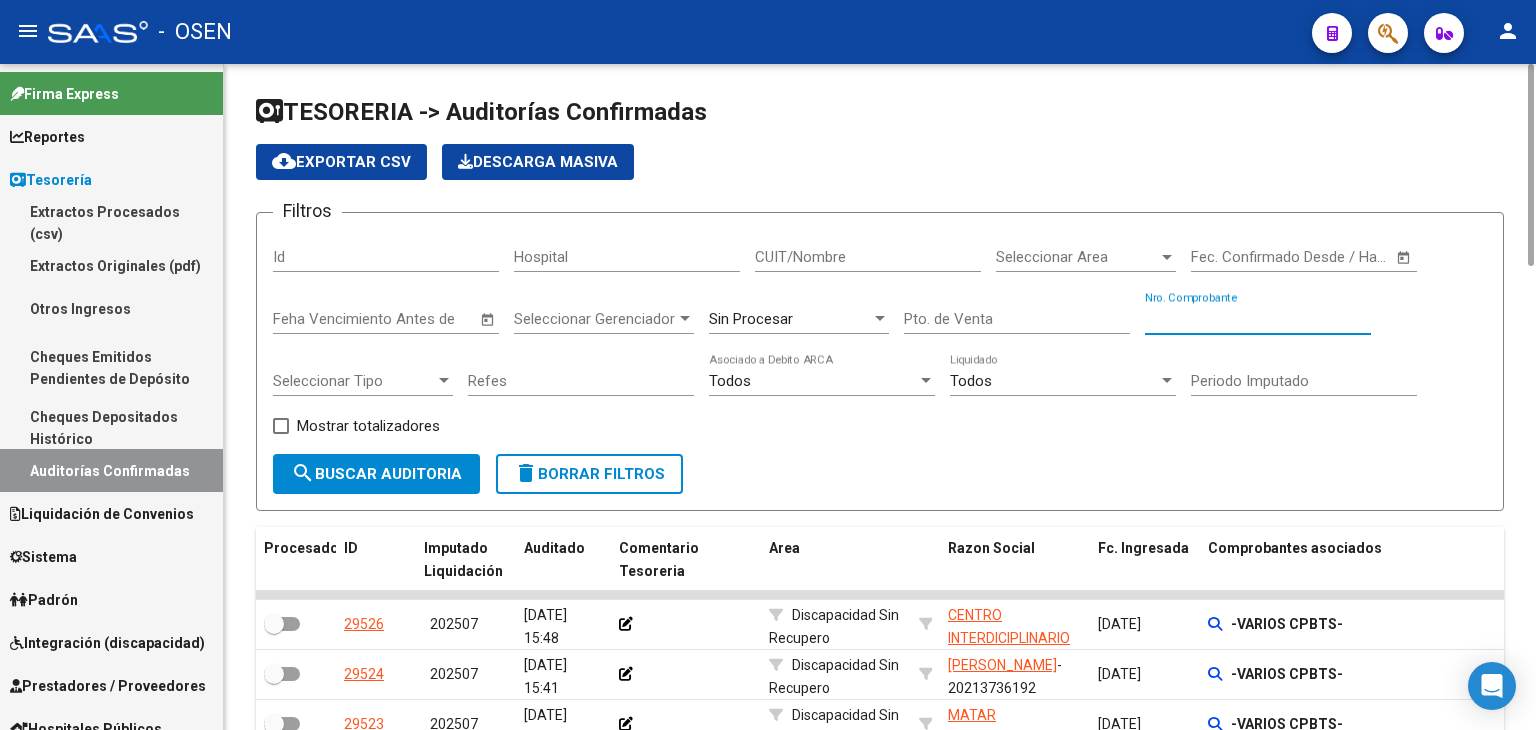 click on "Nro. Comprobante" at bounding box center [1258, 319] 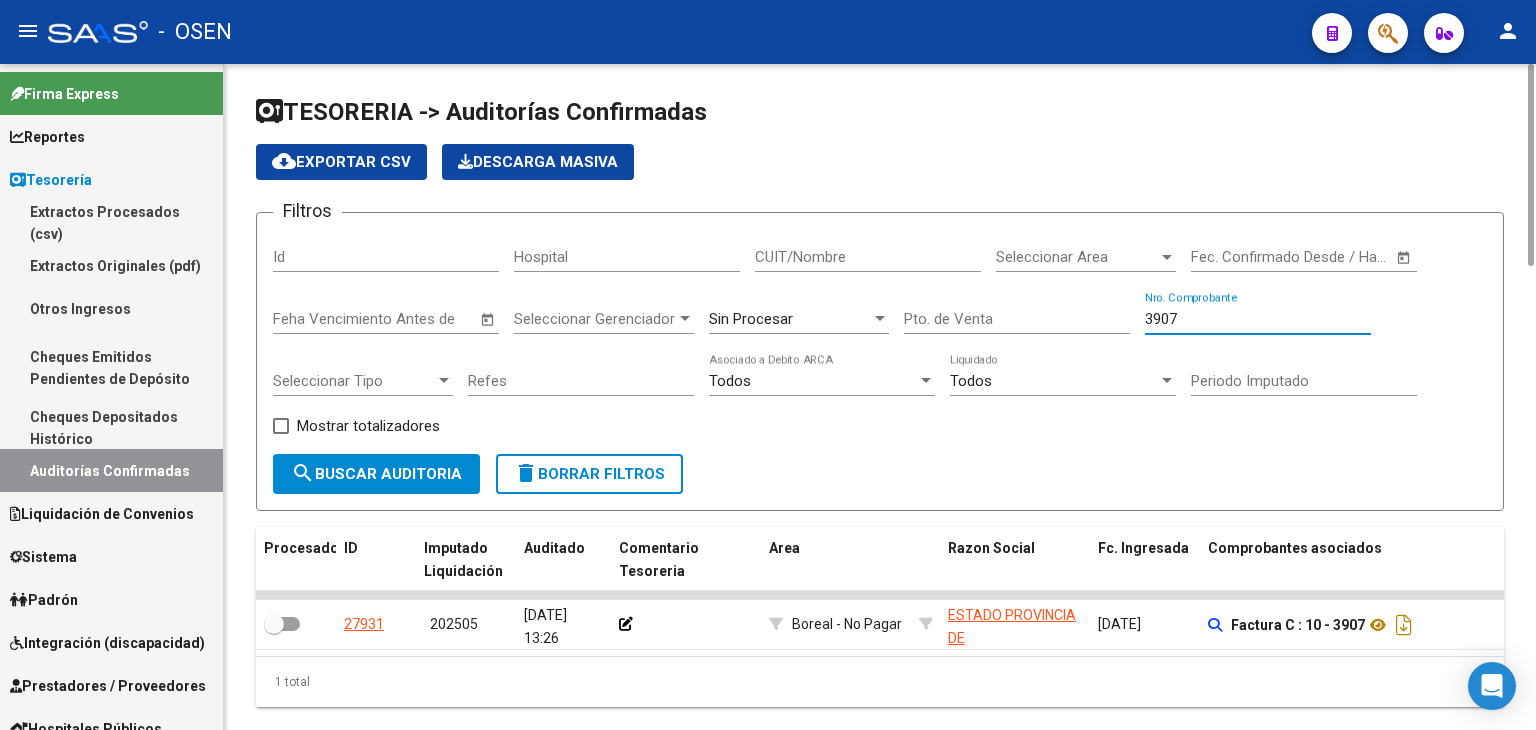 scroll, scrollTop: 54, scrollLeft: 0, axis: vertical 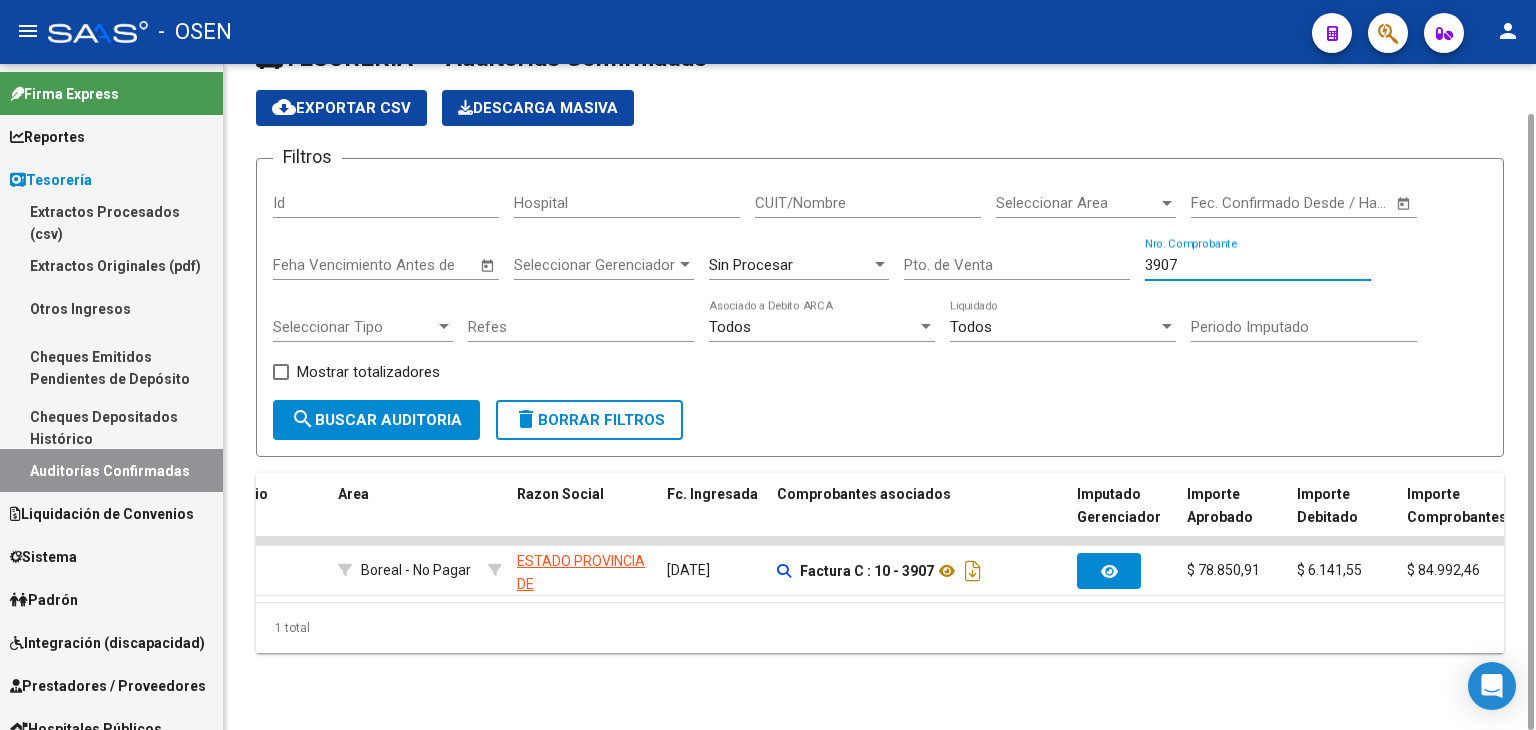 drag, startPoint x: 1178, startPoint y: 260, endPoint x: 929, endPoint y: 221, distance: 252.0357 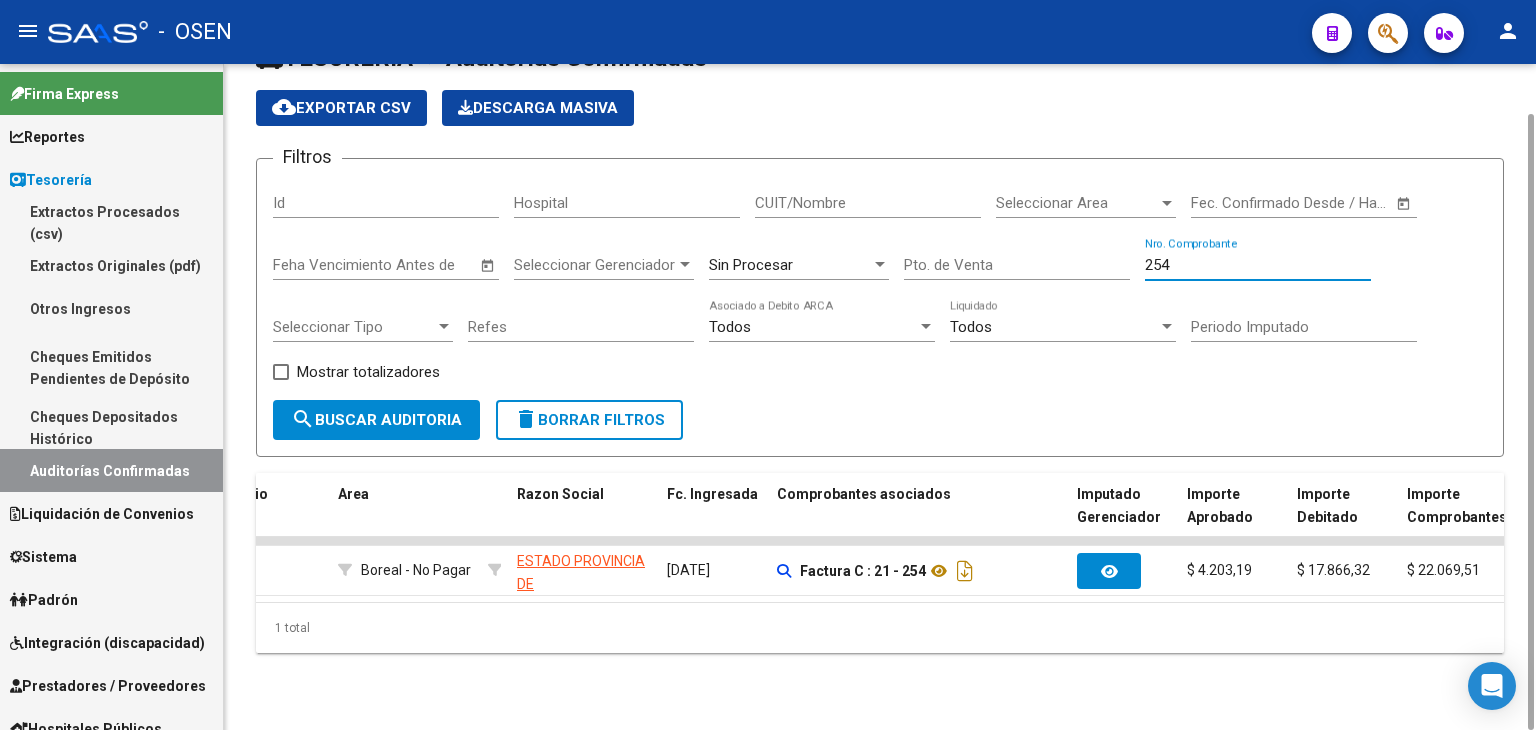 type on "254" 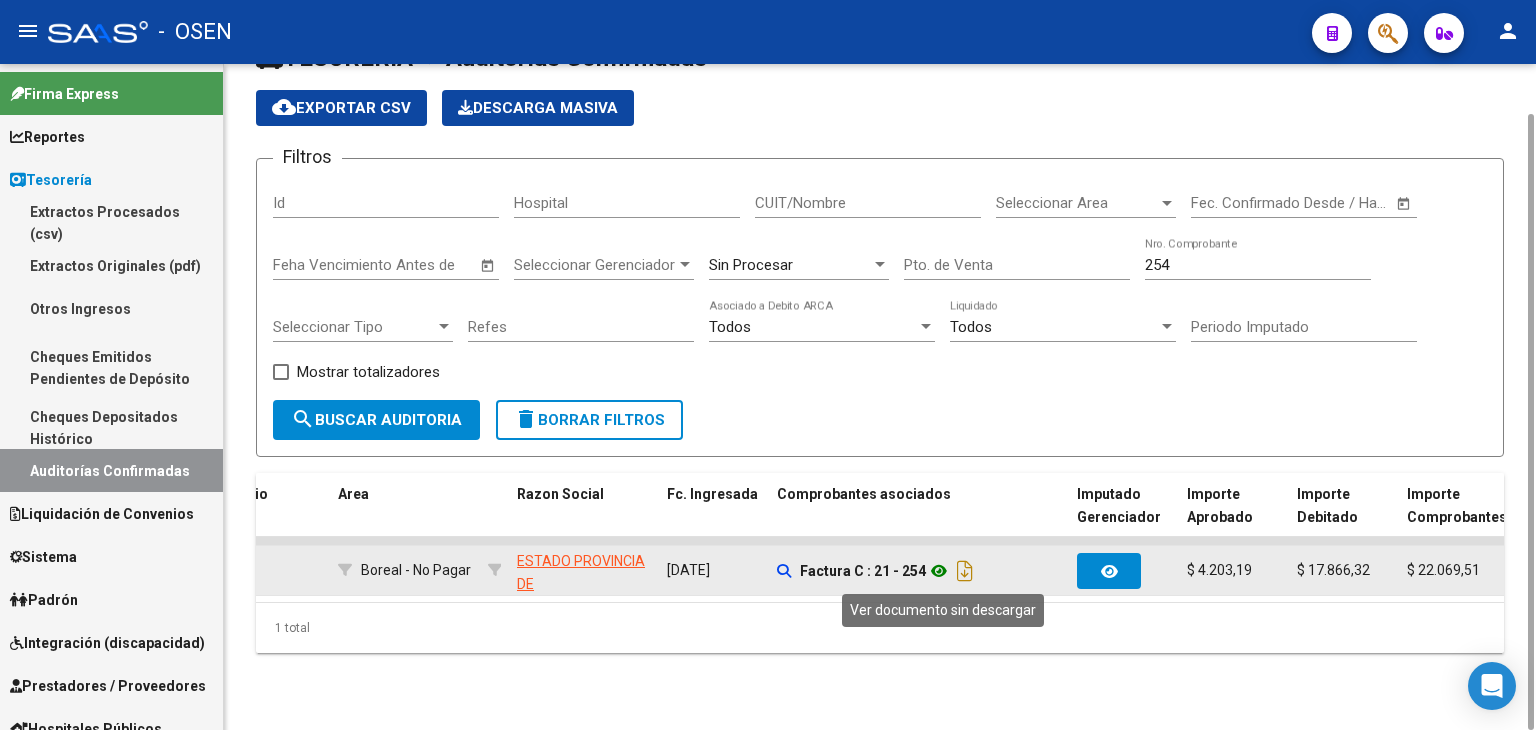 click 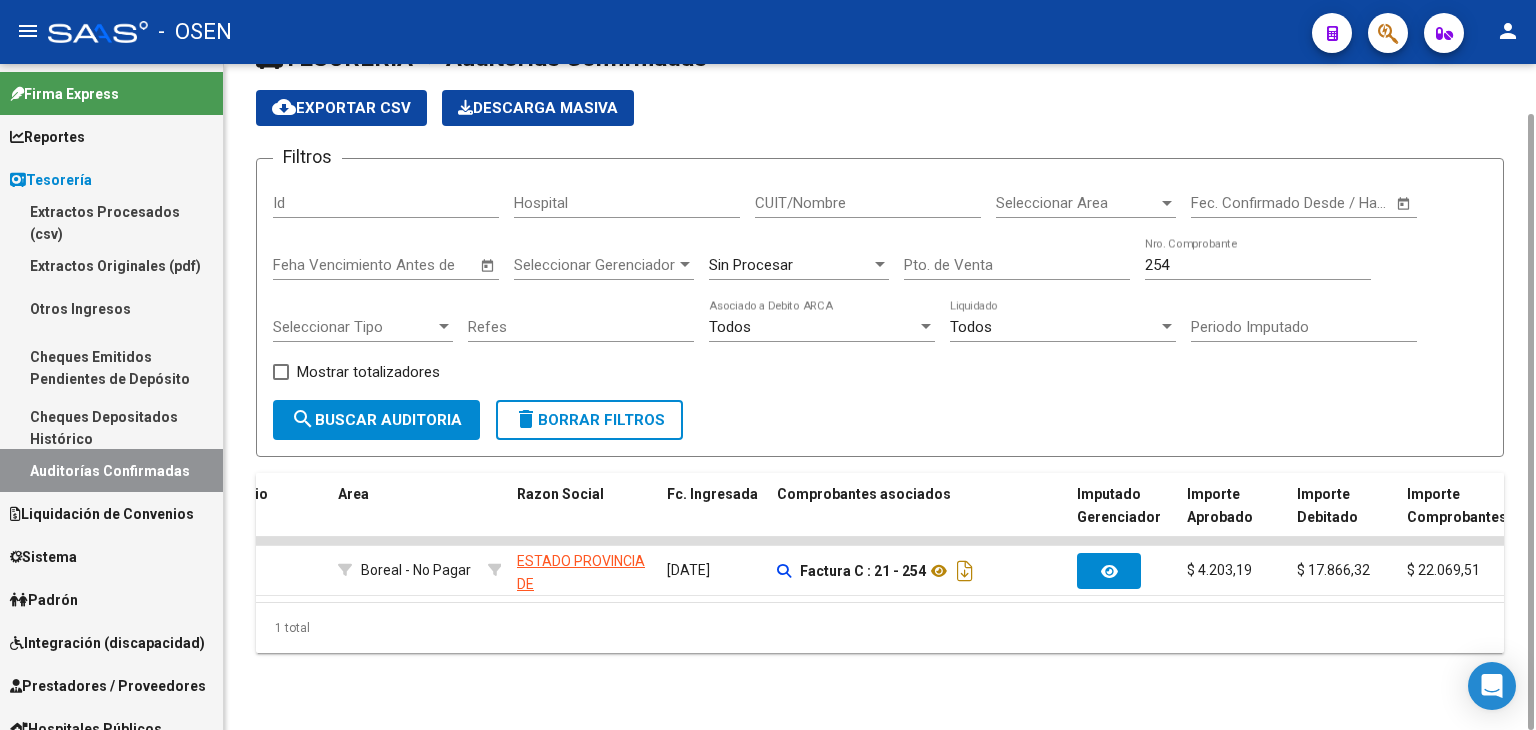 click on "27895     202505 29/05/2025 13:26         Boreal - No Pagar ESTADO PROVINCIA DE SAN LUIS  - 30673377544  14/04/2025      Factura C : 21 - 254  $ 4.203,19 $ 17.866,32 $ 22.069,51 Evelyn  Canosa Evelyn  Canosa 14/05/2025 SE ENVÍA DÉBITO" 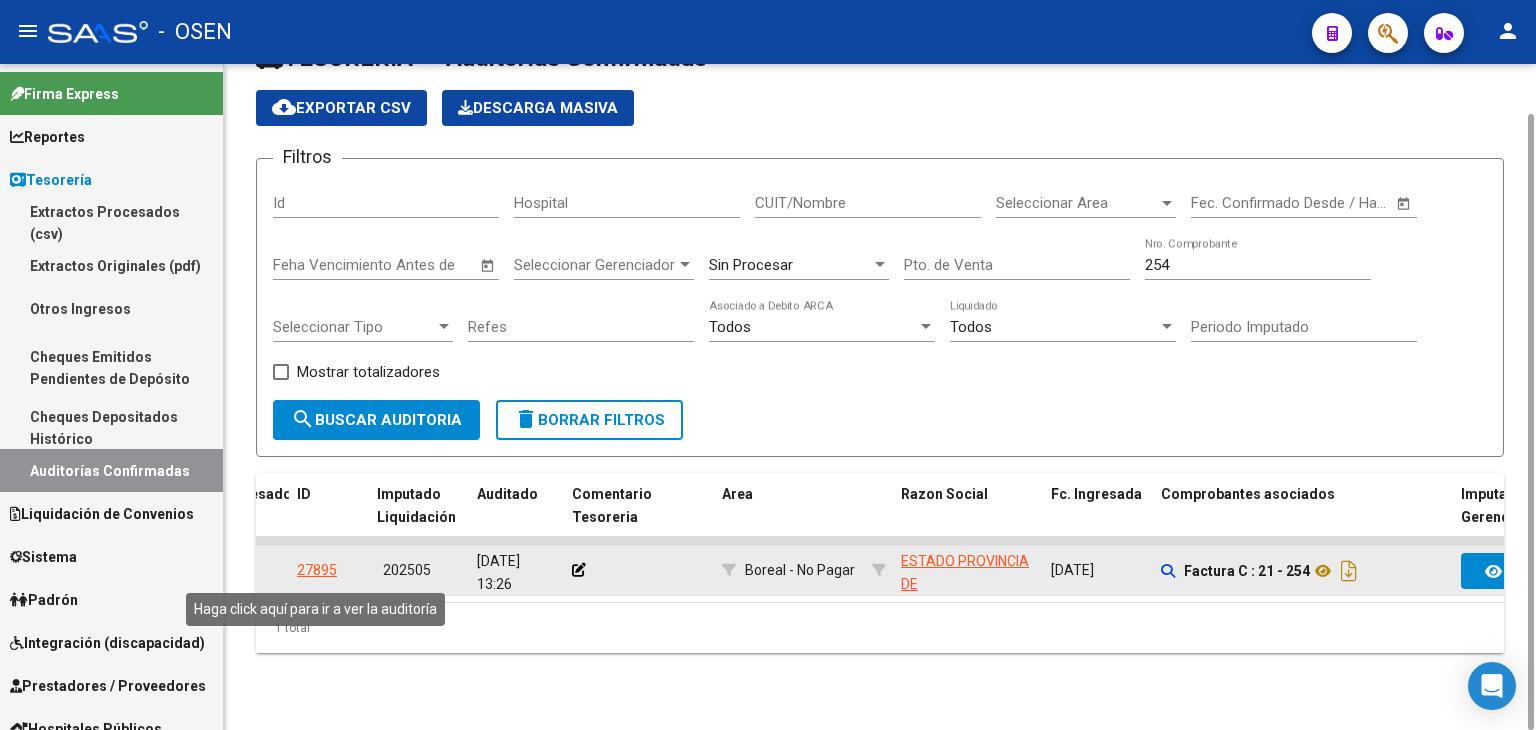 click on "27895" 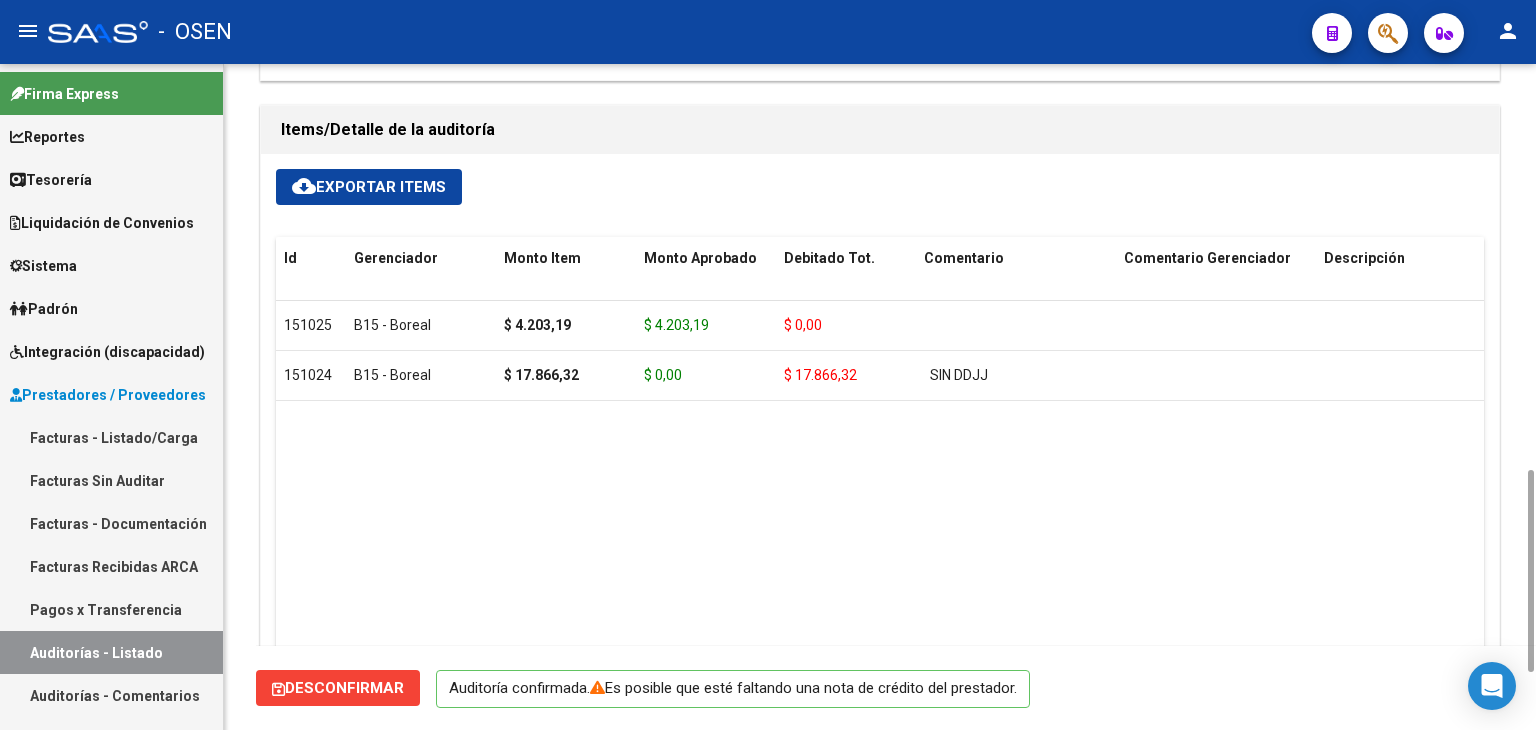scroll, scrollTop: 666, scrollLeft: 0, axis: vertical 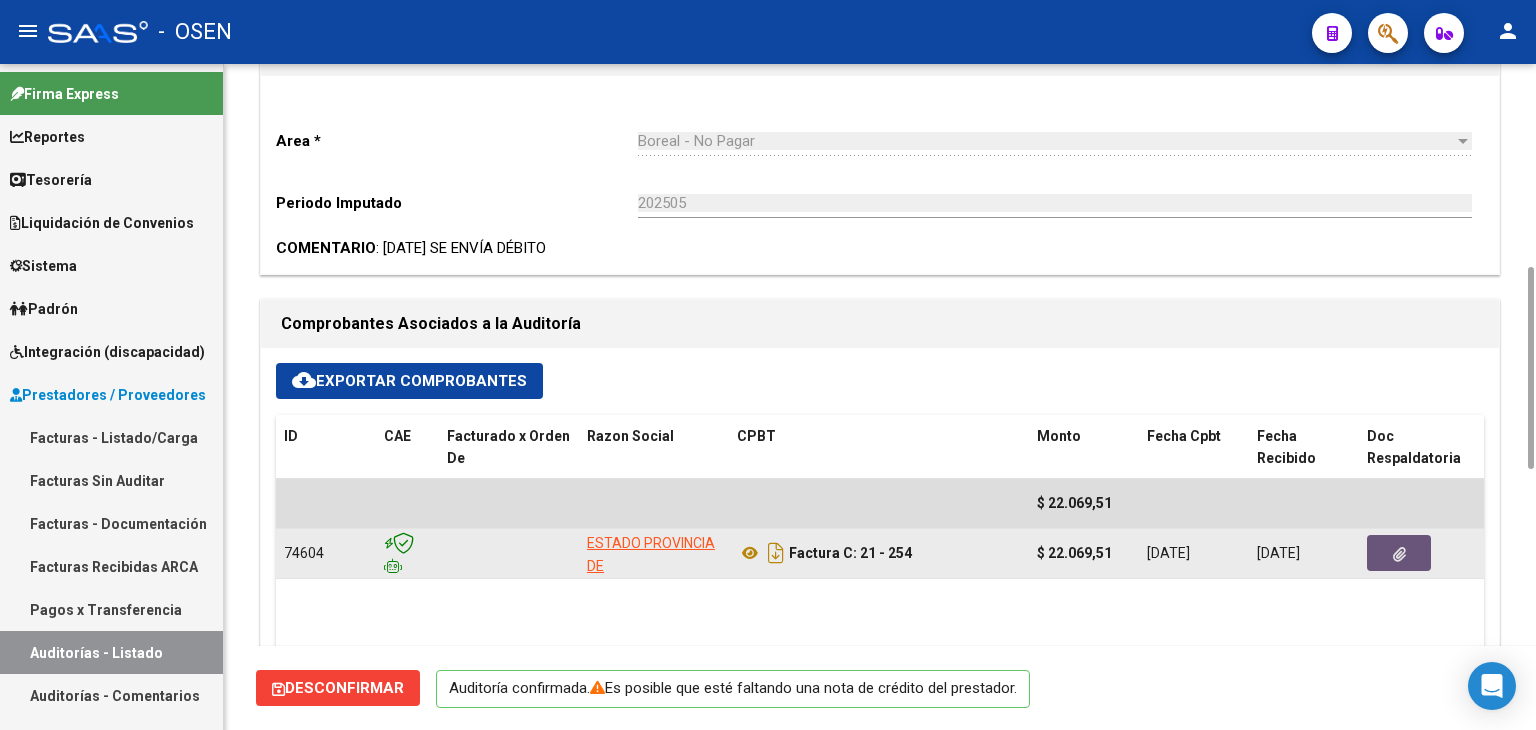 click 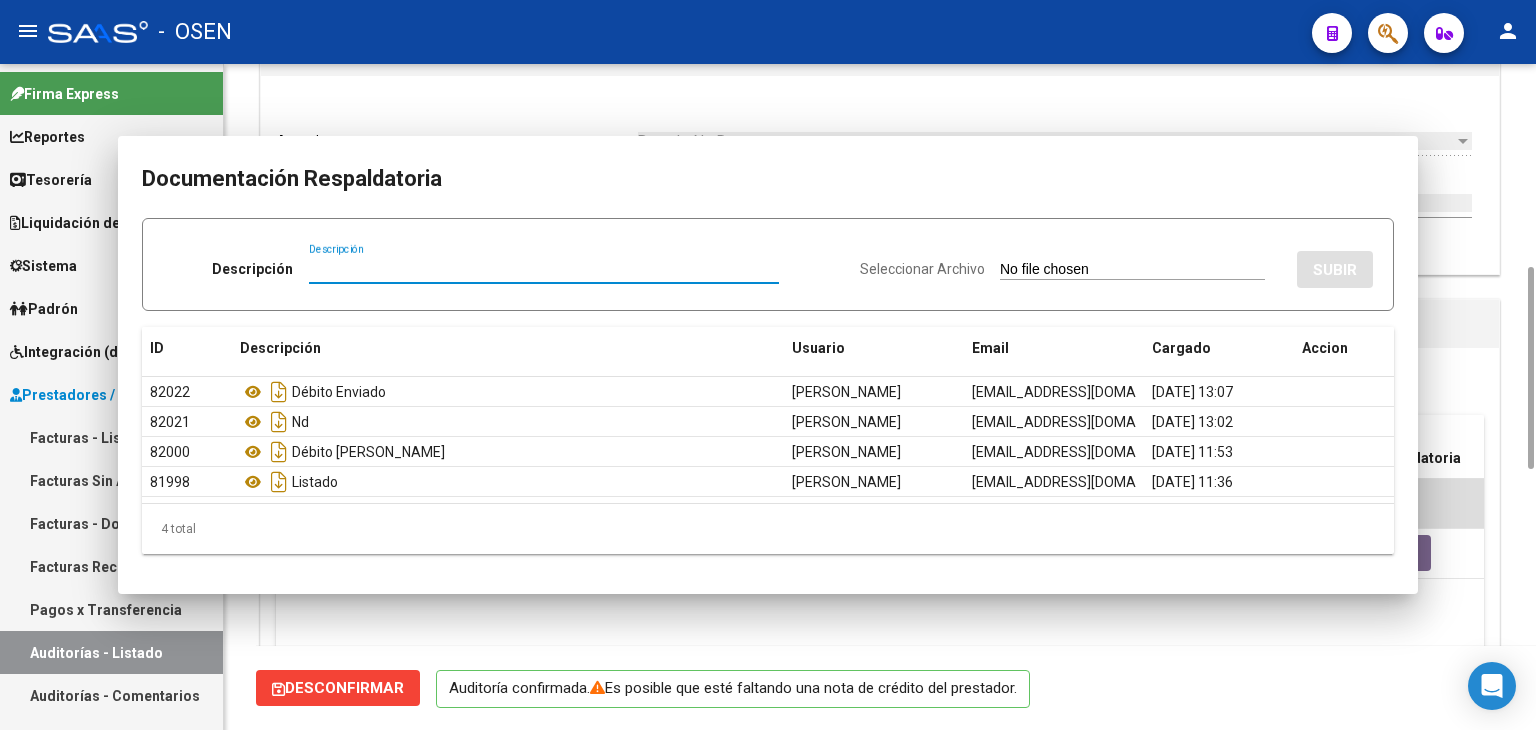 type 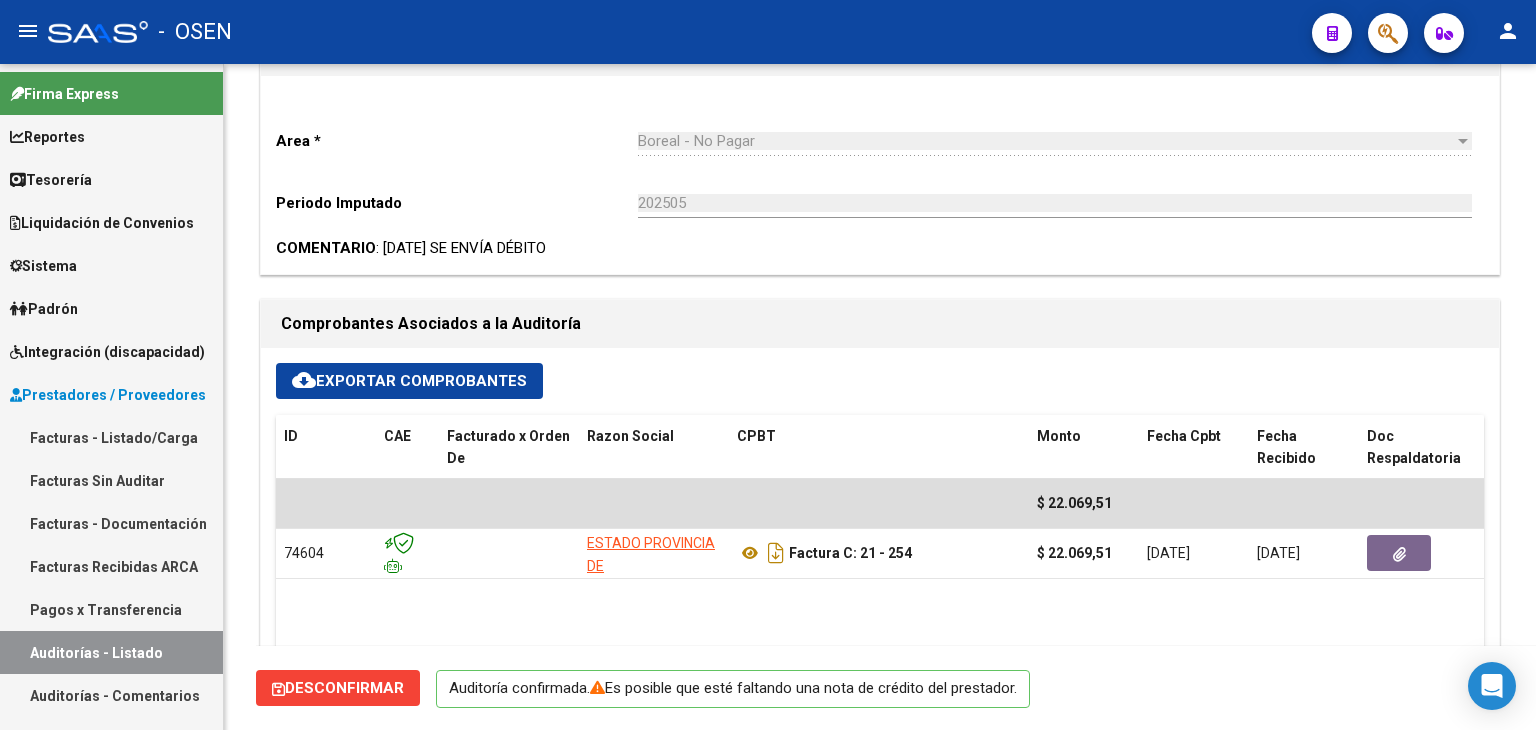 scroll, scrollTop: 0, scrollLeft: 0, axis: both 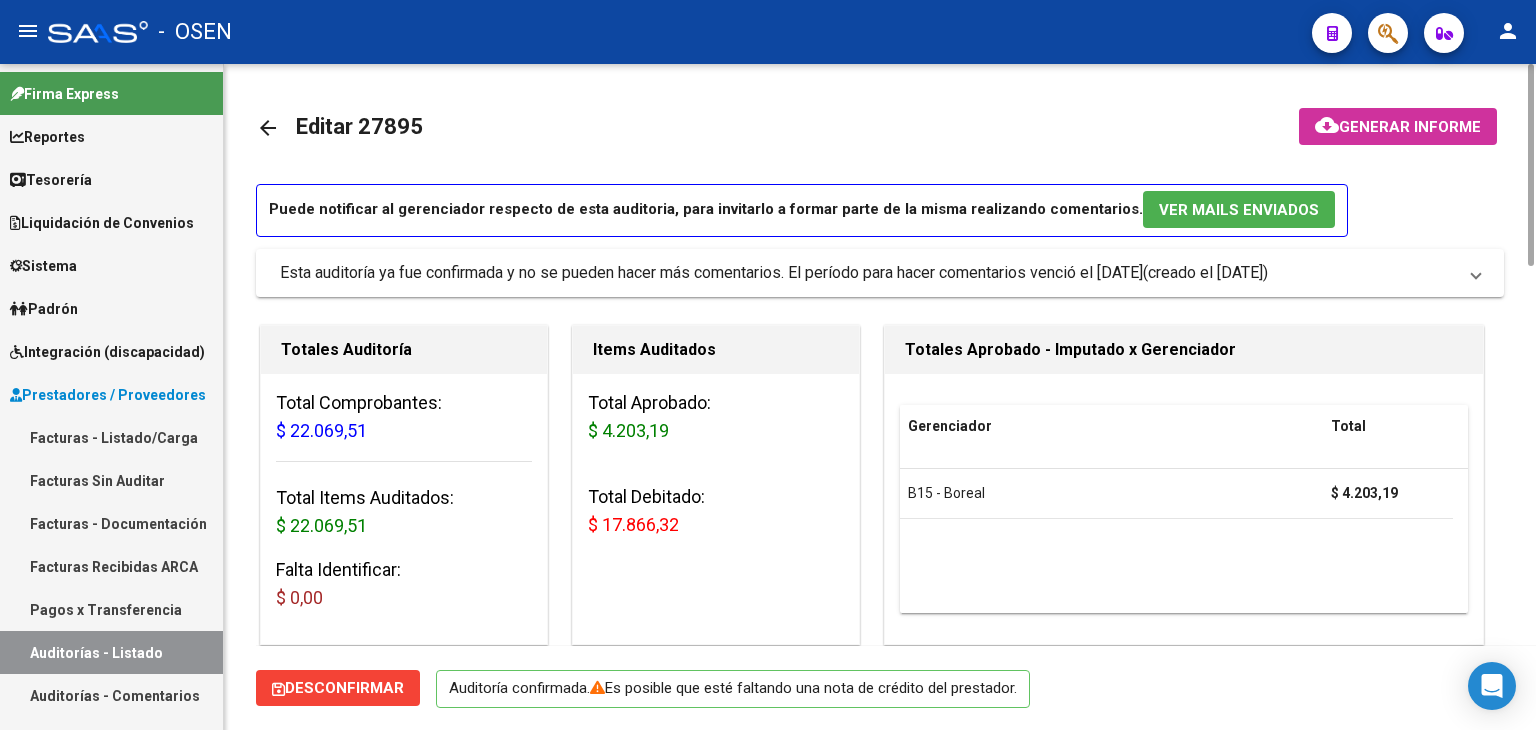 click on "arrow_back" 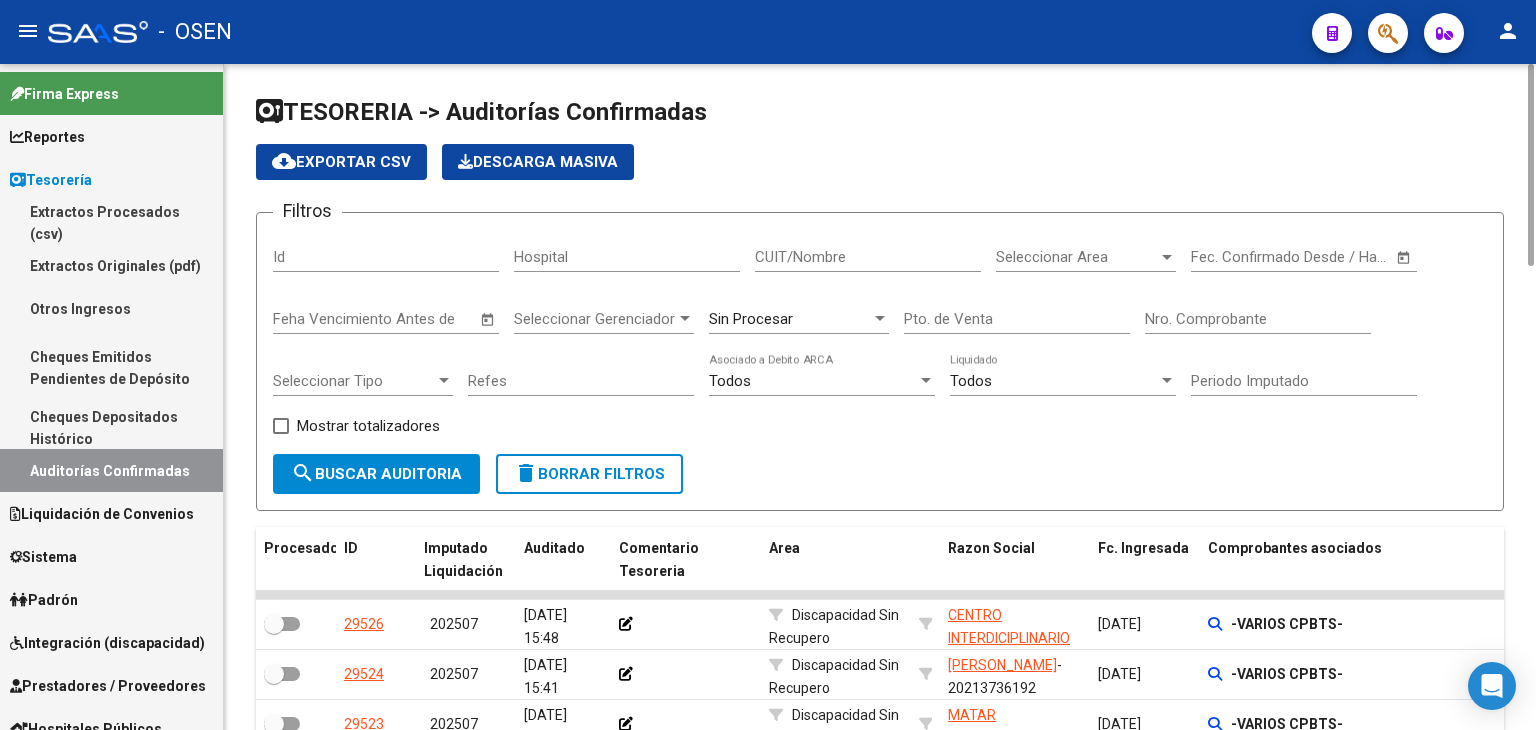 click on "Nro. Comprobante" 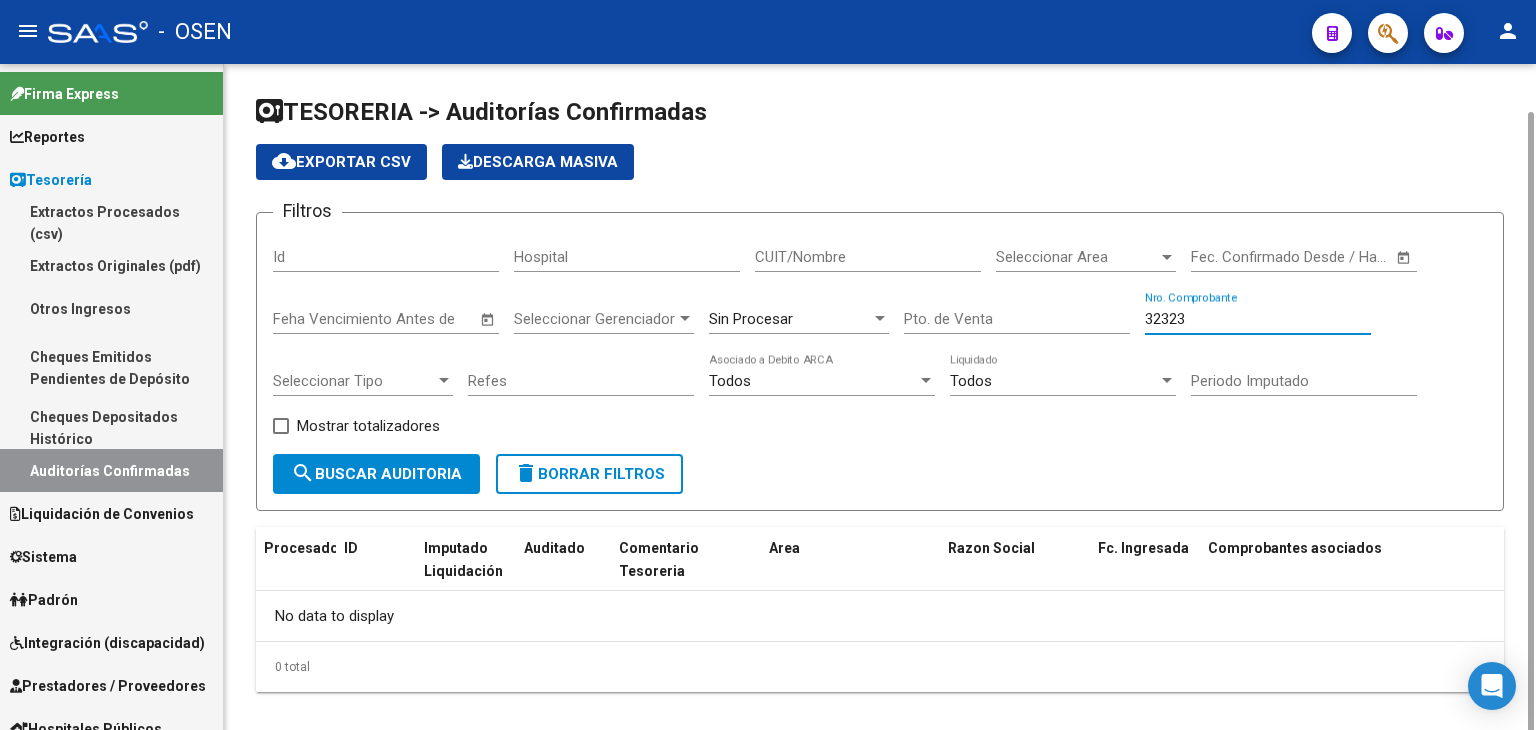 scroll, scrollTop: 24, scrollLeft: 0, axis: vertical 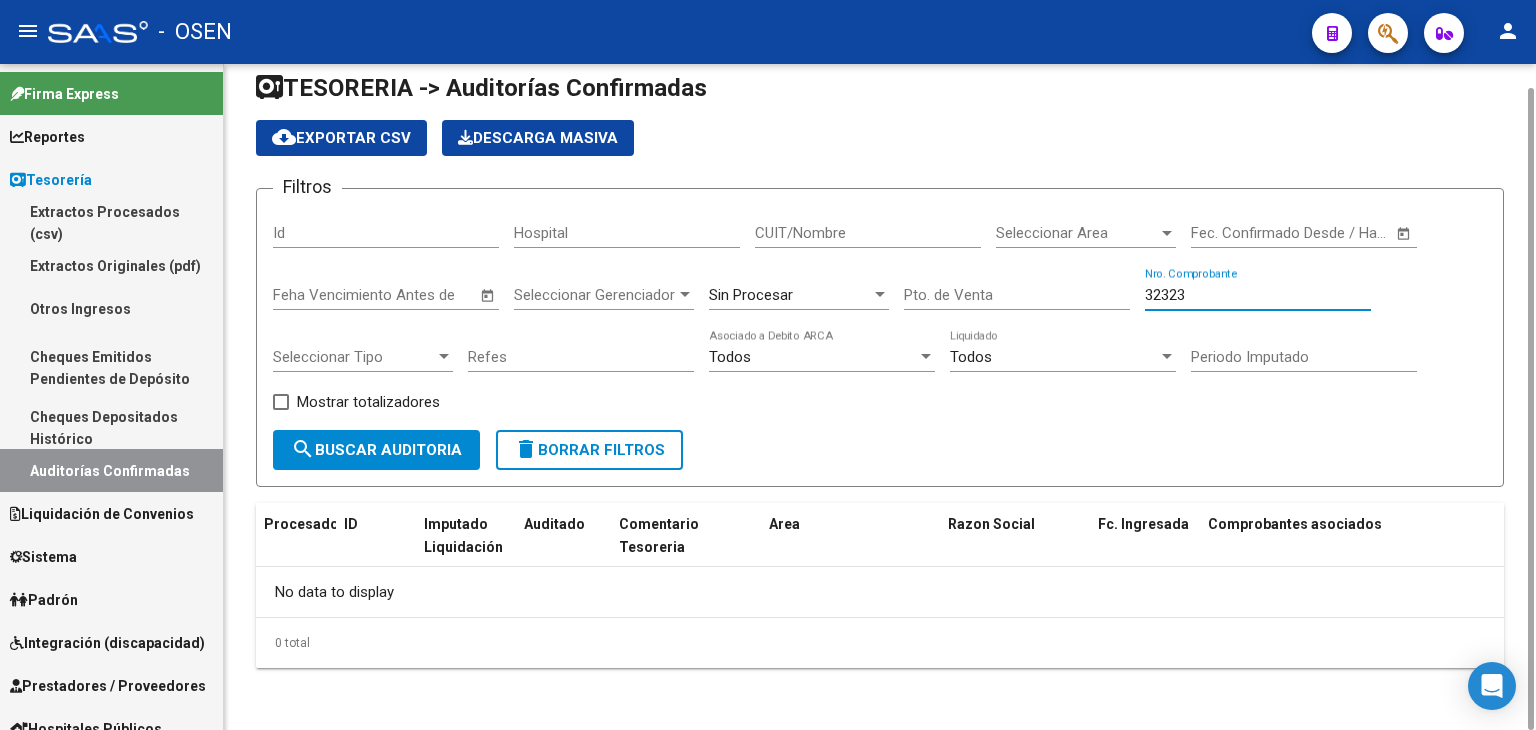 click on "32323" at bounding box center (1258, 295) 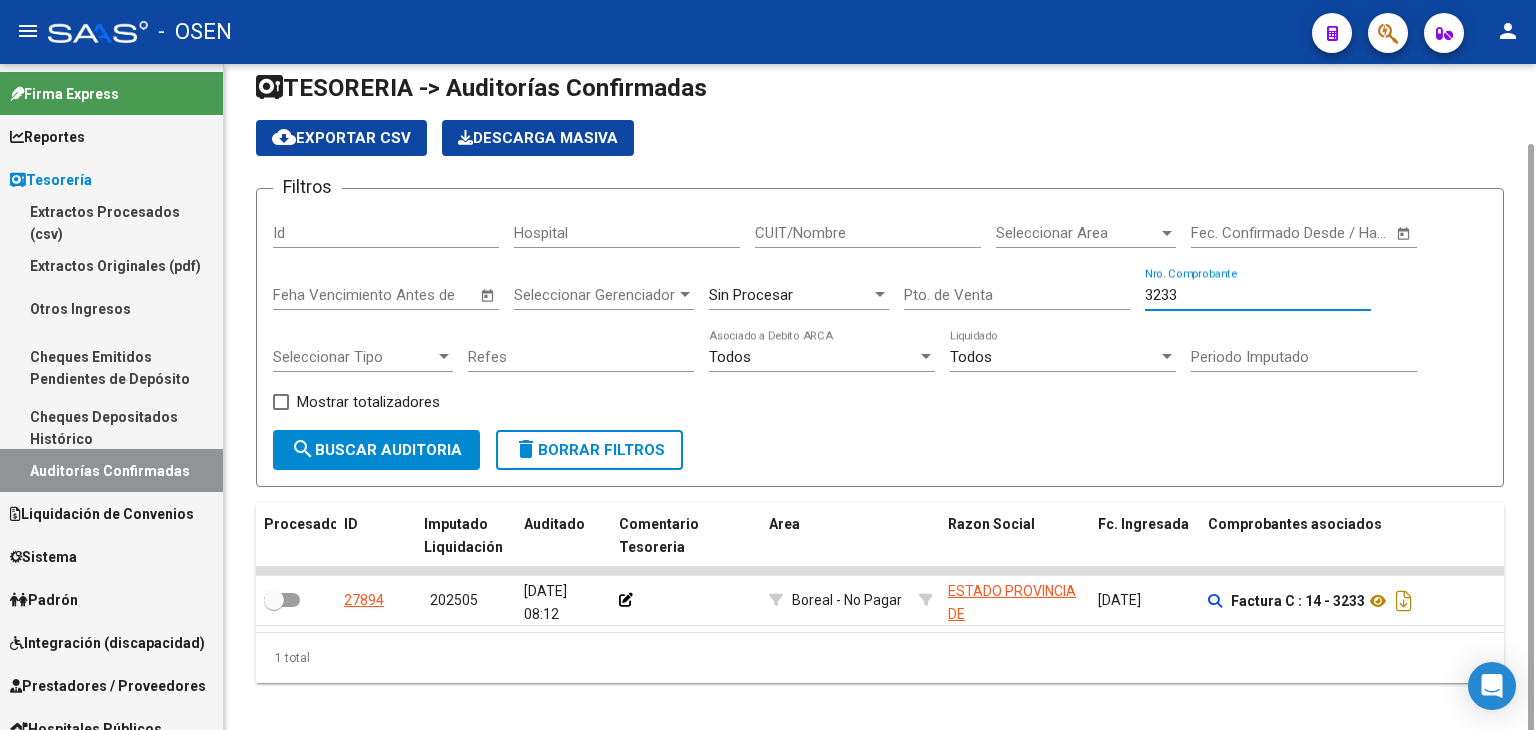 scroll, scrollTop: 54, scrollLeft: 0, axis: vertical 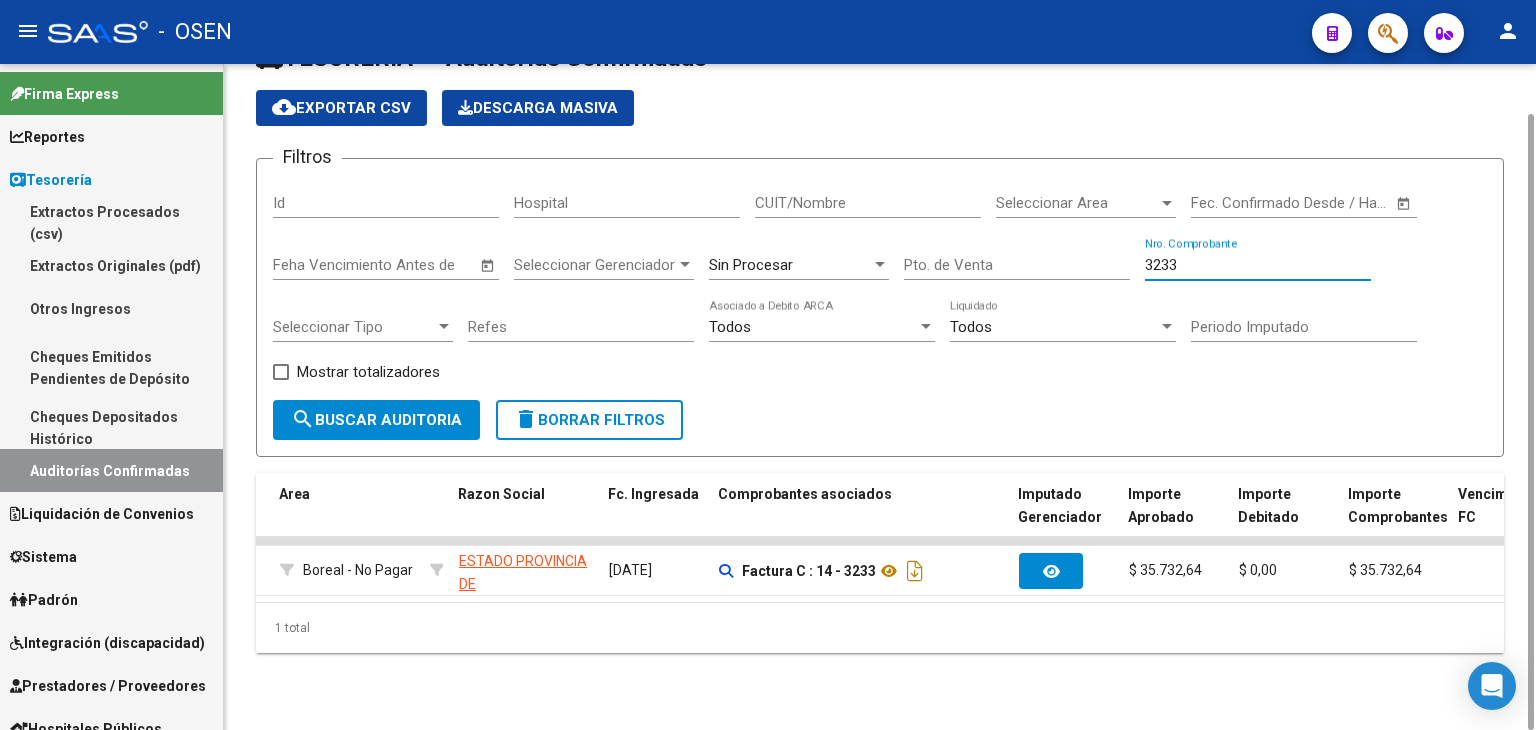 drag, startPoint x: 1284, startPoint y: 269, endPoint x: 1131, endPoint y: 268, distance: 153.00327 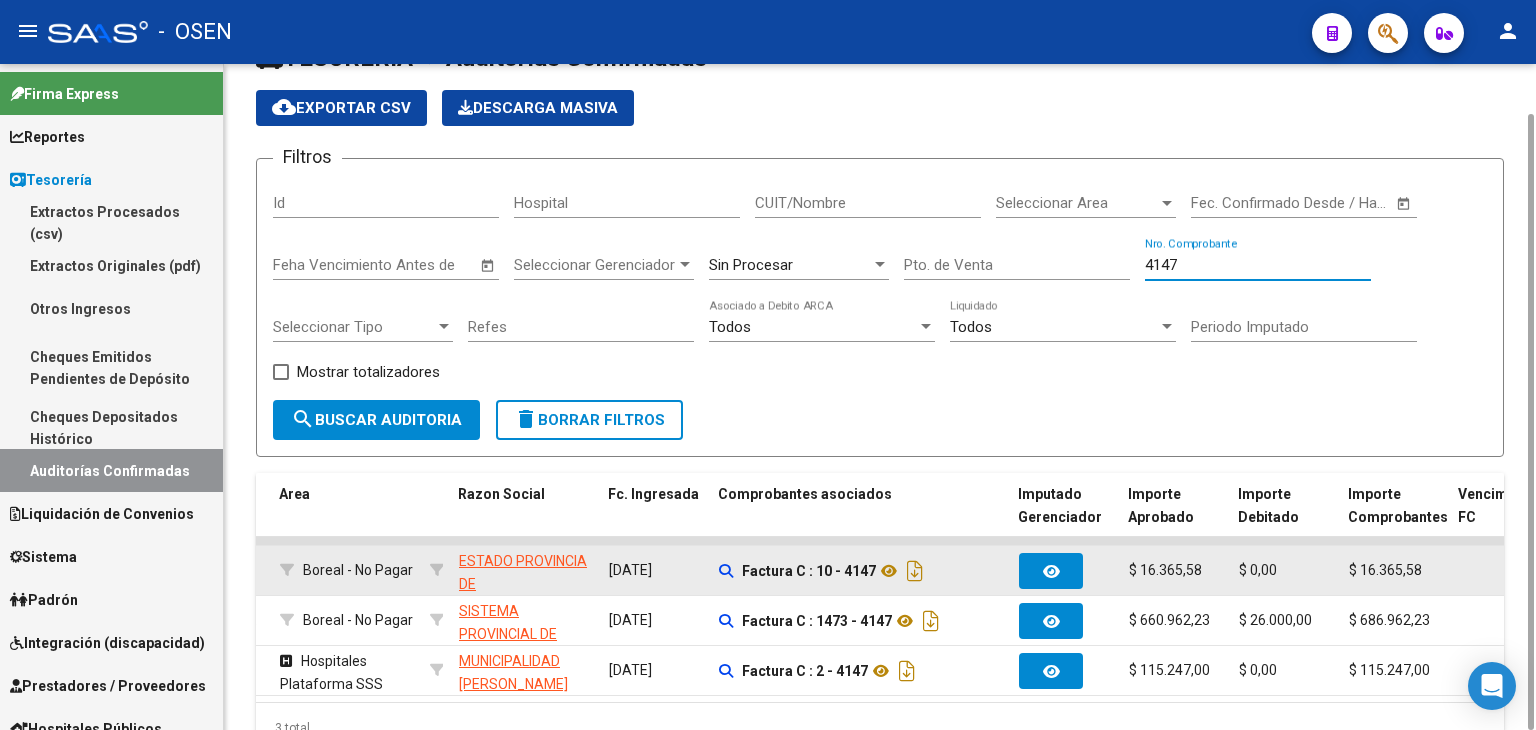 type on "4147" 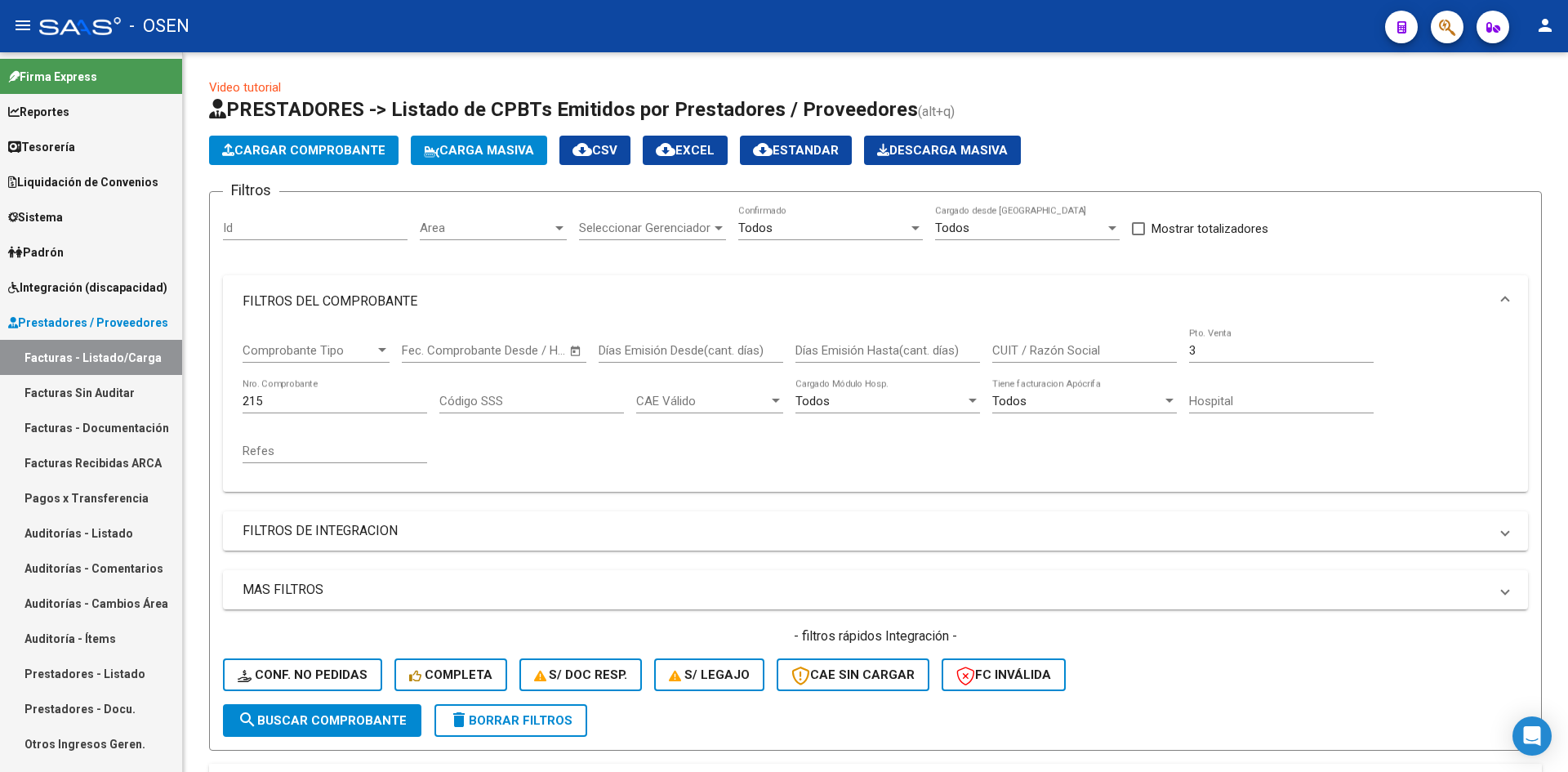 scroll, scrollTop: 0, scrollLeft: 0, axis: both 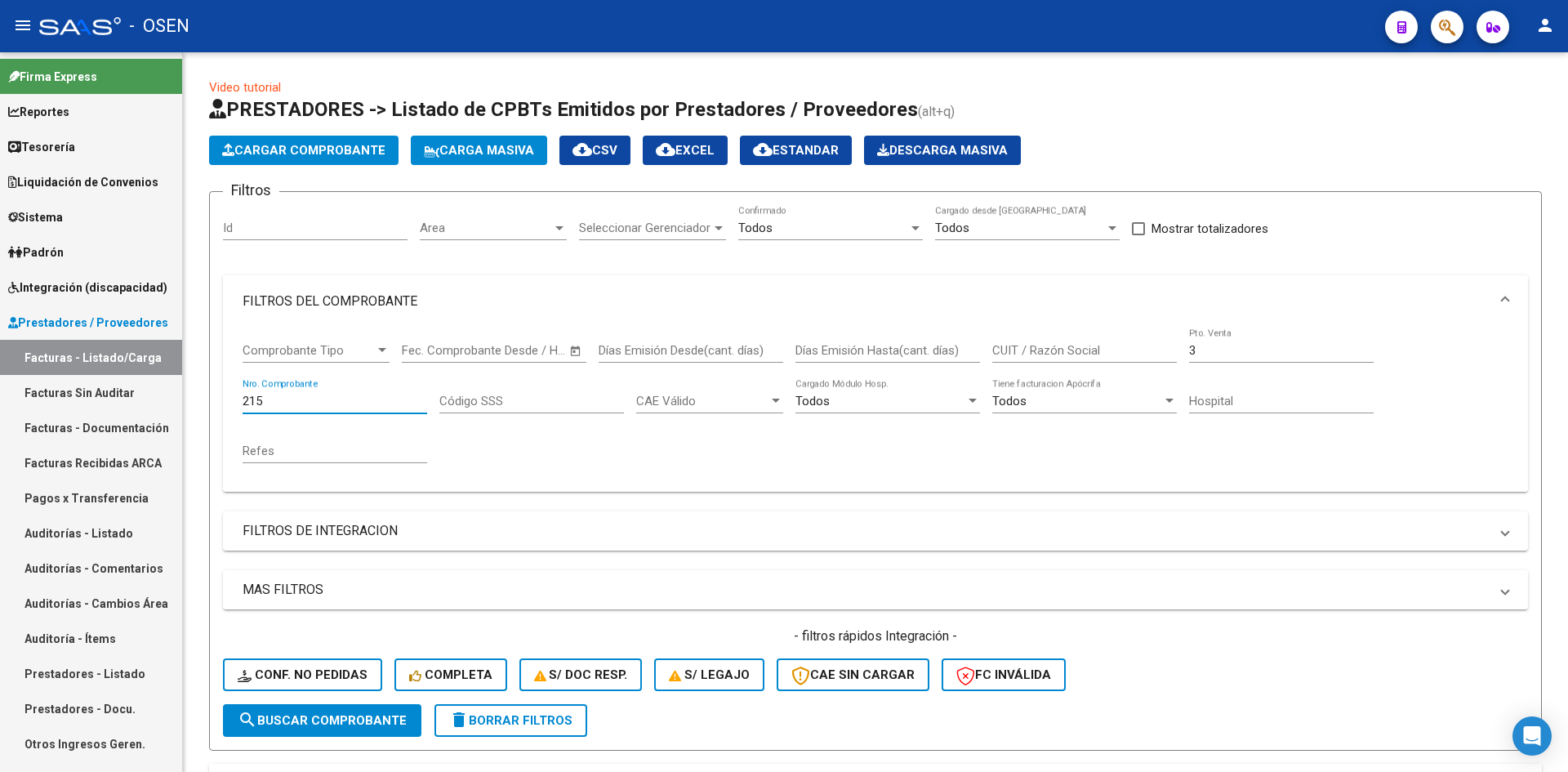 drag, startPoint x: 318, startPoint y: 395, endPoint x: 175, endPoint y: 397, distance: 143.01399 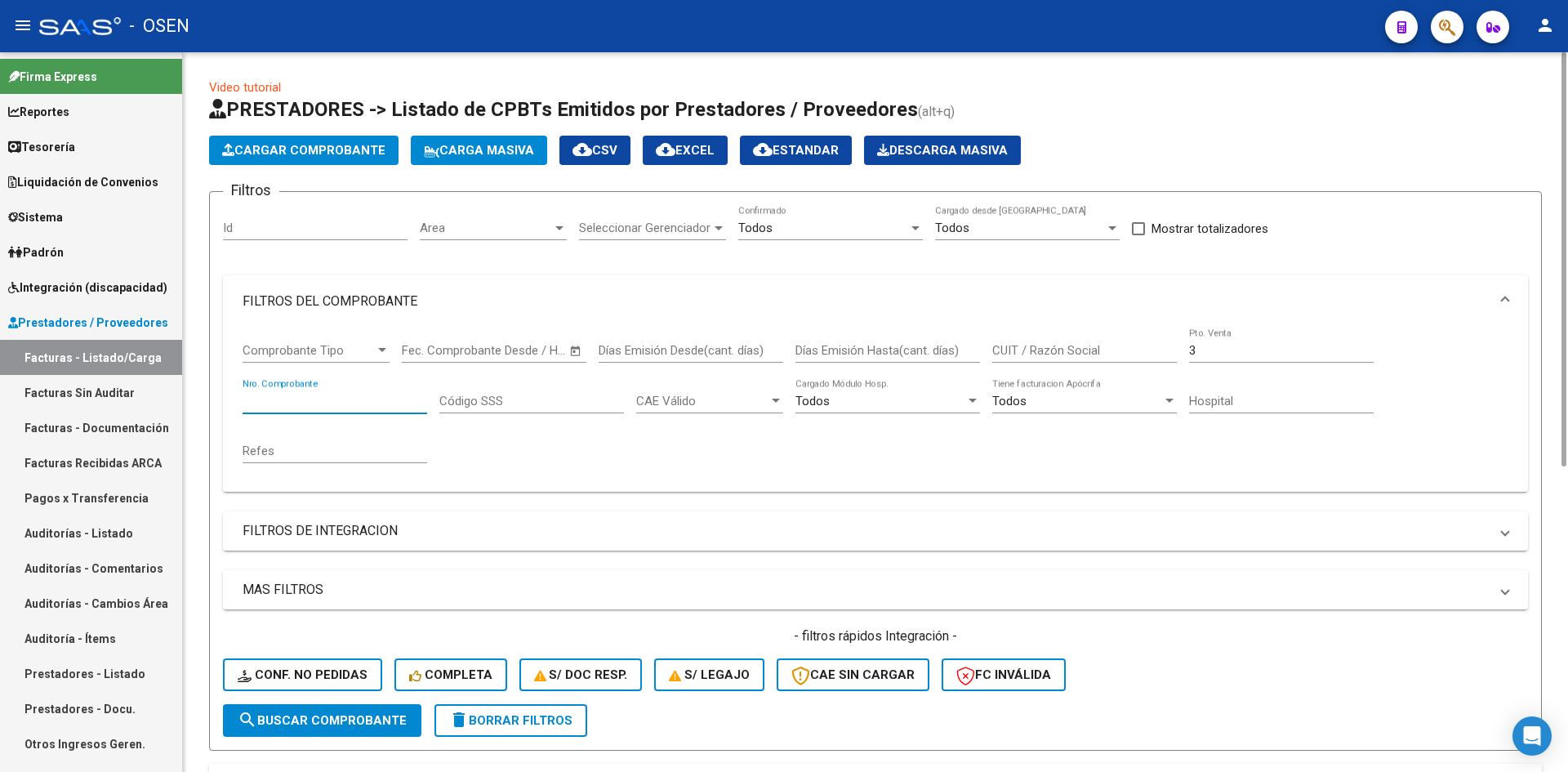 type 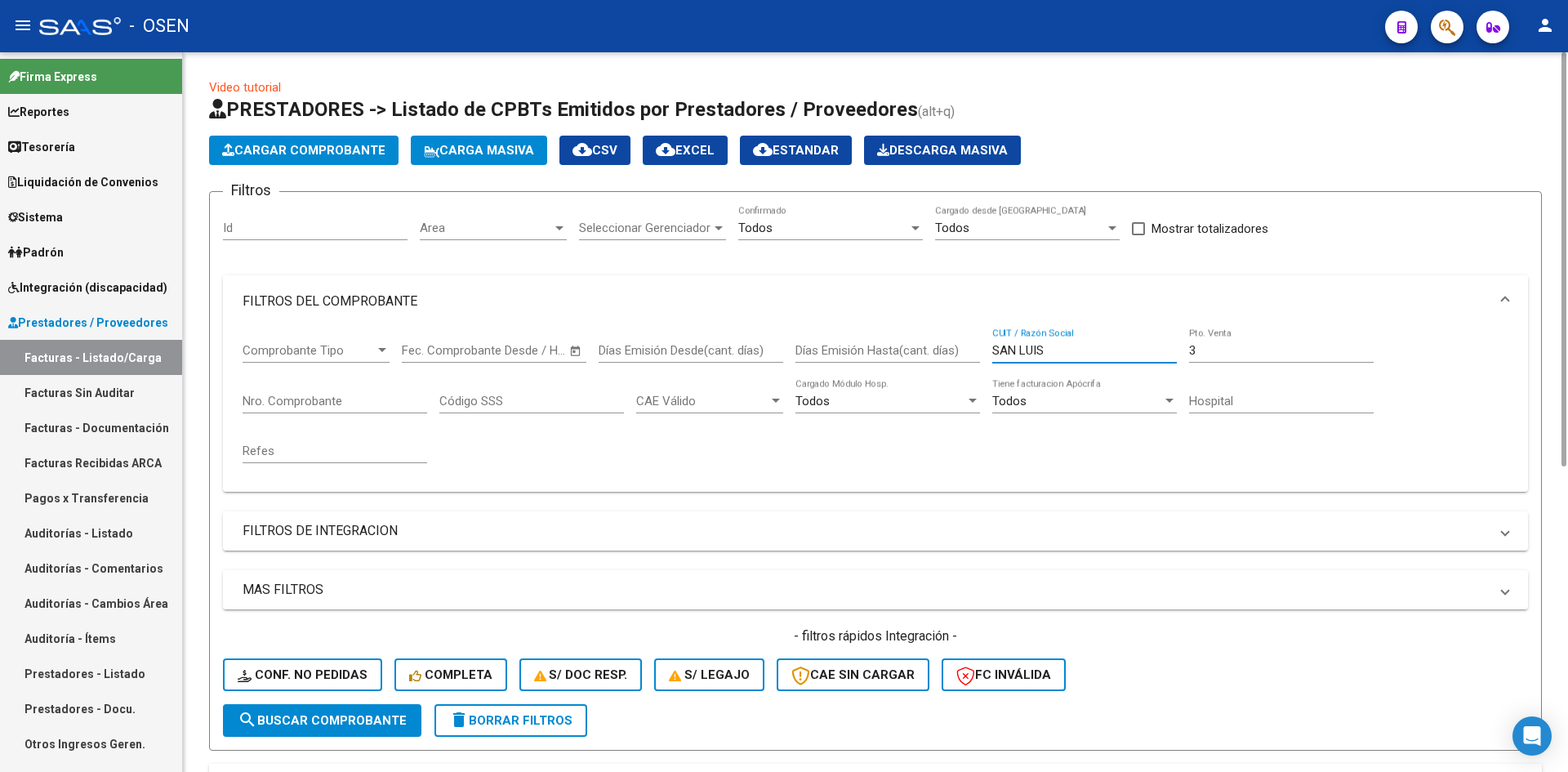 type on "SAN LUIS" 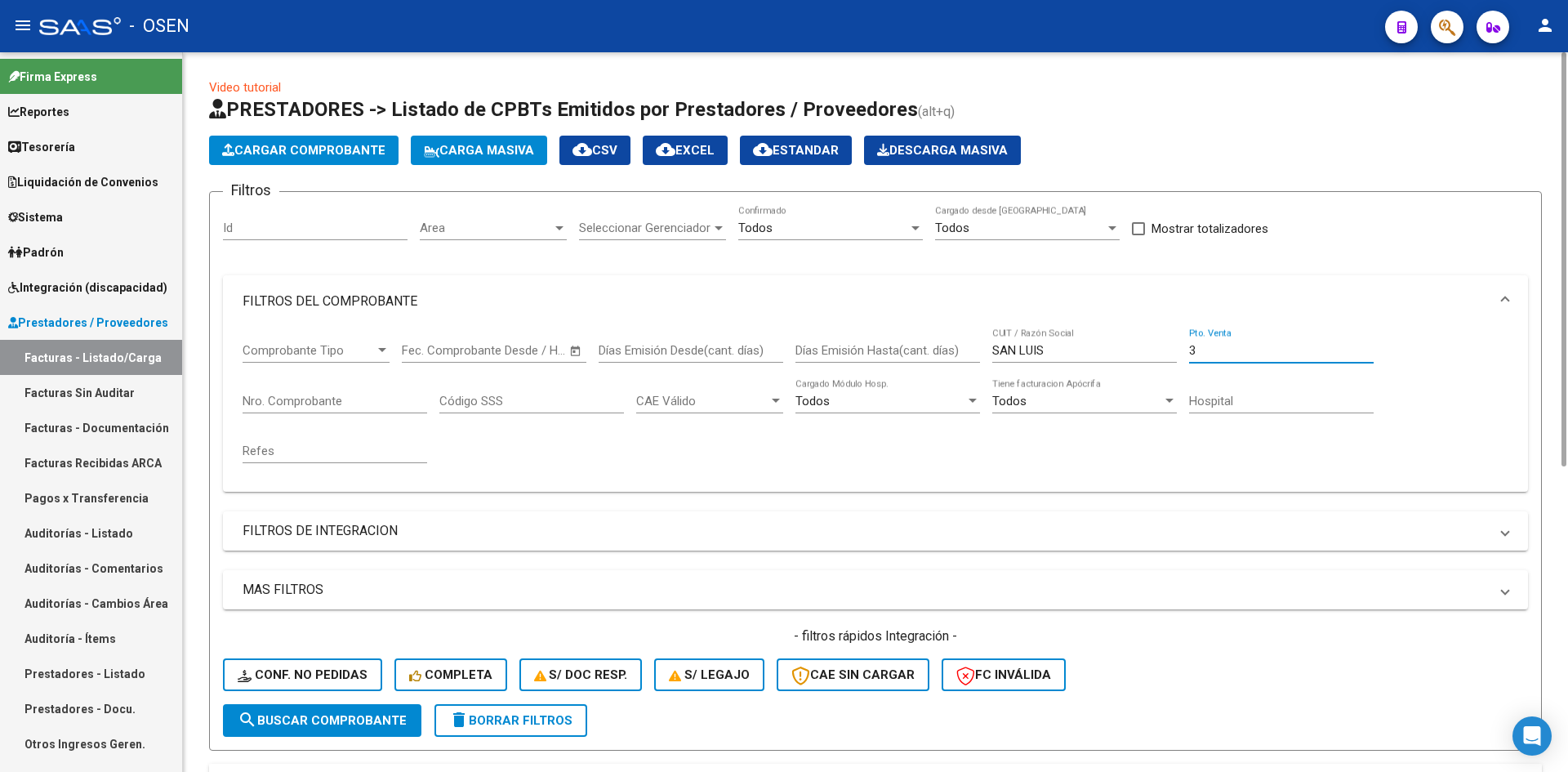 drag, startPoint x: 1247, startPoint y: 350, endPoint x: 1156, endPoint y: 367, distance: 92.574294 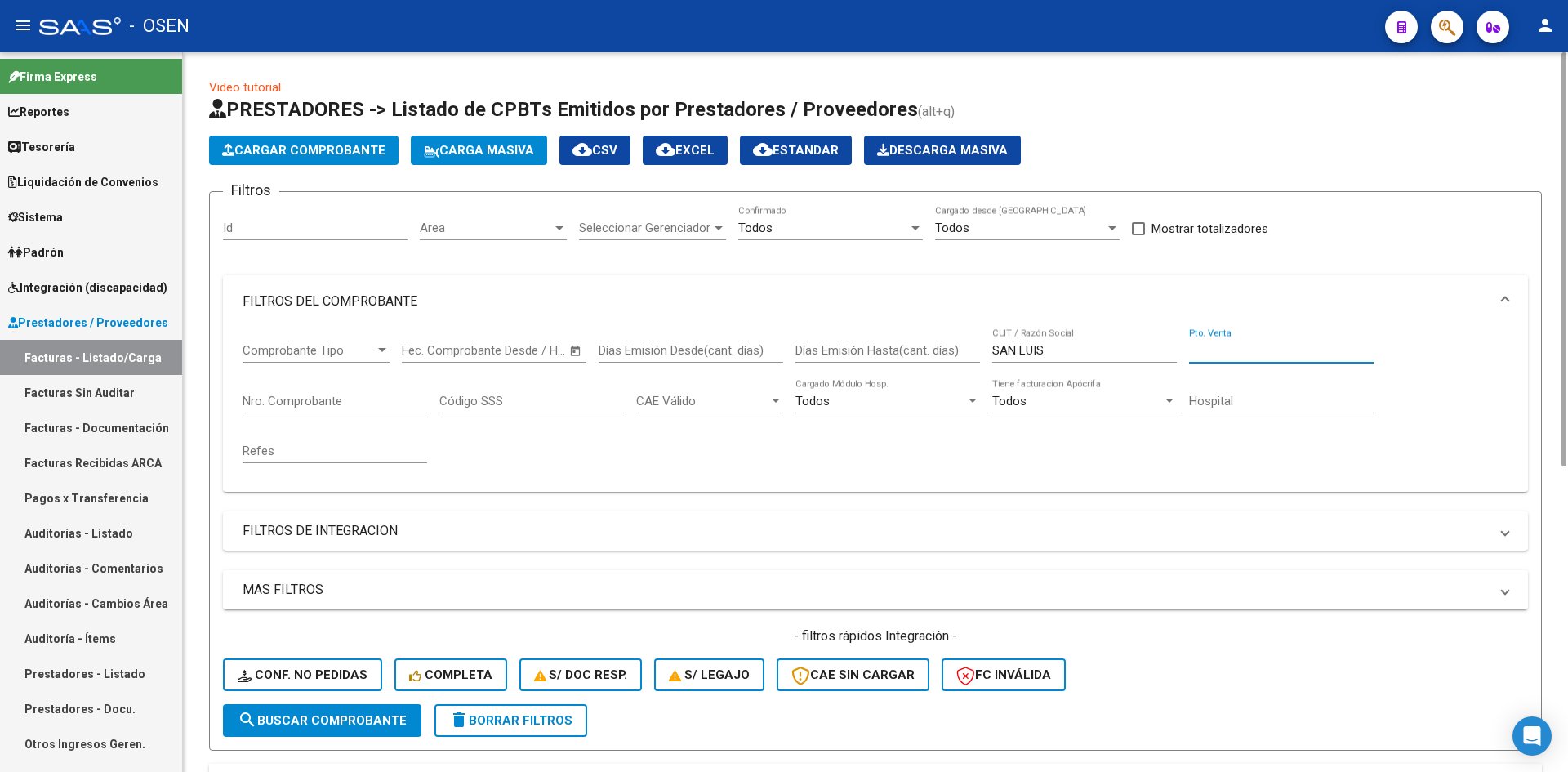 scroll, scrollTop: 244, scrollLeft: 0, axis: vertical 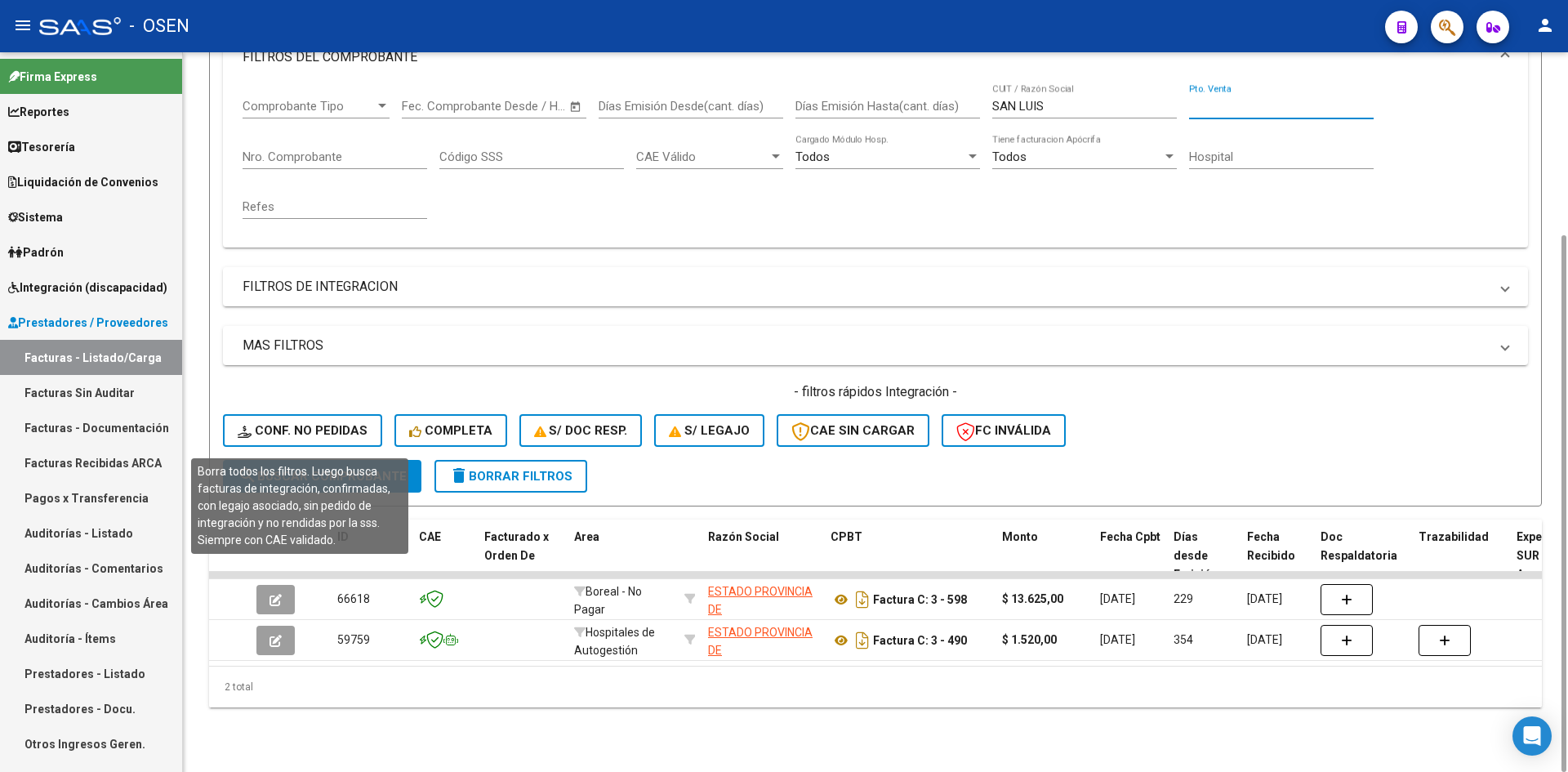 type 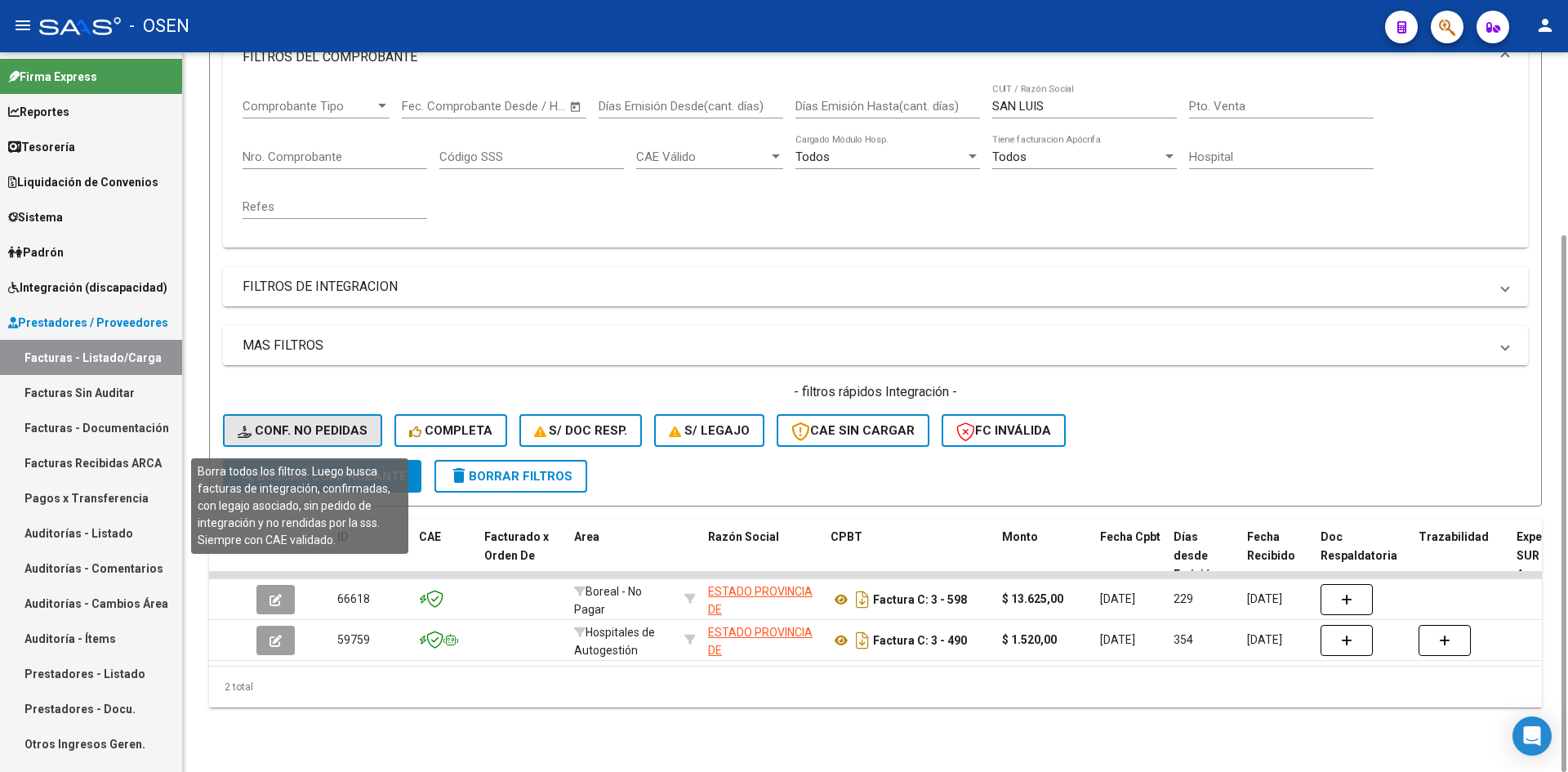 click on "Conf. no pedidas" 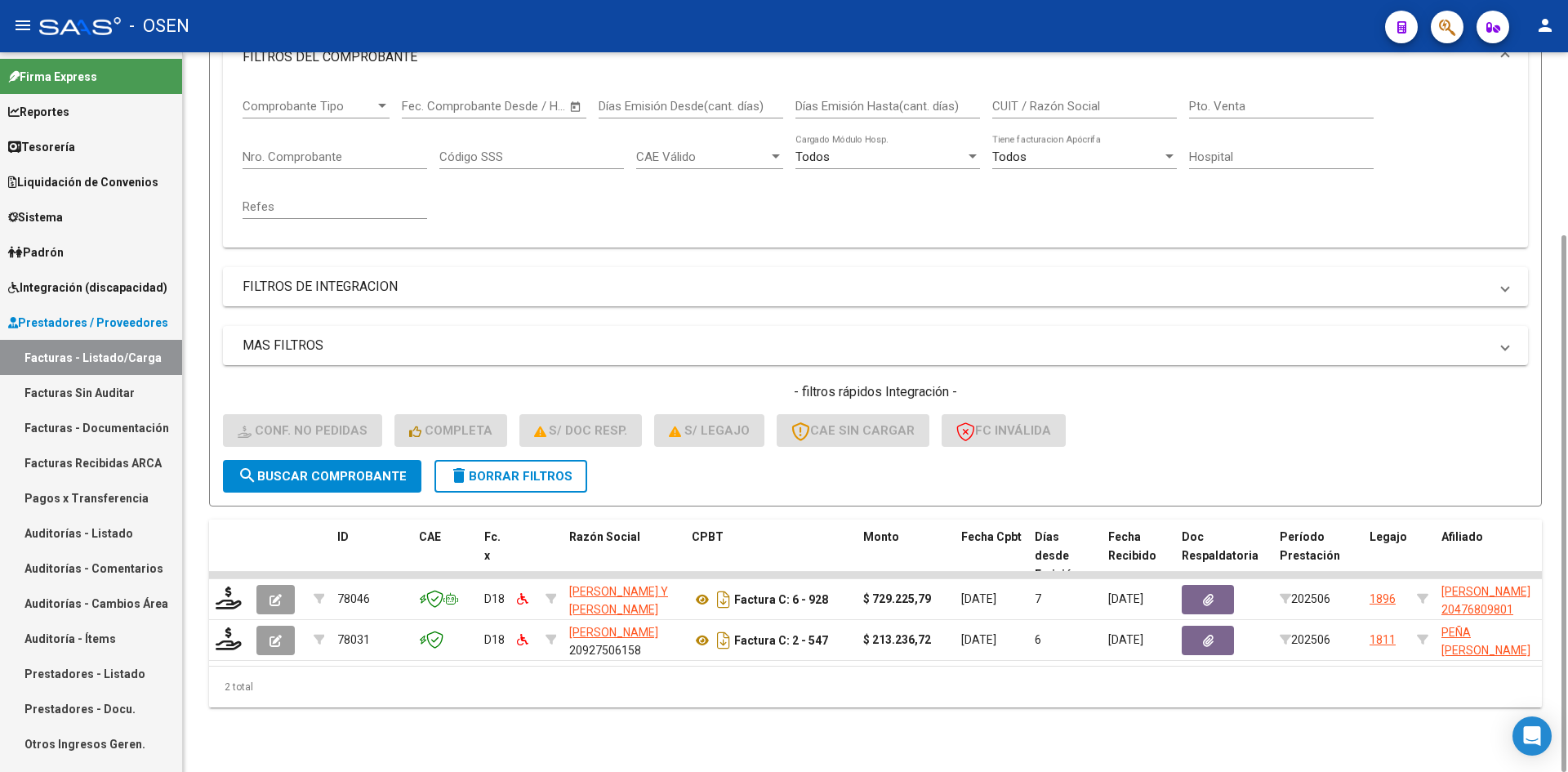 scroll, scrollTop: 0, scrollLeft: 0, axis: both 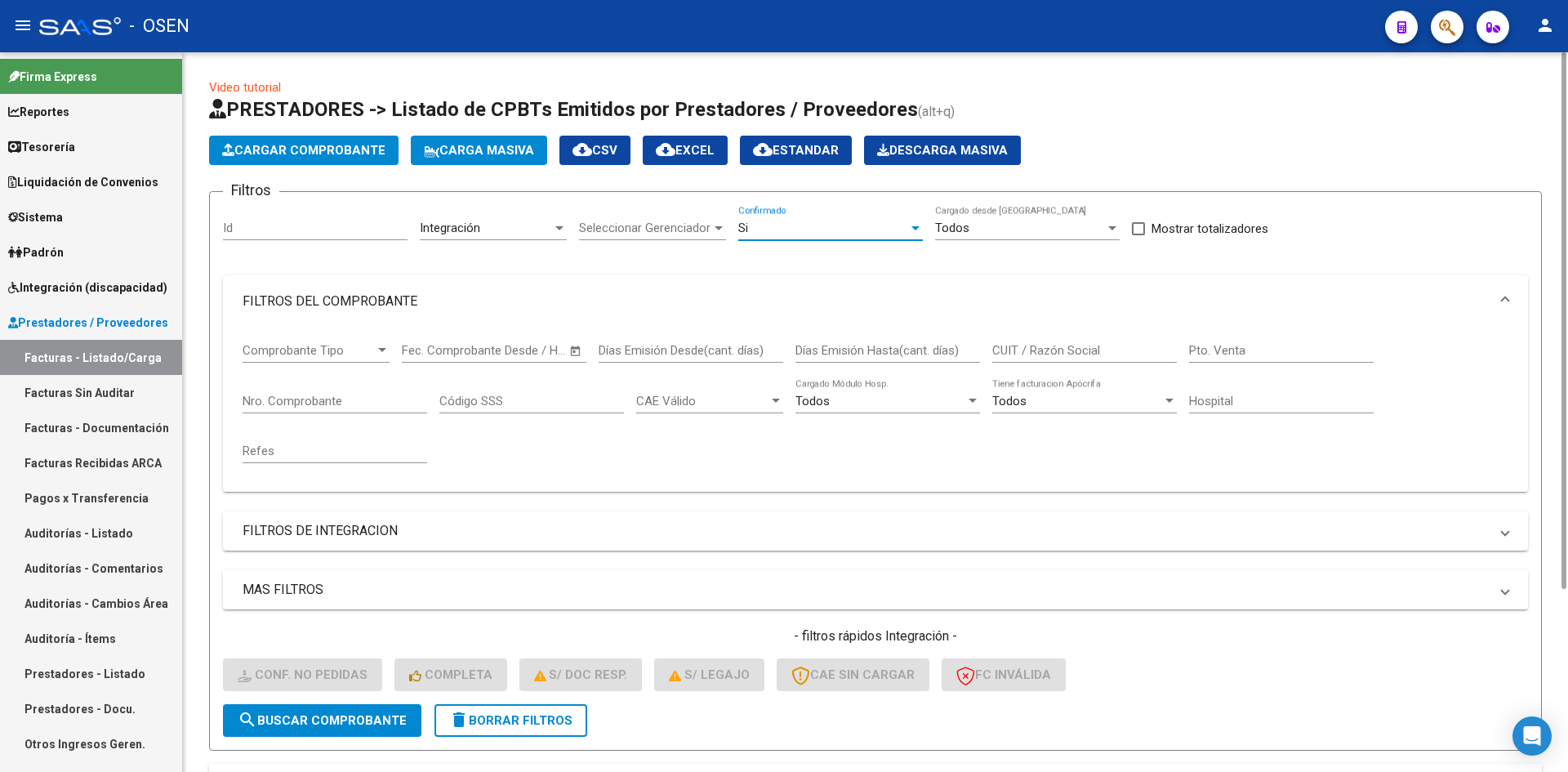 click on "Si" at bounding box center [823, 228] 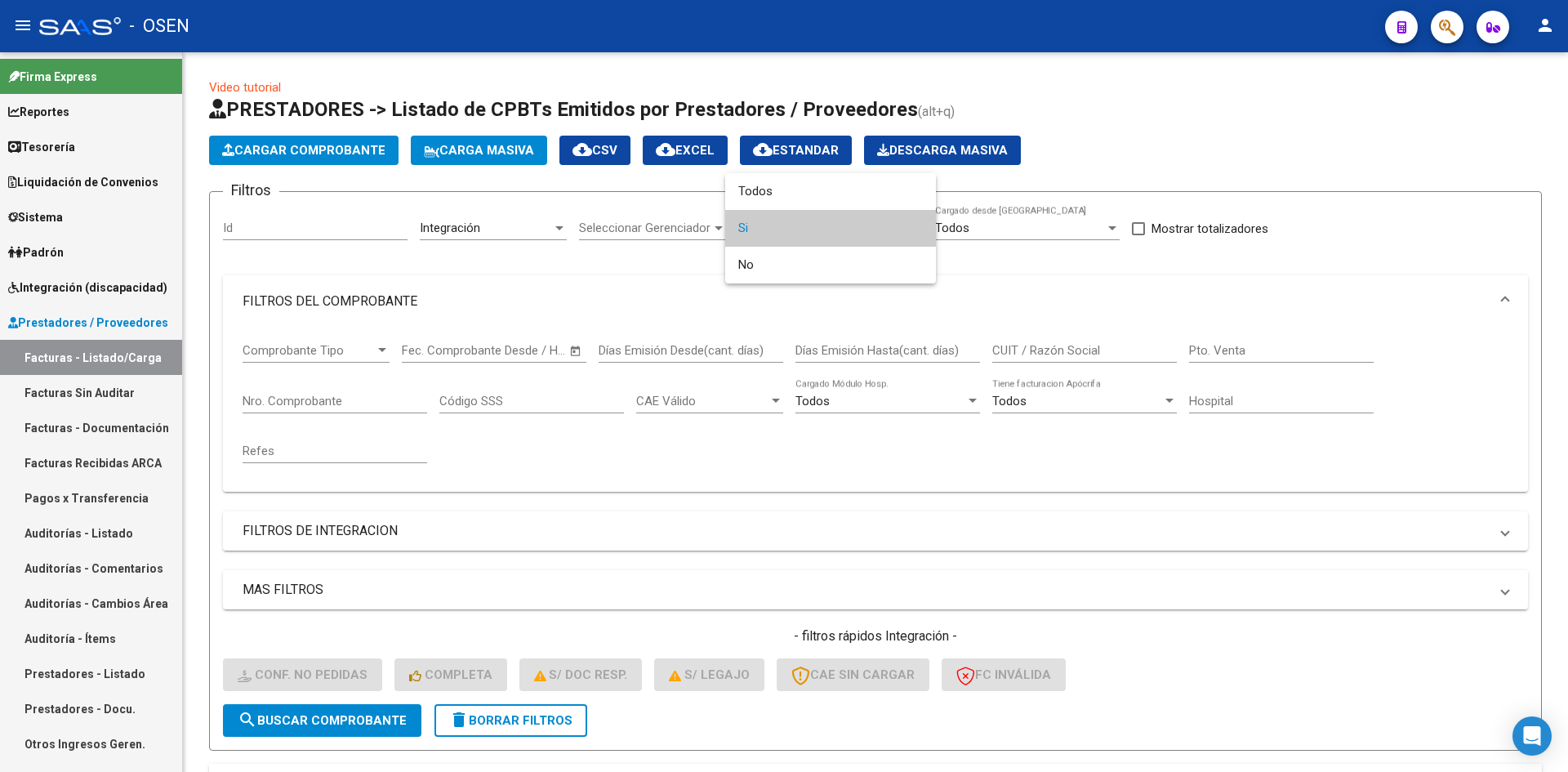 click at bounding box center (784, 386) 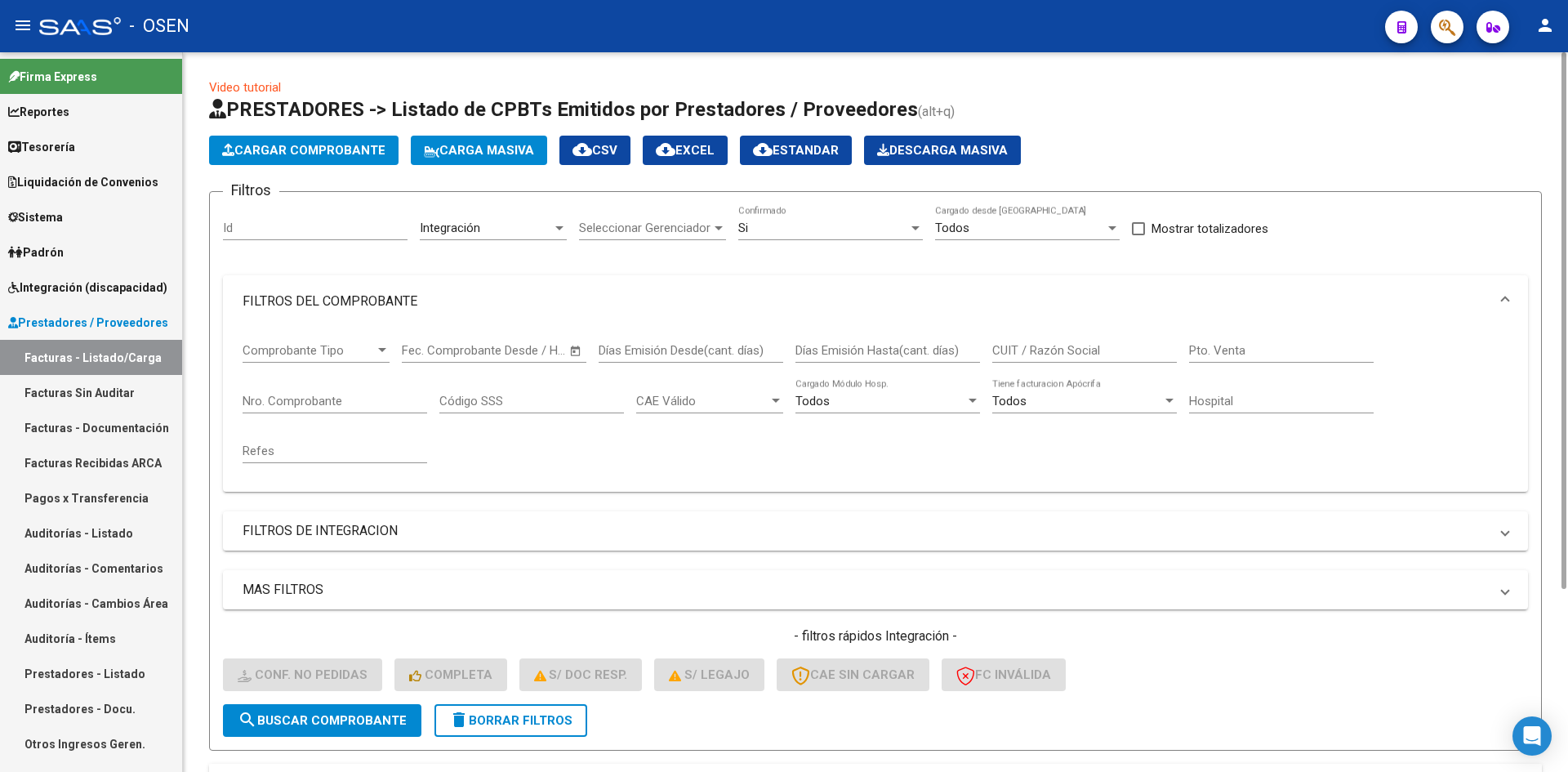 click on "Integración" at bounding box center [486, 228] 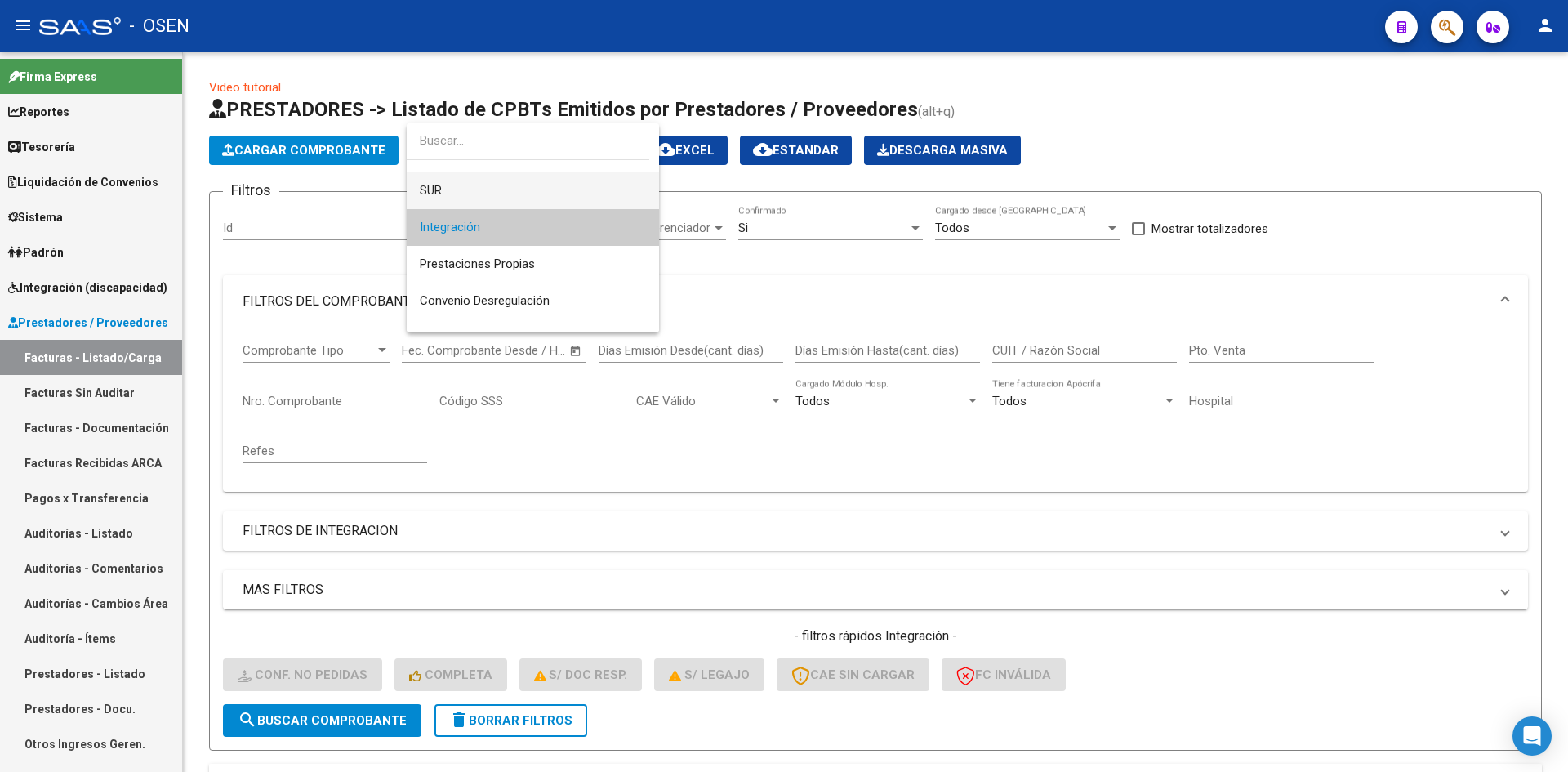 scroll, scrollTop: 0, scrollLeft: 0, axis: both 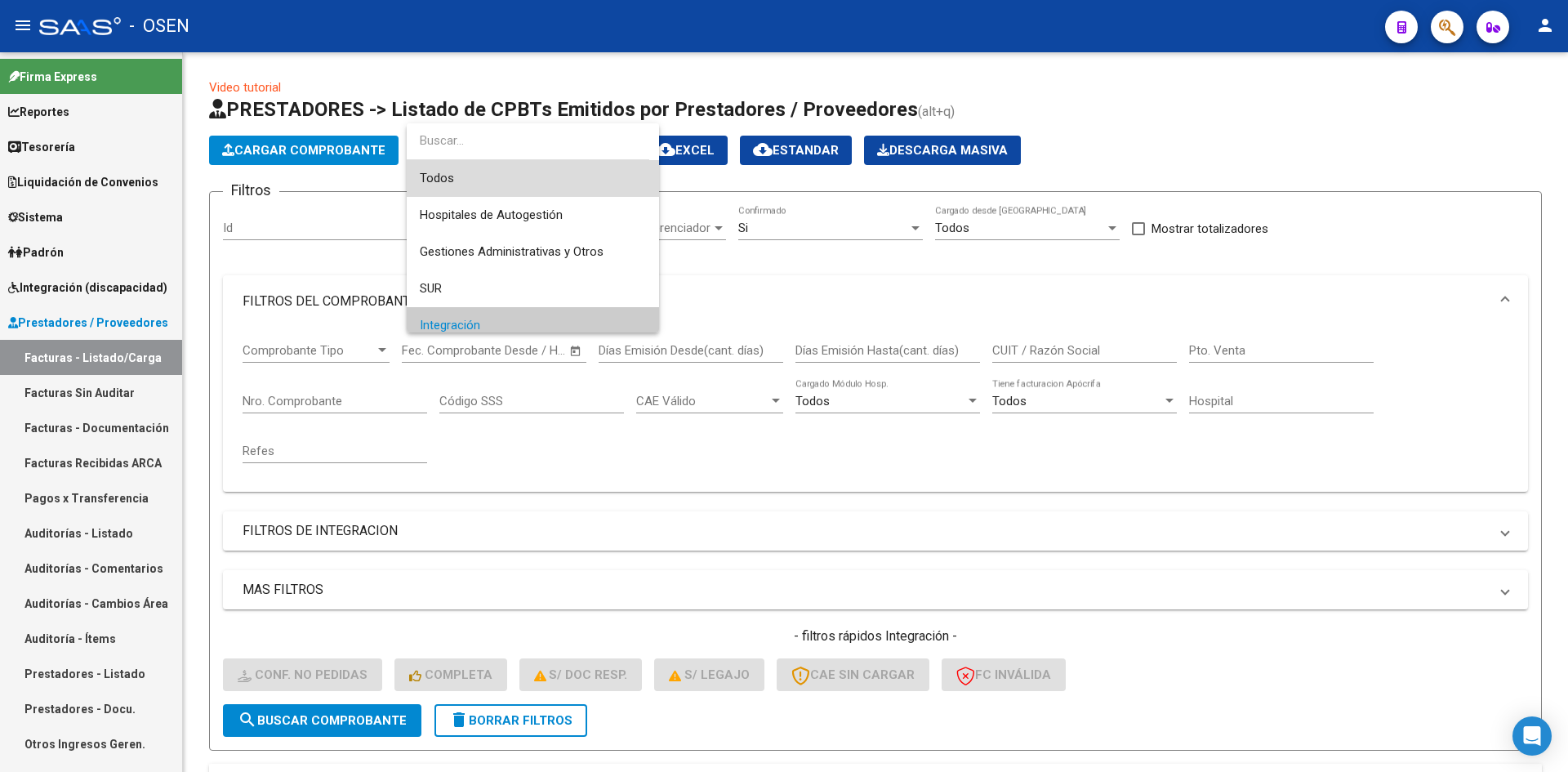 click on "Todos" at bounding box center [532, 178] 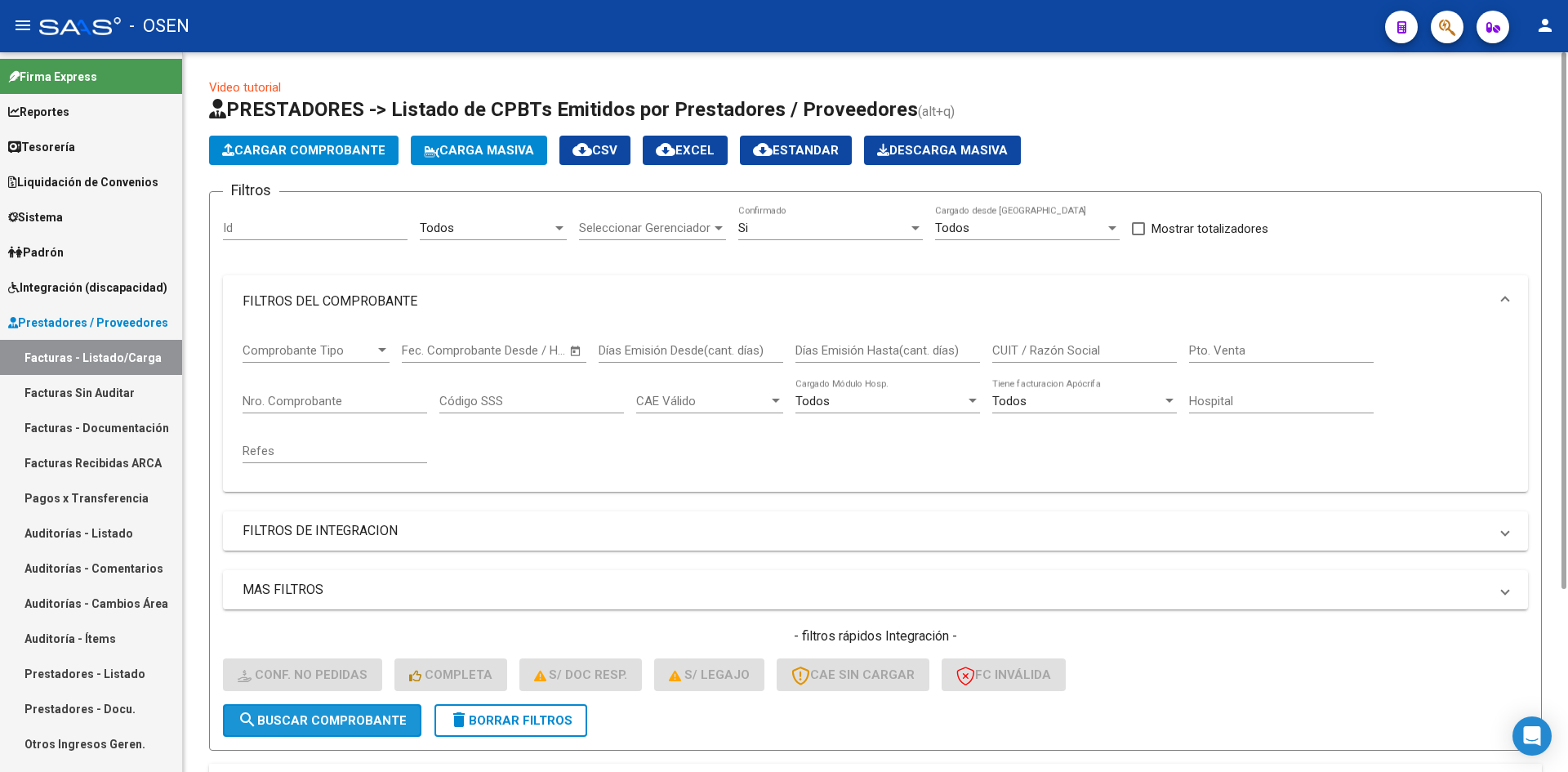 click on "search  Buscar Comprobante" 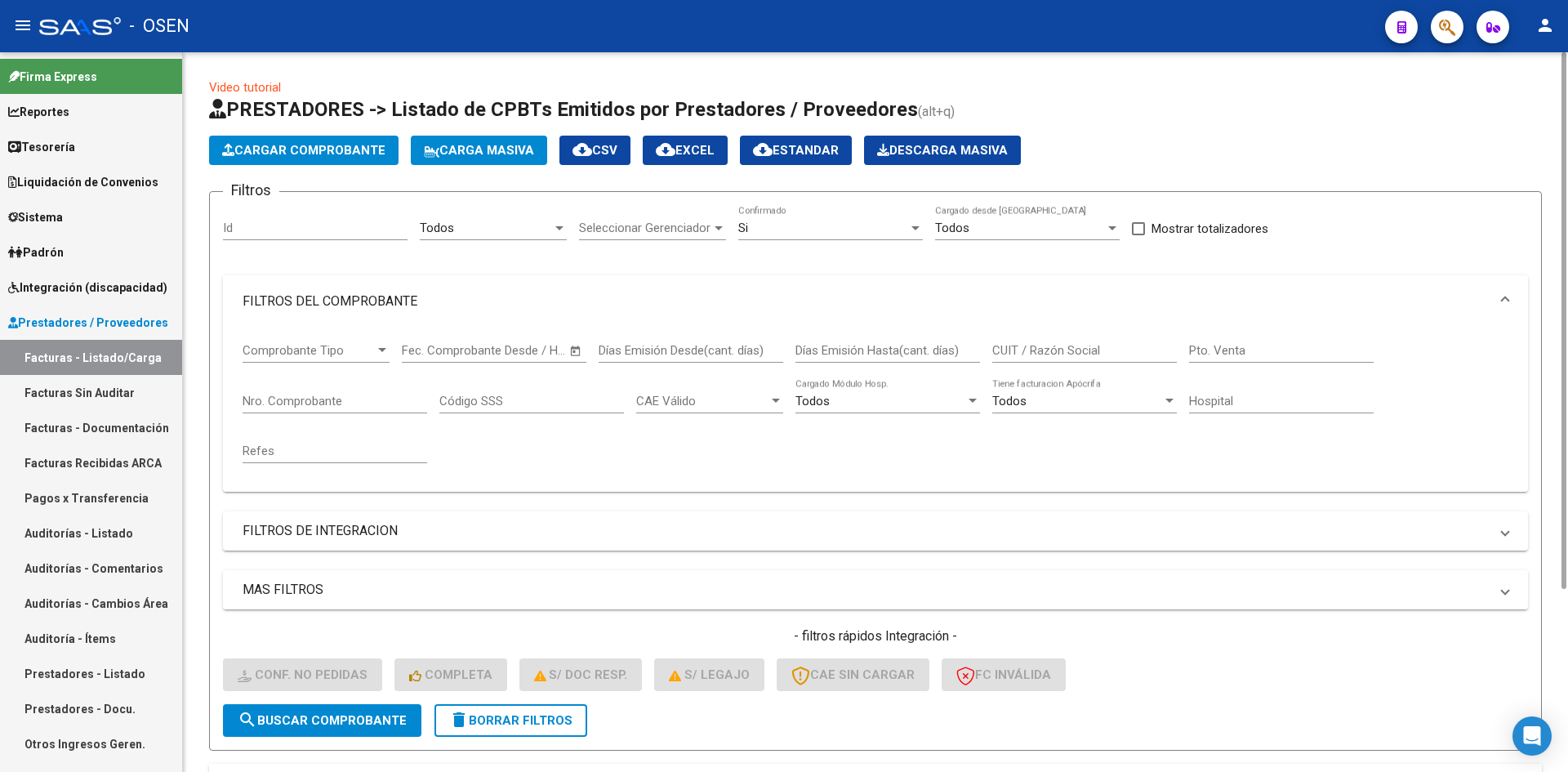 scroll, scrollTop: 244, scrollLeft: 0, axis: vertical 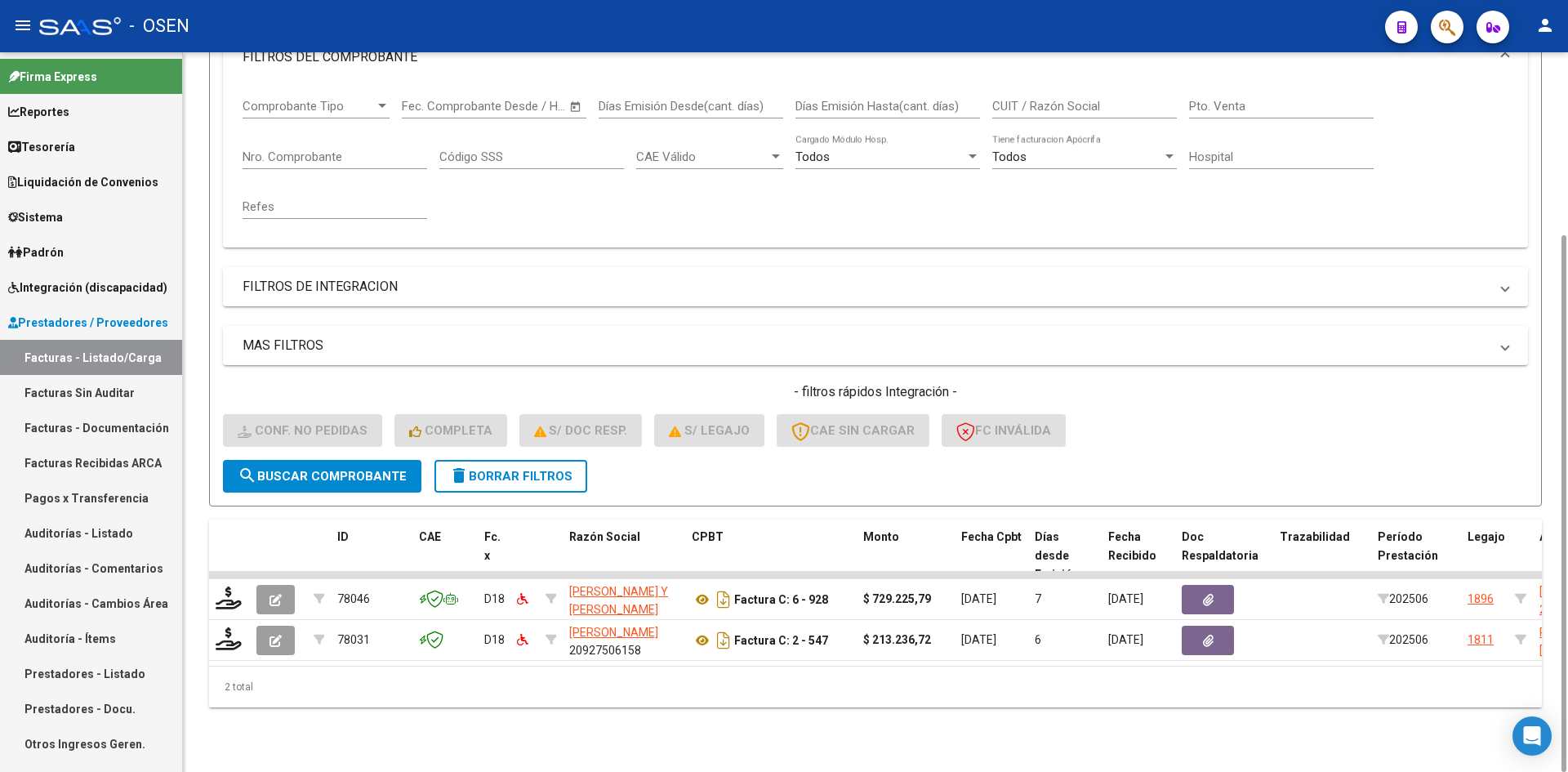 click on "Facturas - Documentación" at bounding box center [91, 427] 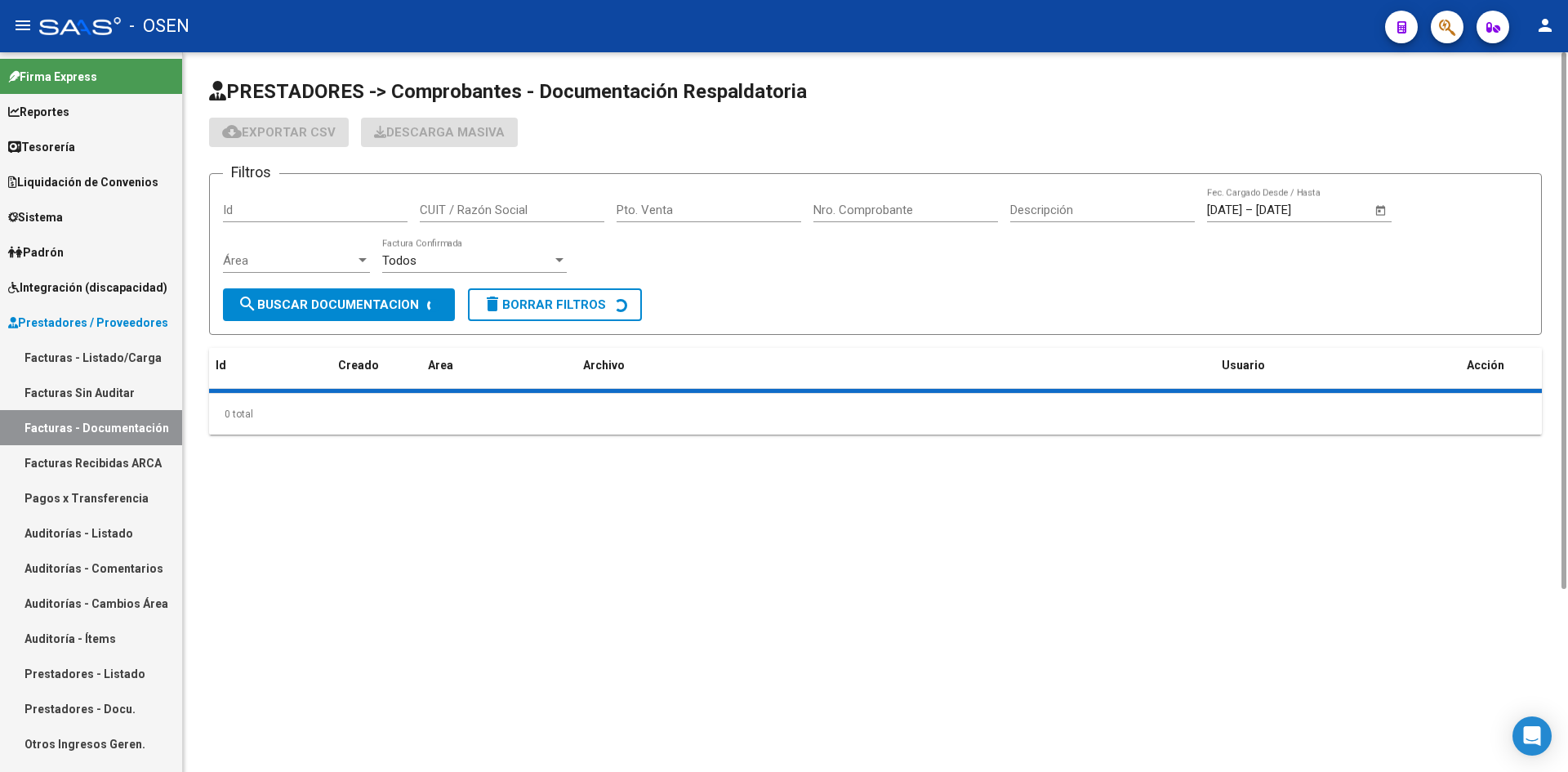 scroll, scrollTop: 0, scrollLeft: 0, axis: both 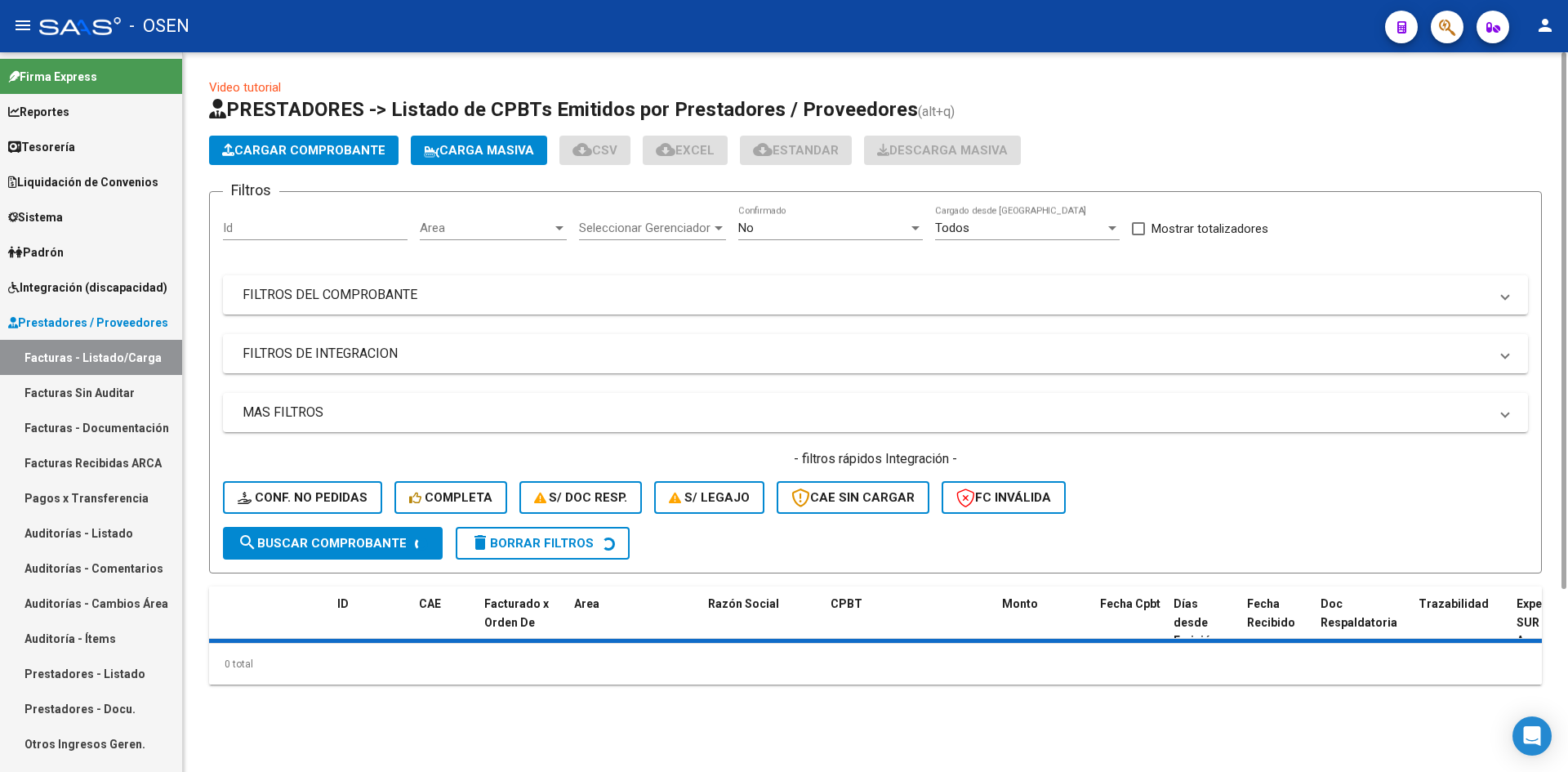click on "No  Confirmado" 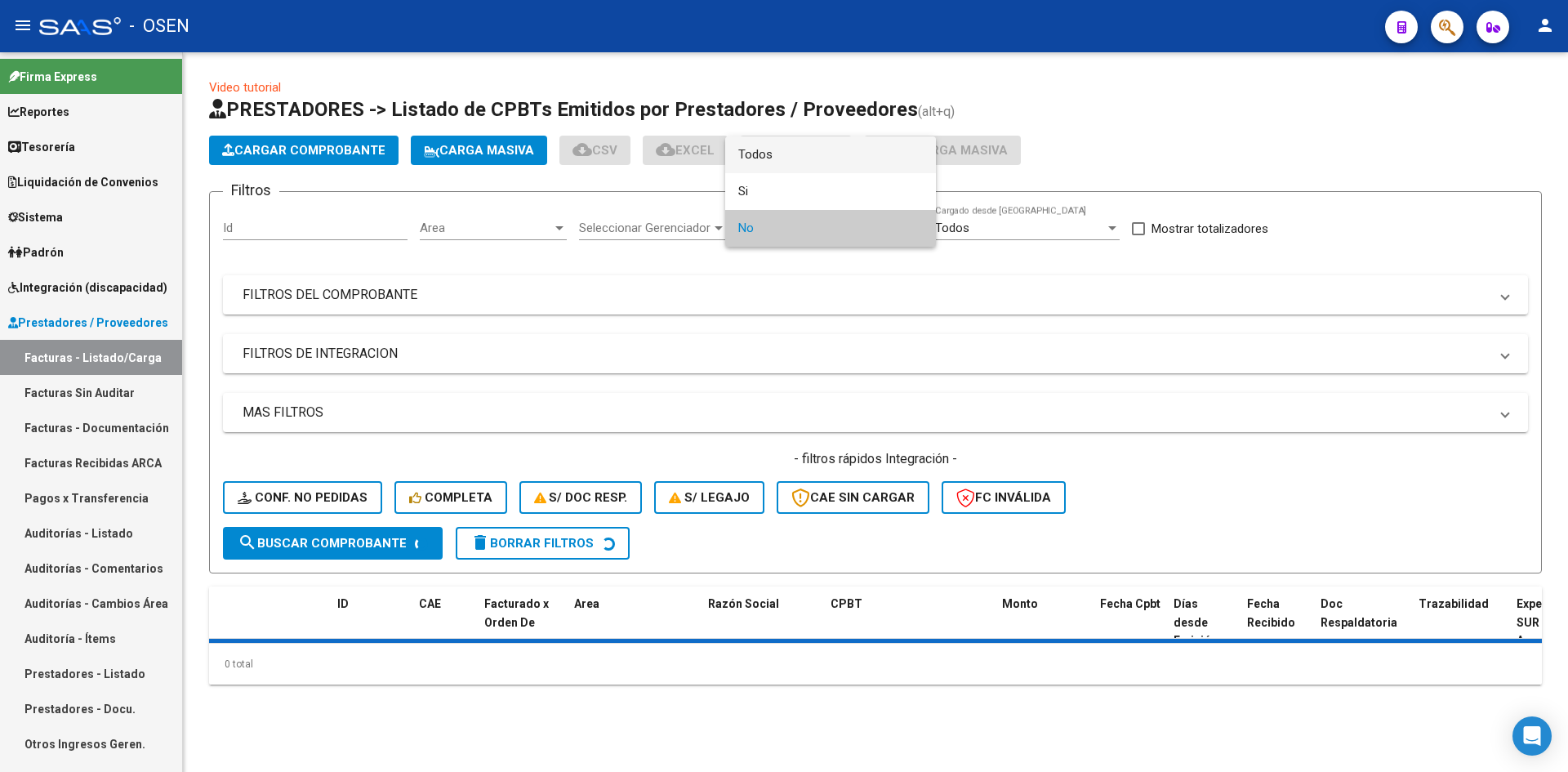 click on "Todos" at bounding box center (831, 154) 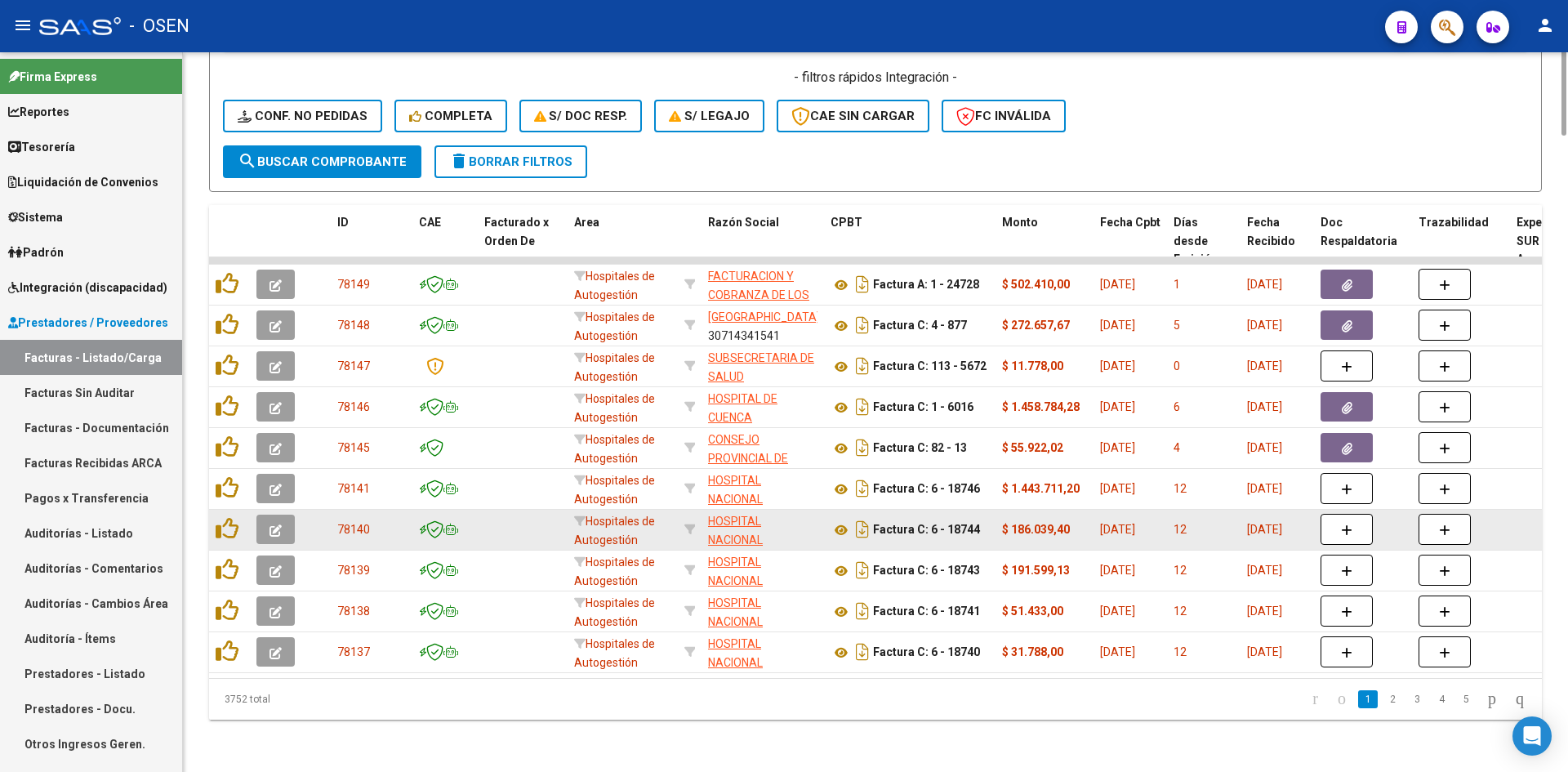 scroll, scrollTop: 0, scrollLeft: 0, axis: both 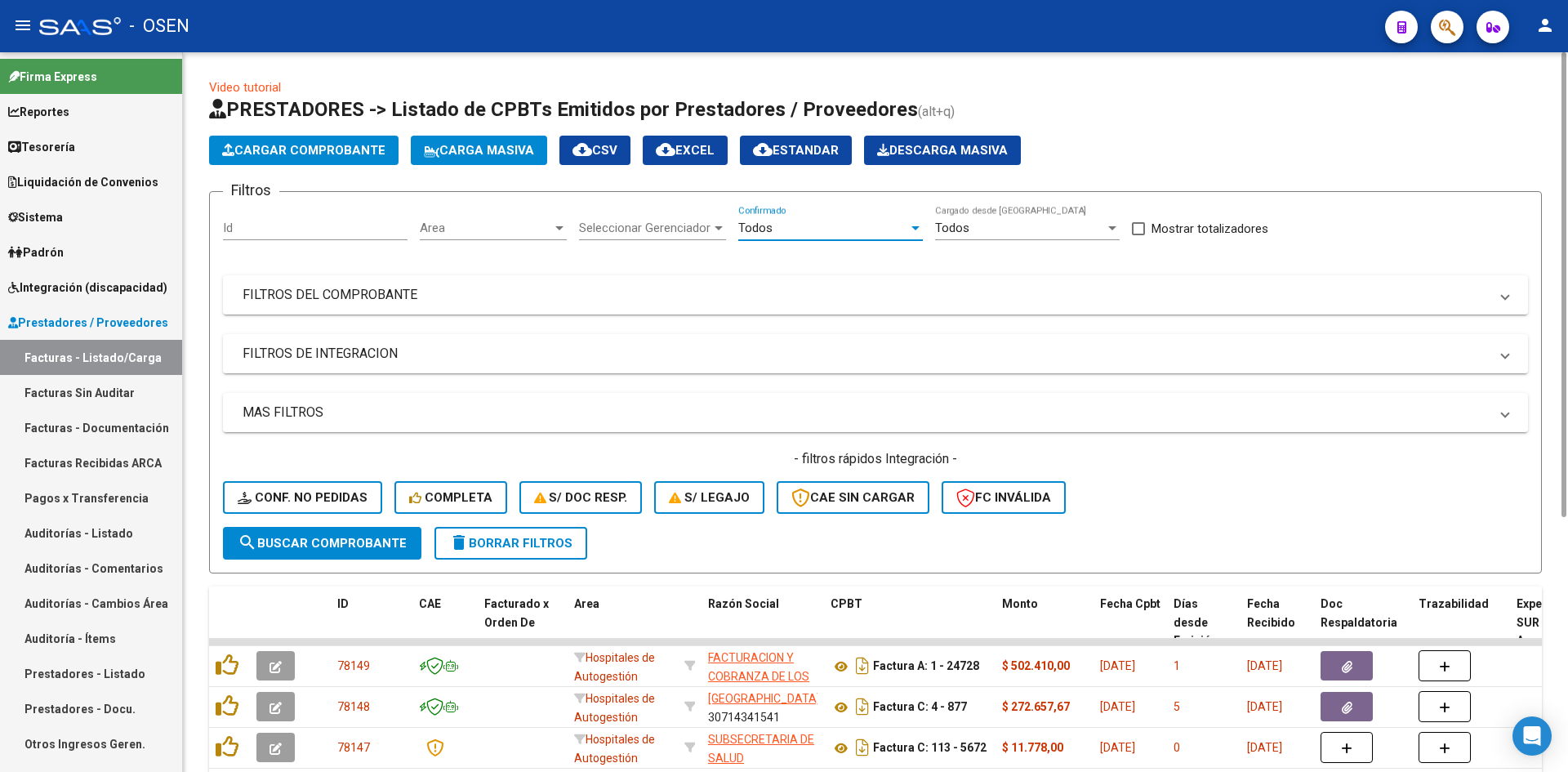 click on "search  Buscar Comprobante" 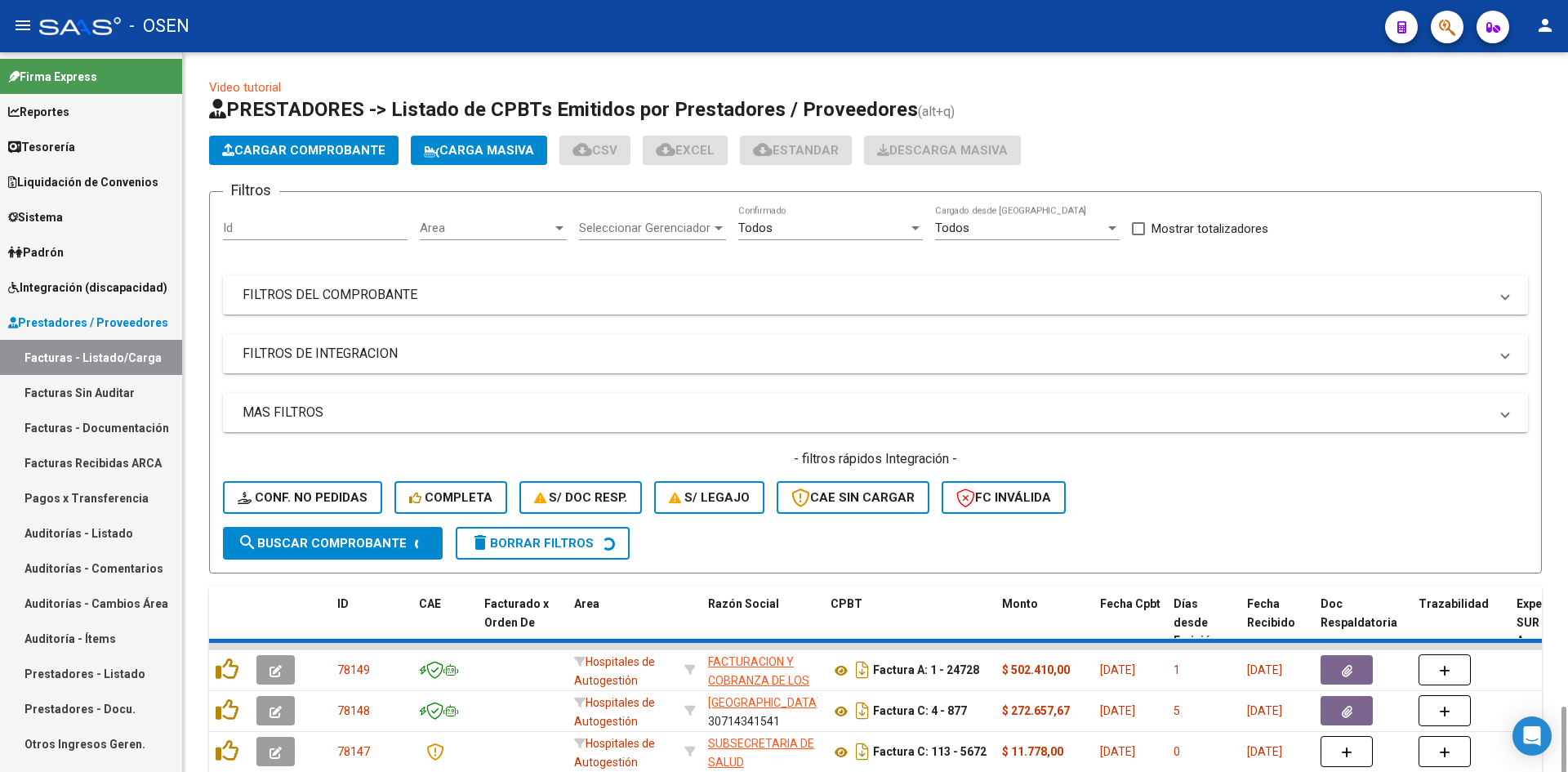 scroll, scrollTop: 398, scrollLeft: 0, axis: vertical 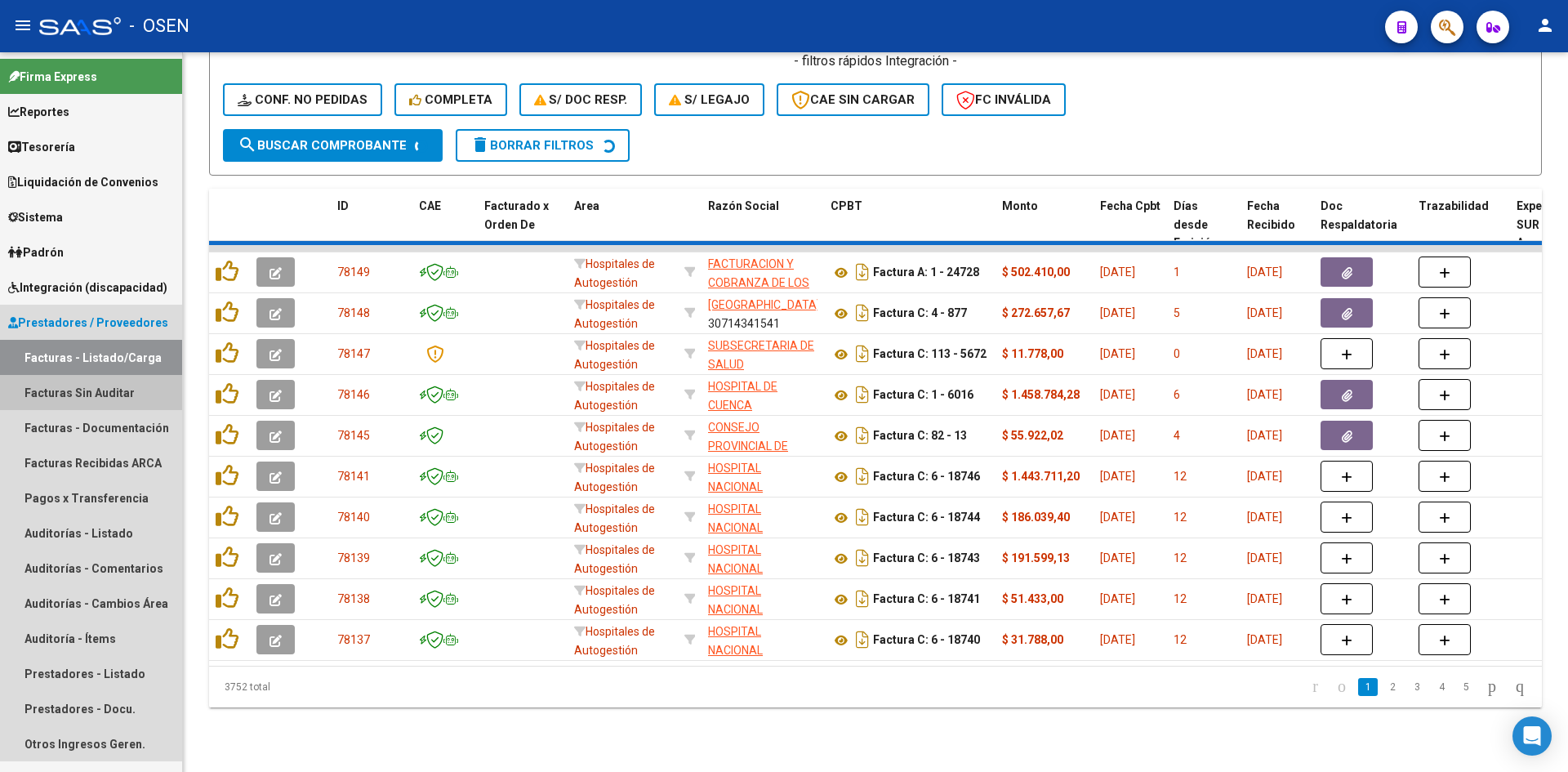 click on "Facturas Sin Auditar" at bounding box center [91, 392] 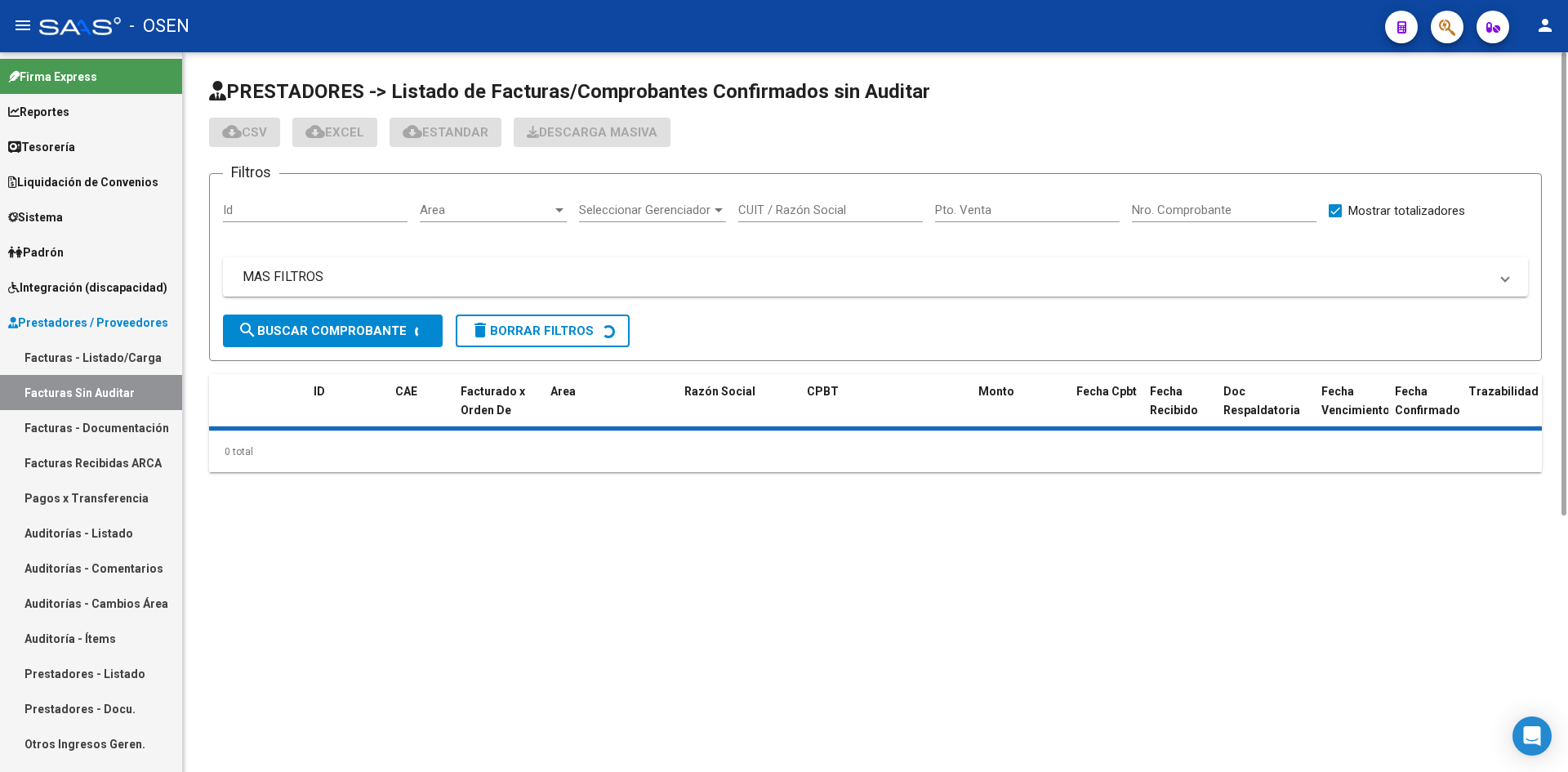 scroll, scrollTop: 0, scrollLeft: 0, axis: both 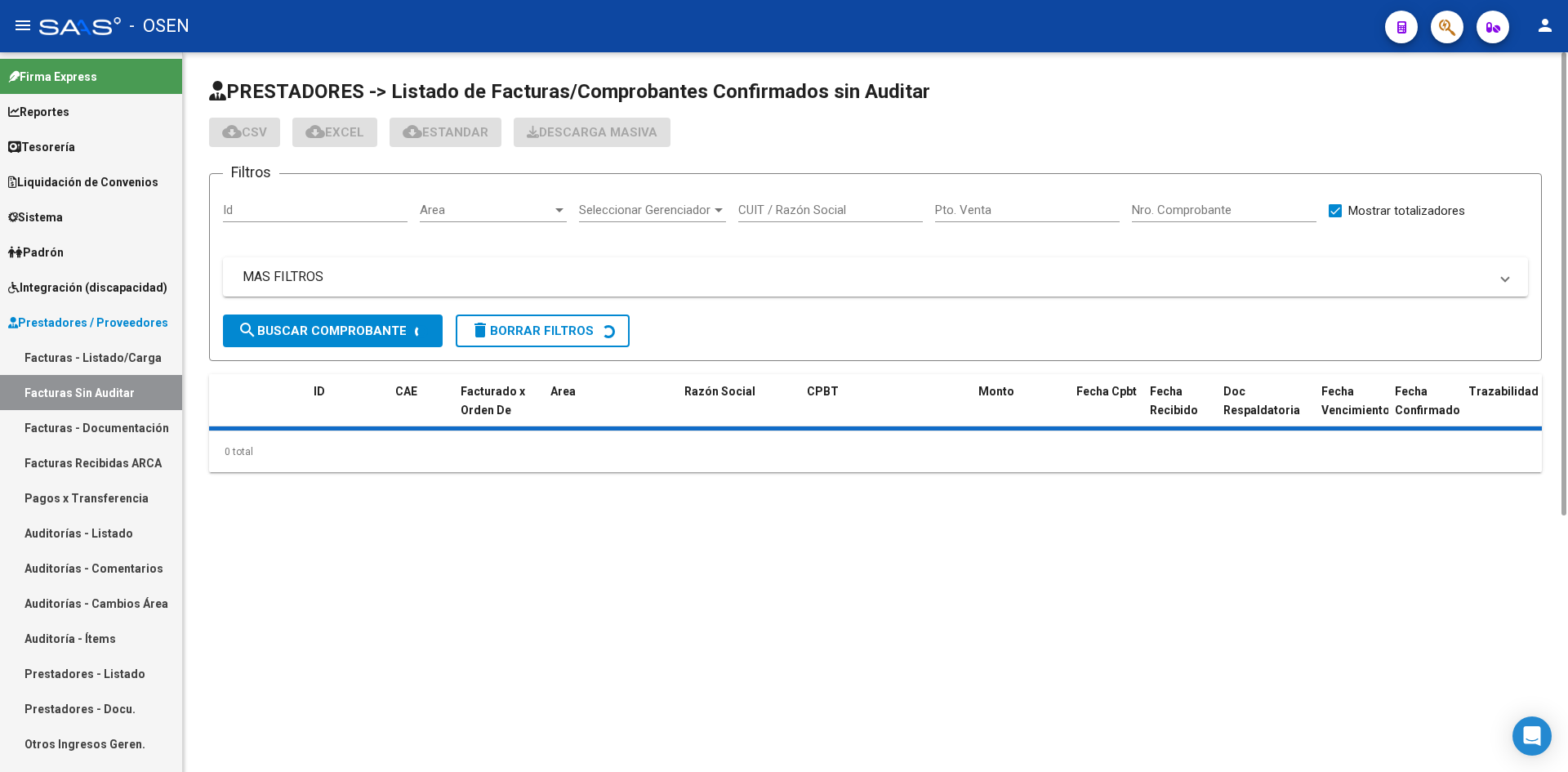 click on "Facturas - Listado/Carga" at bounding box center [91, 357] 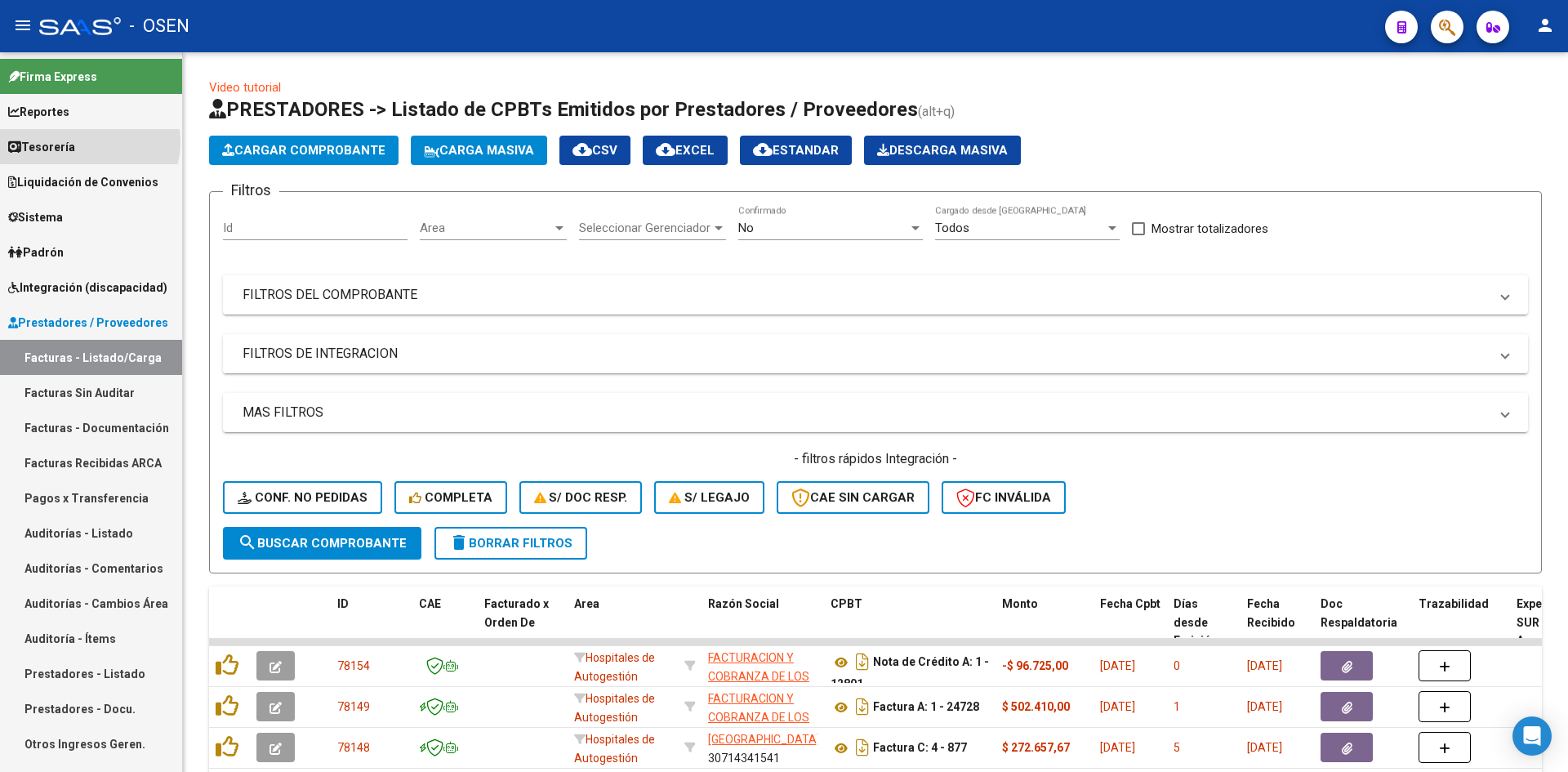click on "Tesorería" at bounding box center [91, 146] 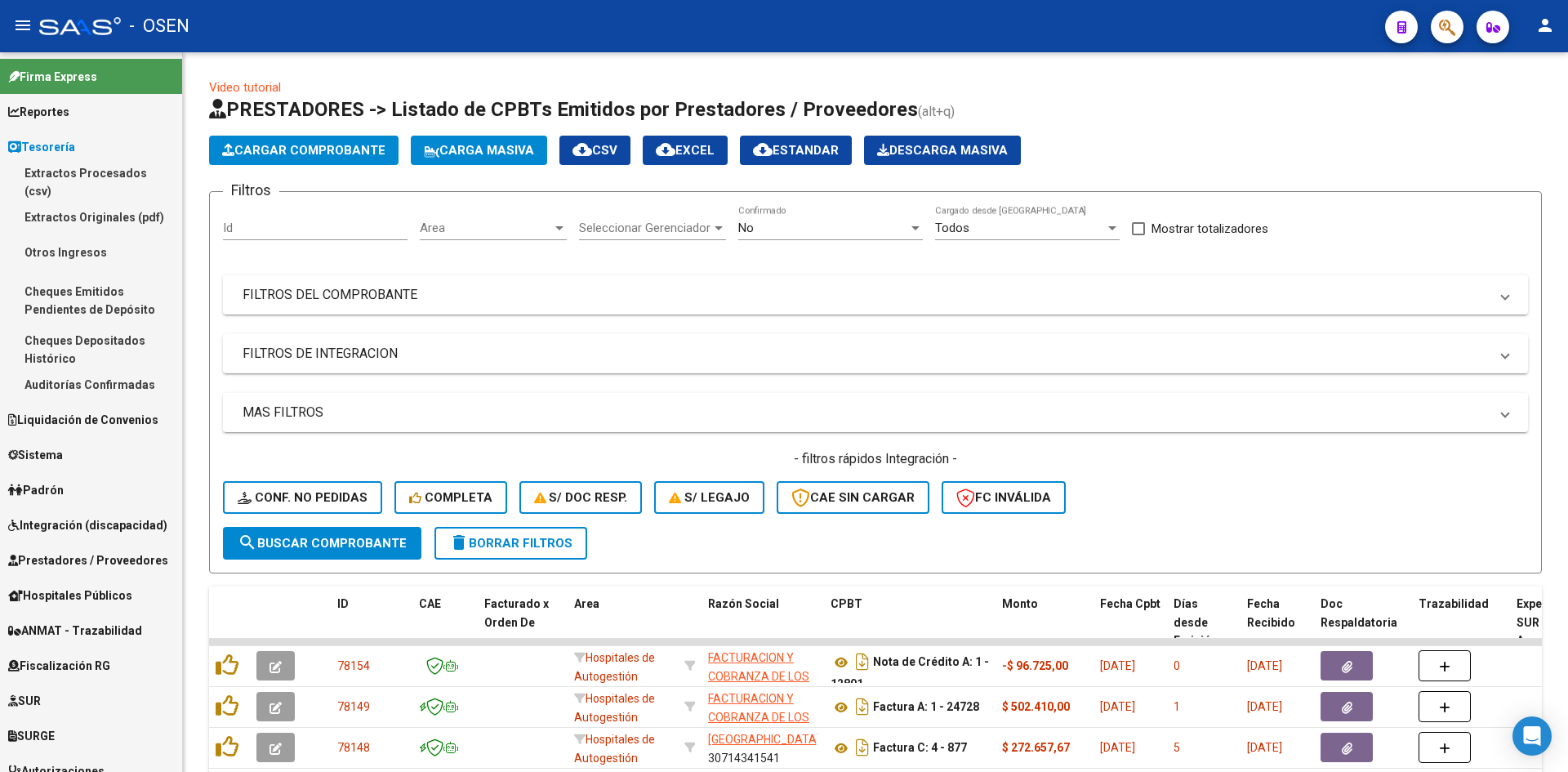 click on "Auditorías Confirmadas" at bounding box center (91, 384) 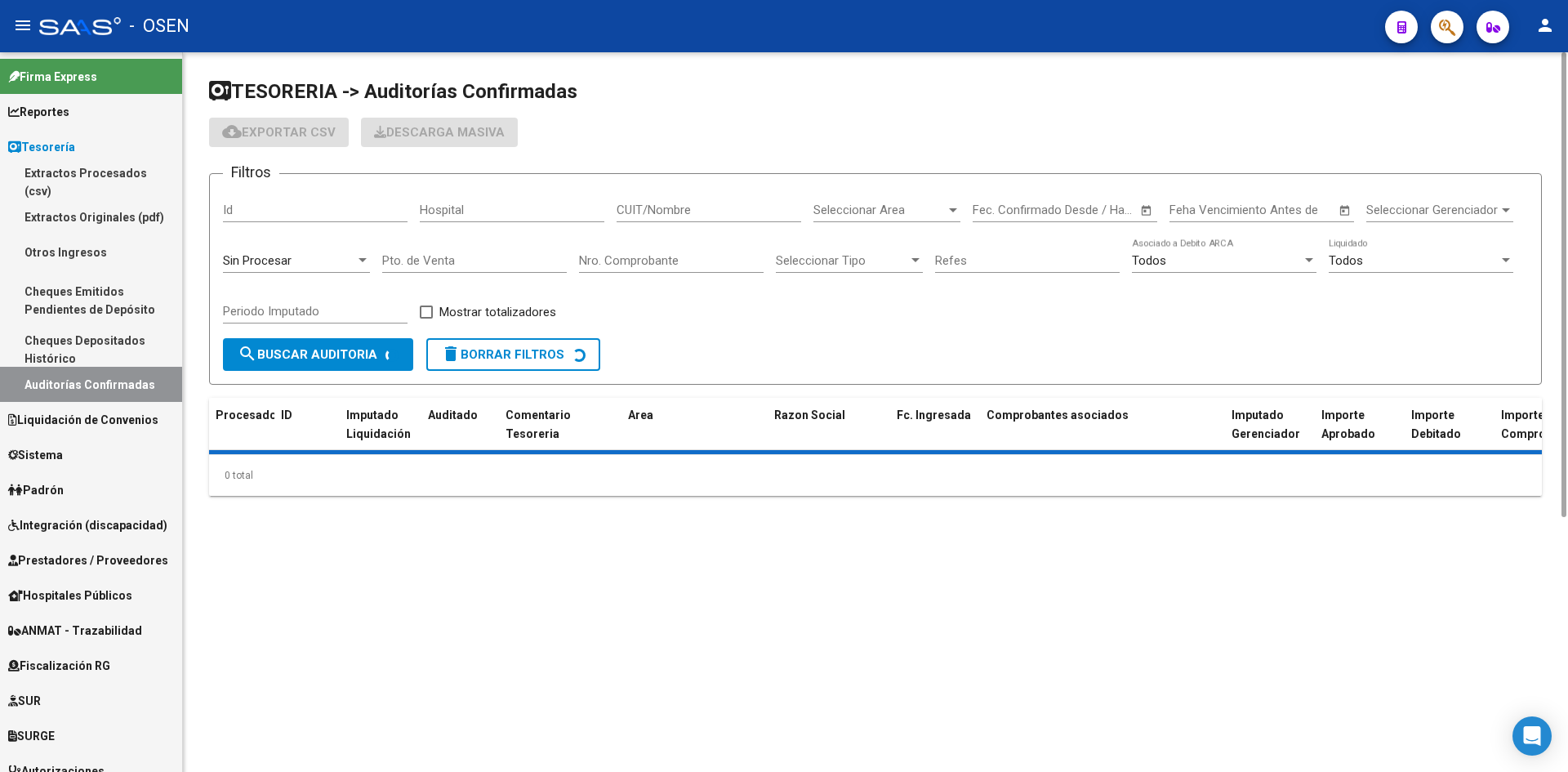 click on "CUIT/Nombre" at bounding box center (709, 210) 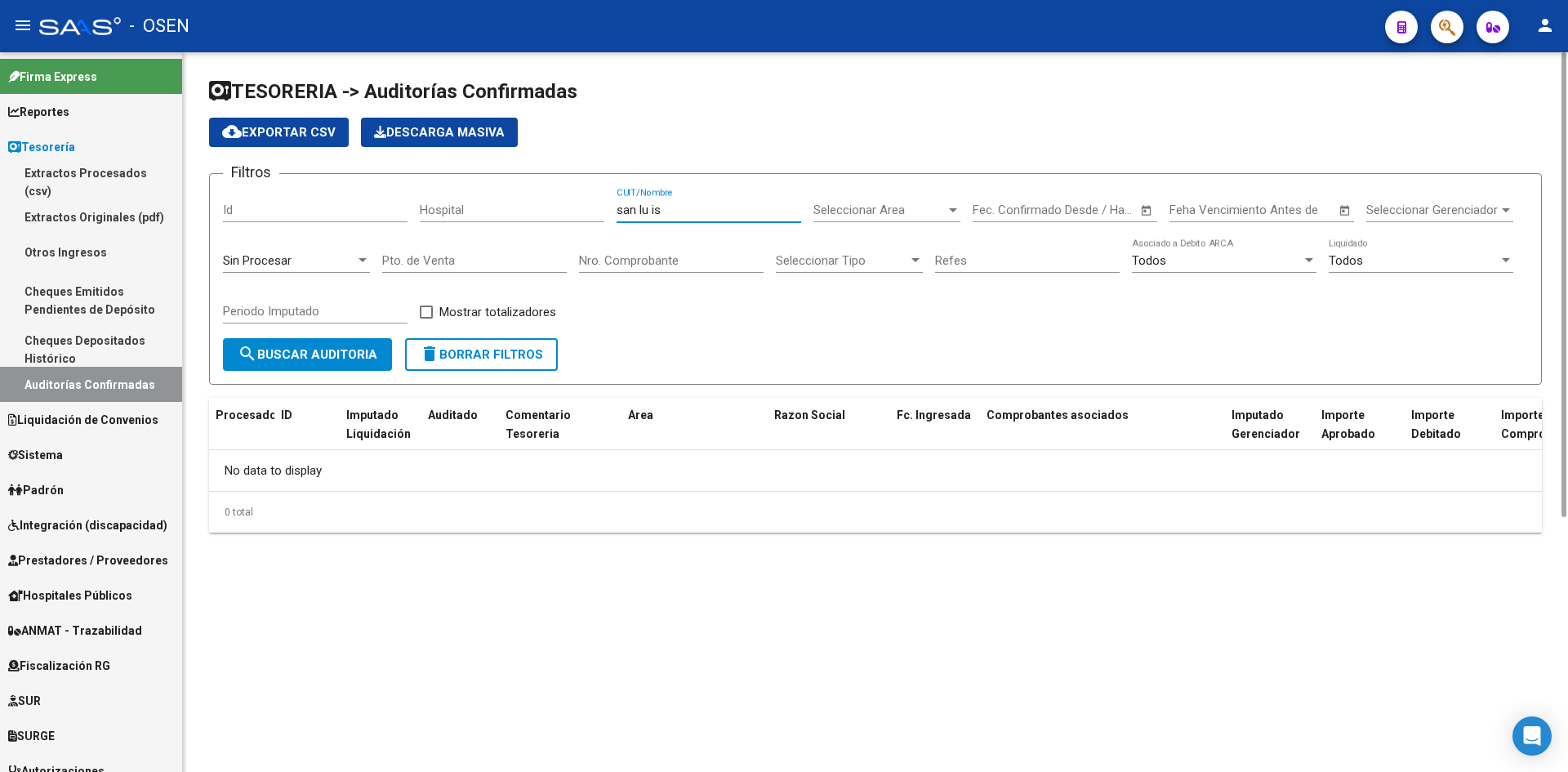 click on "san lu is" at bounding box center (709, 210) 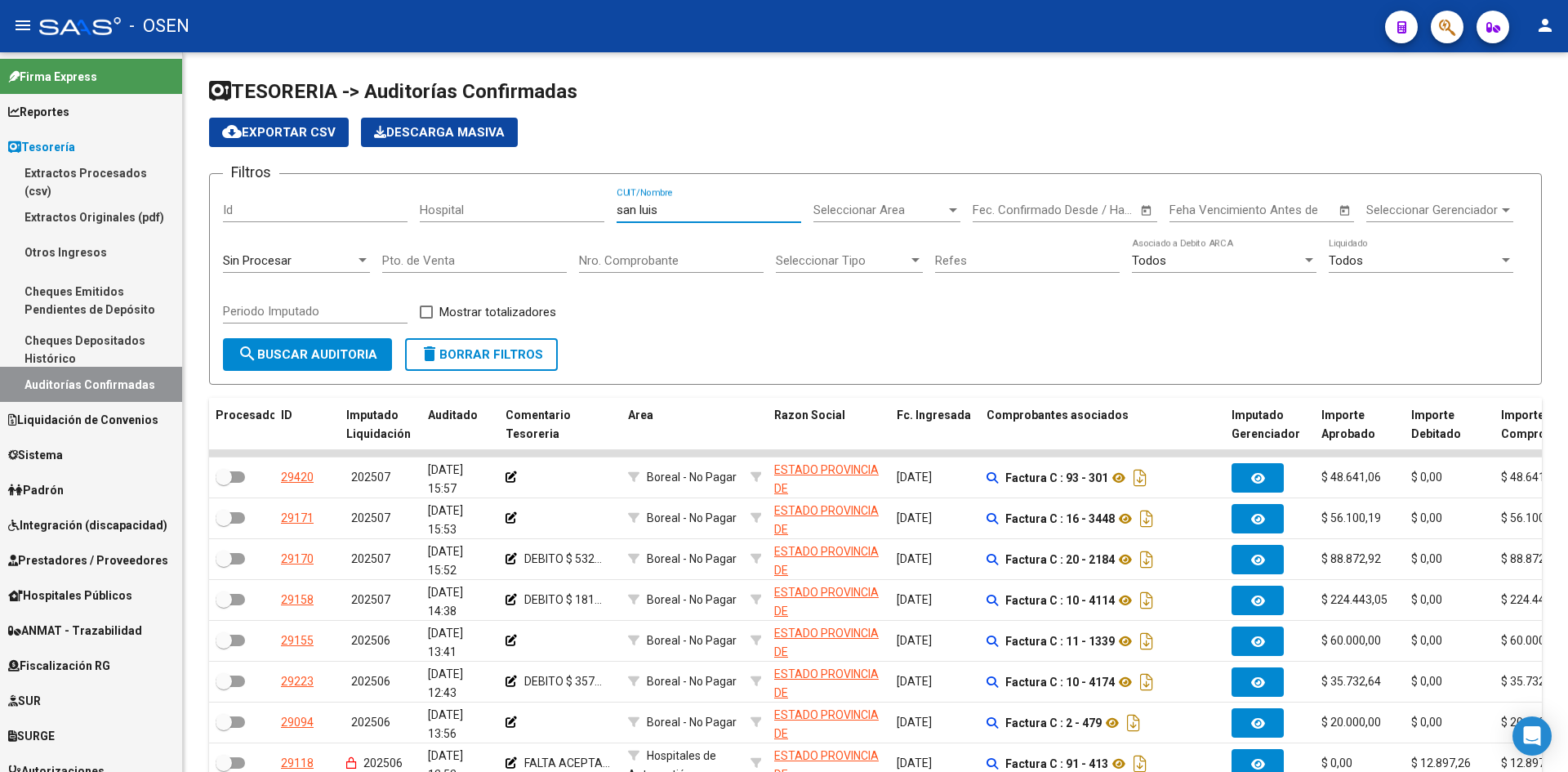 type on "san luis" 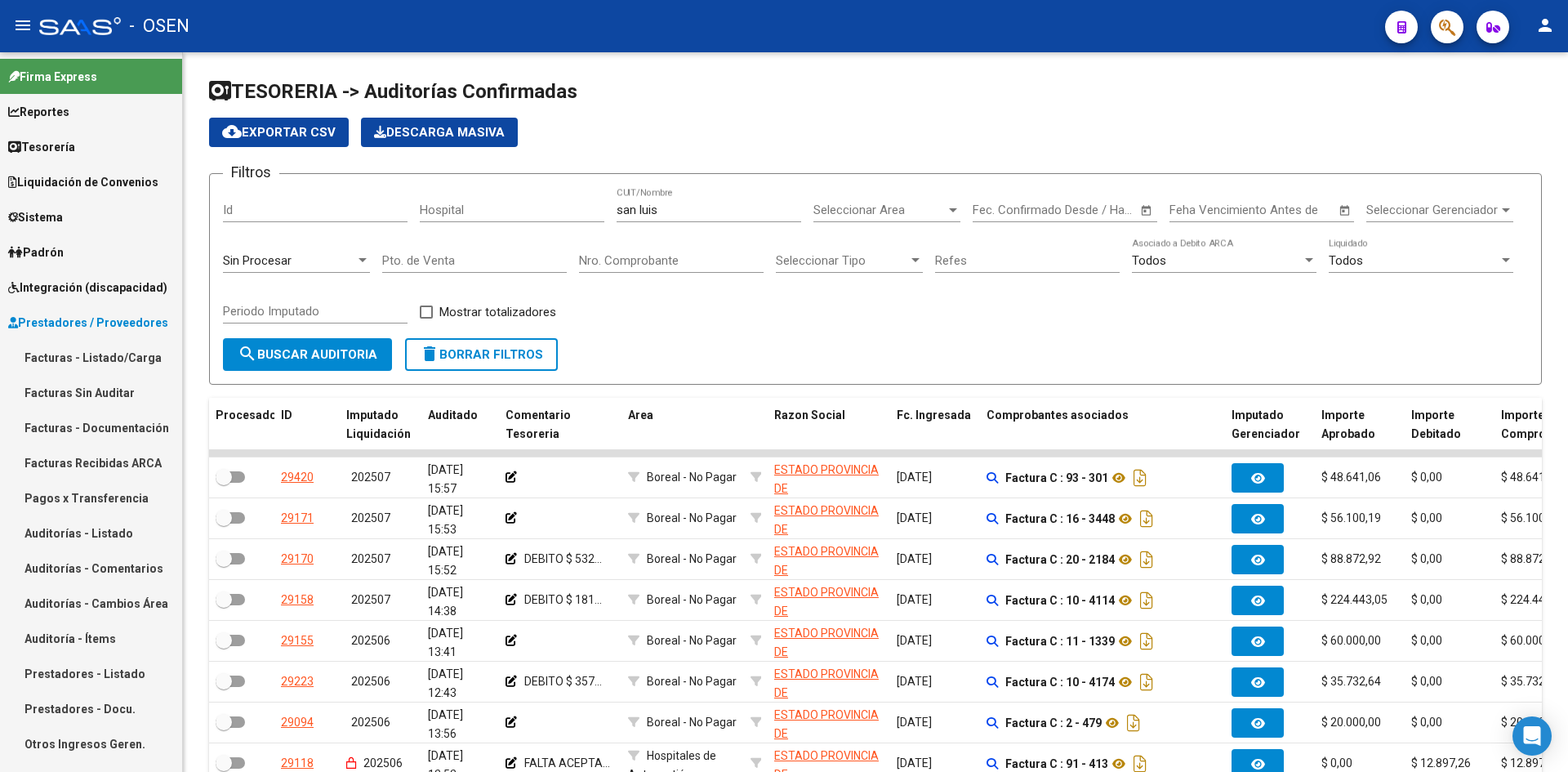 click on "Facturas - Listado/Carga" at bounding box center [91, 357] 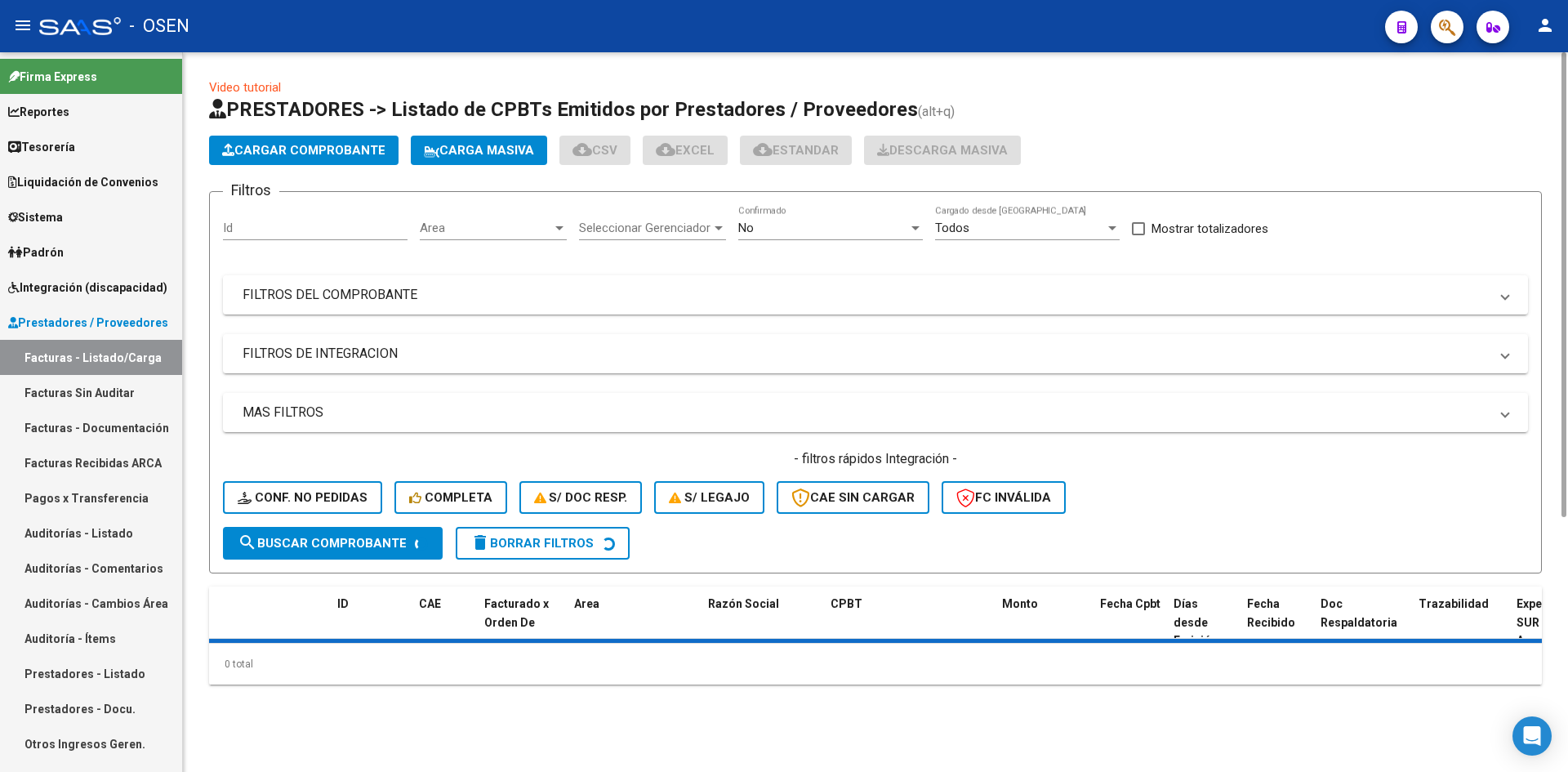 click on "No  Confirmado" 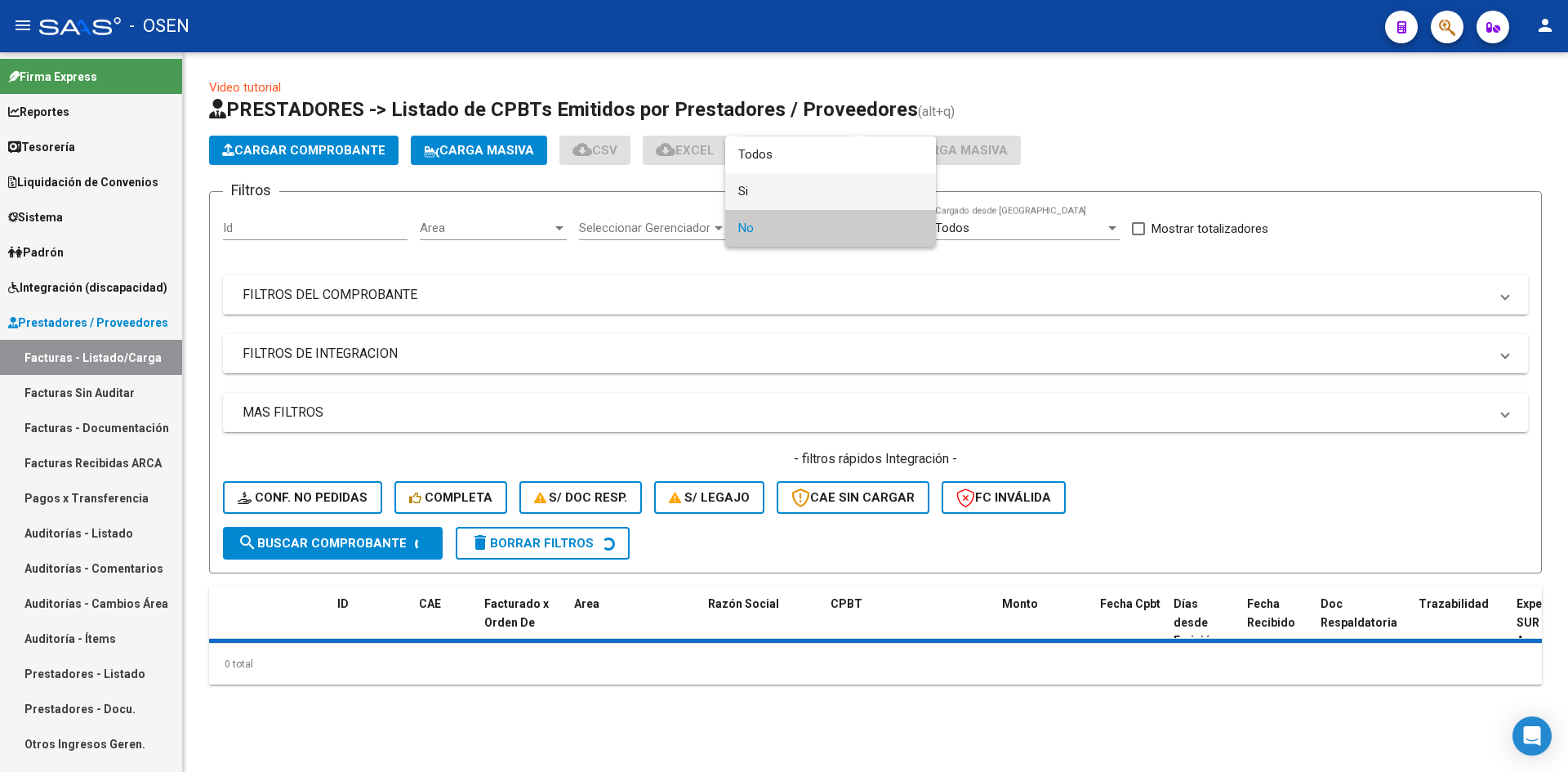 click on "Si" at bounding box center (831, 191) 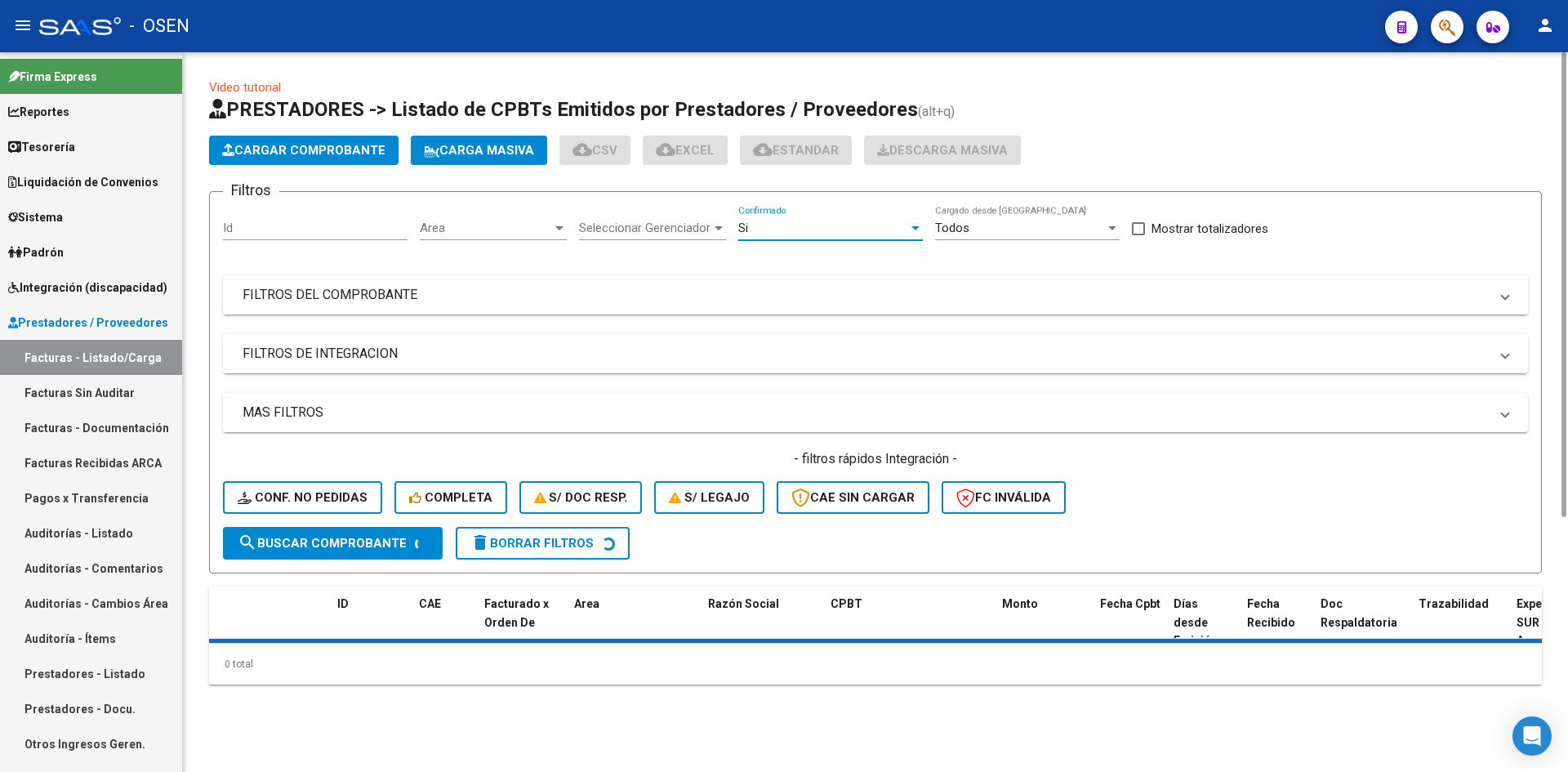 click on "FILTROS DEL COMPROBANTE" at bounding box center [875, 295] 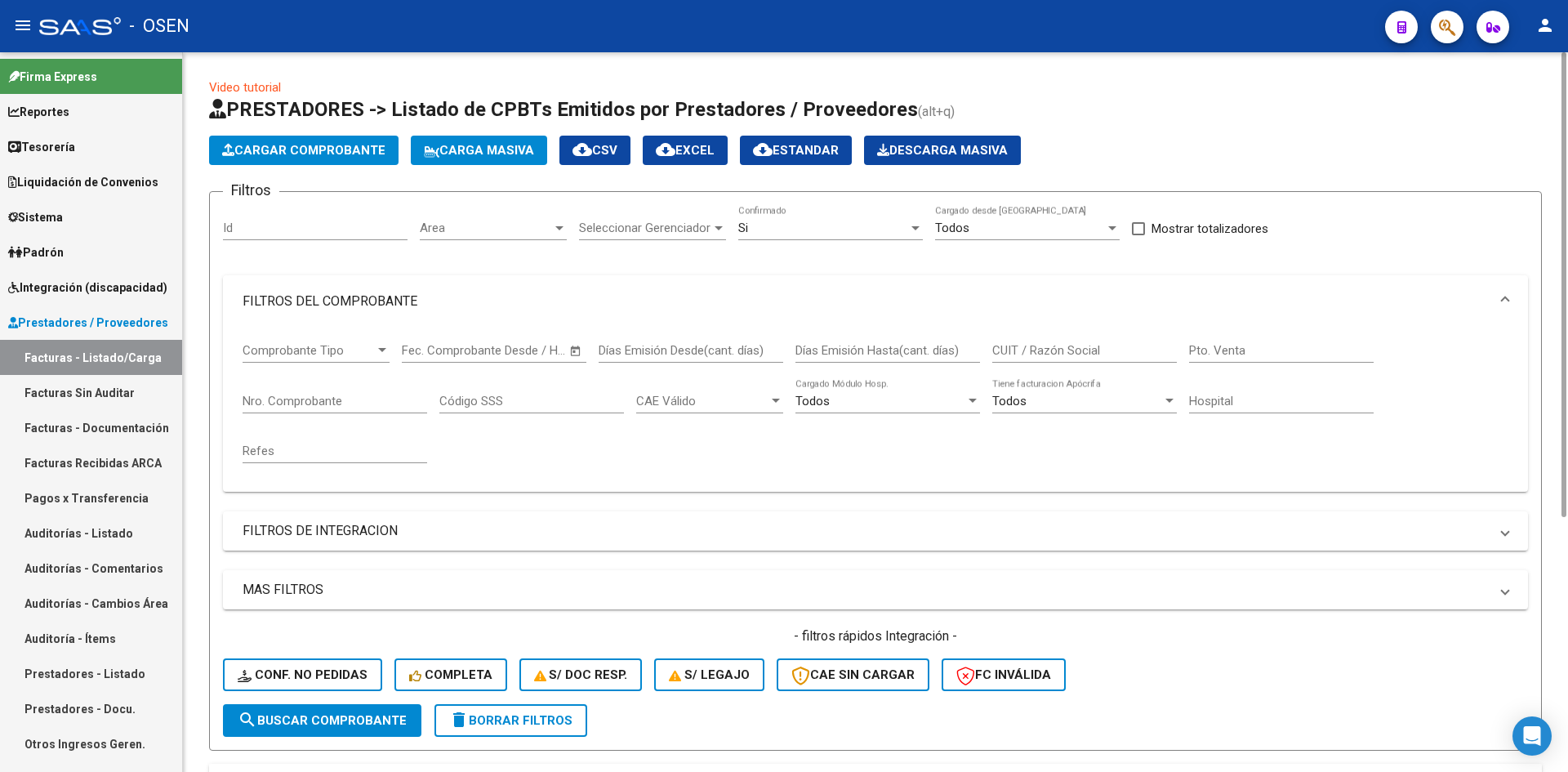 click on "CUIT / Razón Social" at bounding box center (1085, 350) 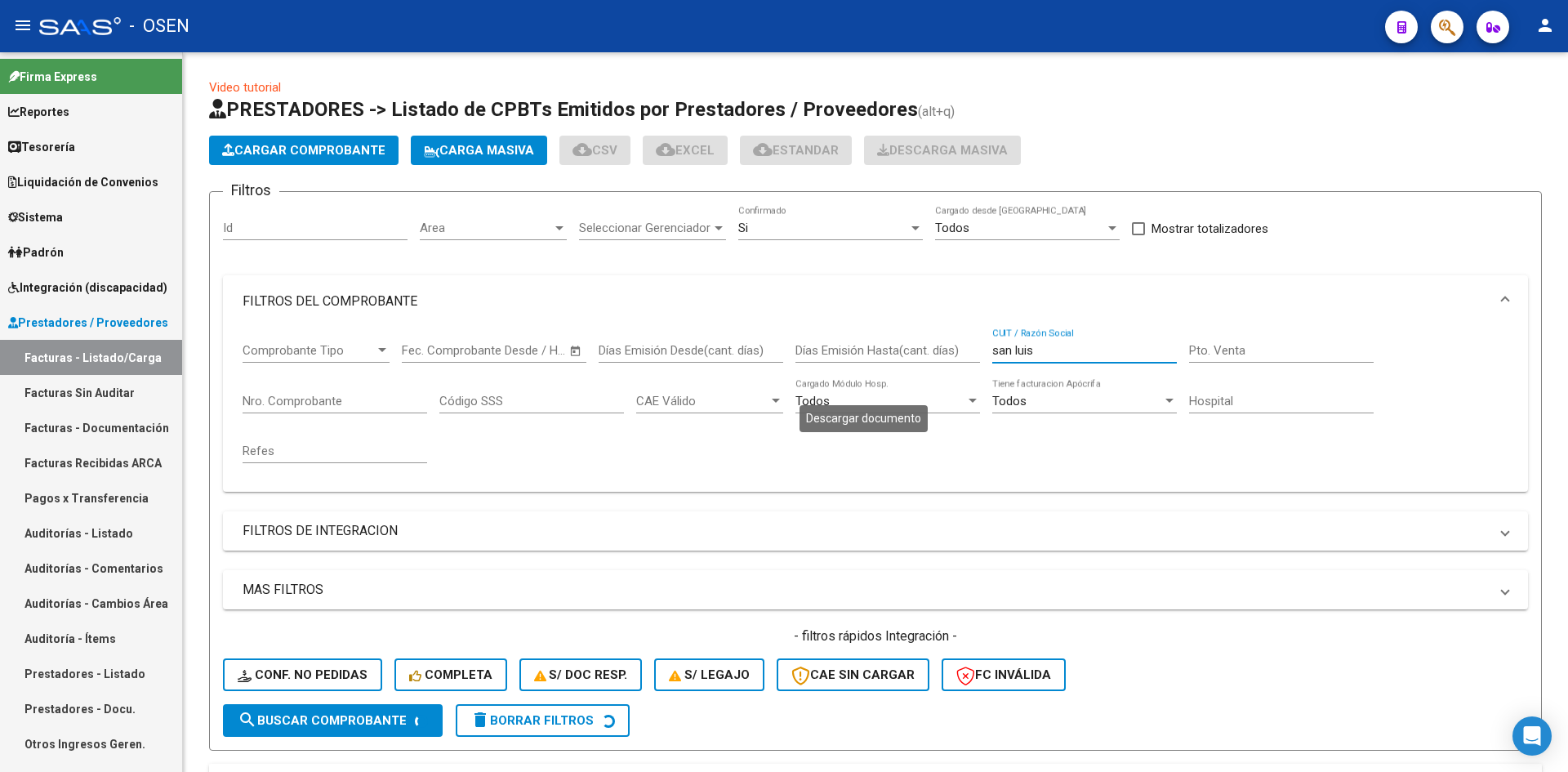 scroll, scrollTop: 545, scrollLeft: 0, axis: vertical 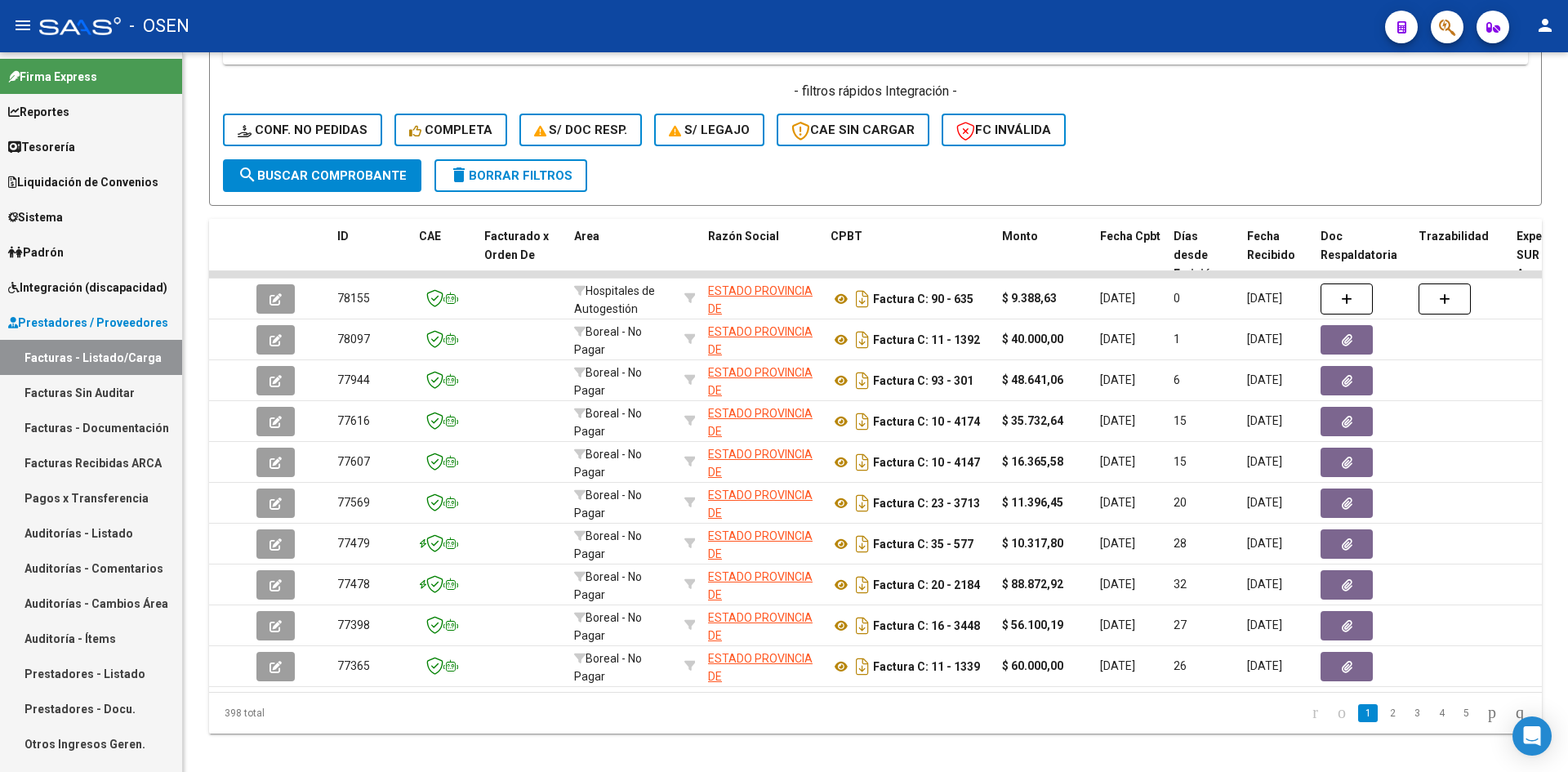 type on "san luis" 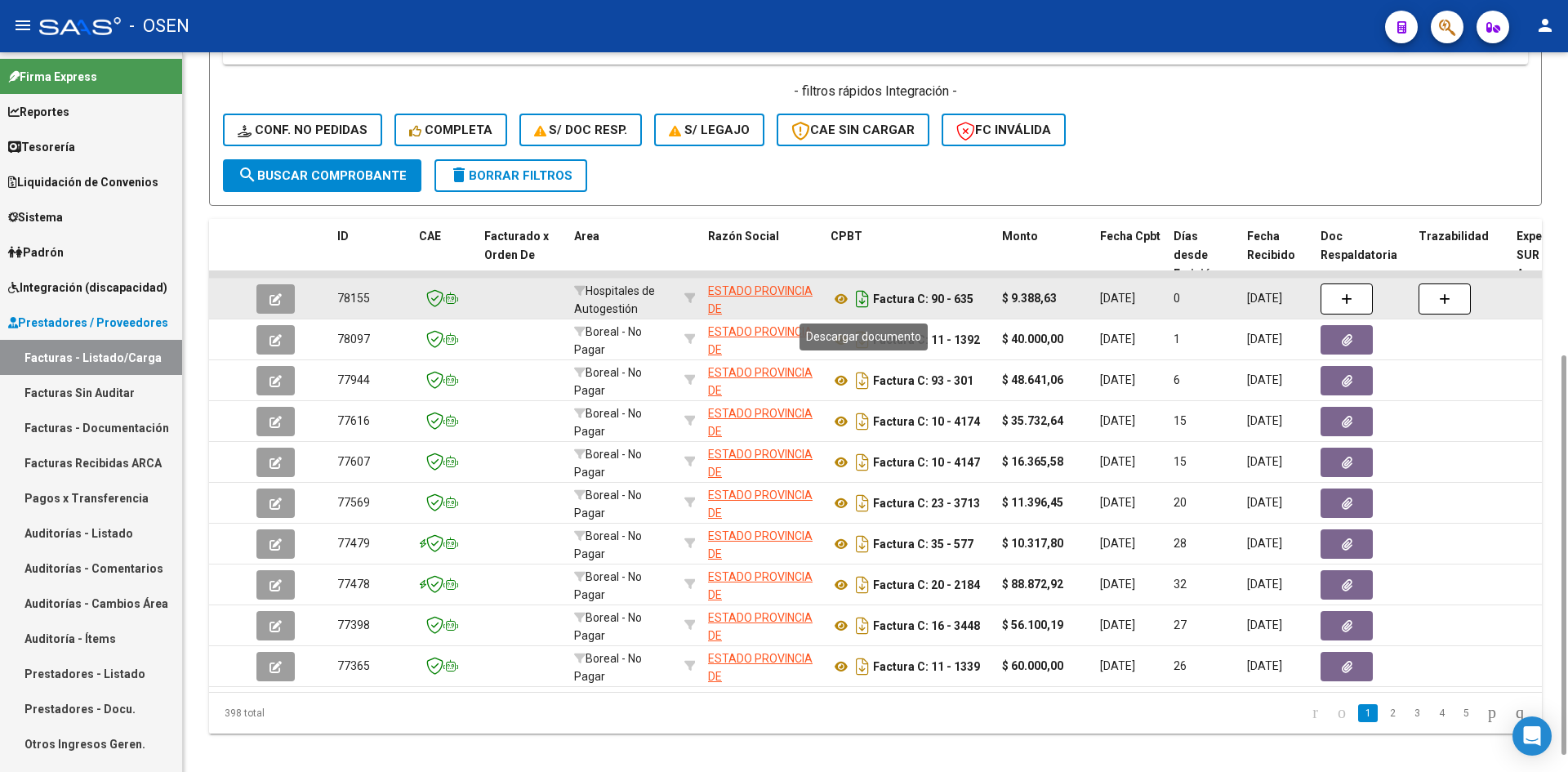 click 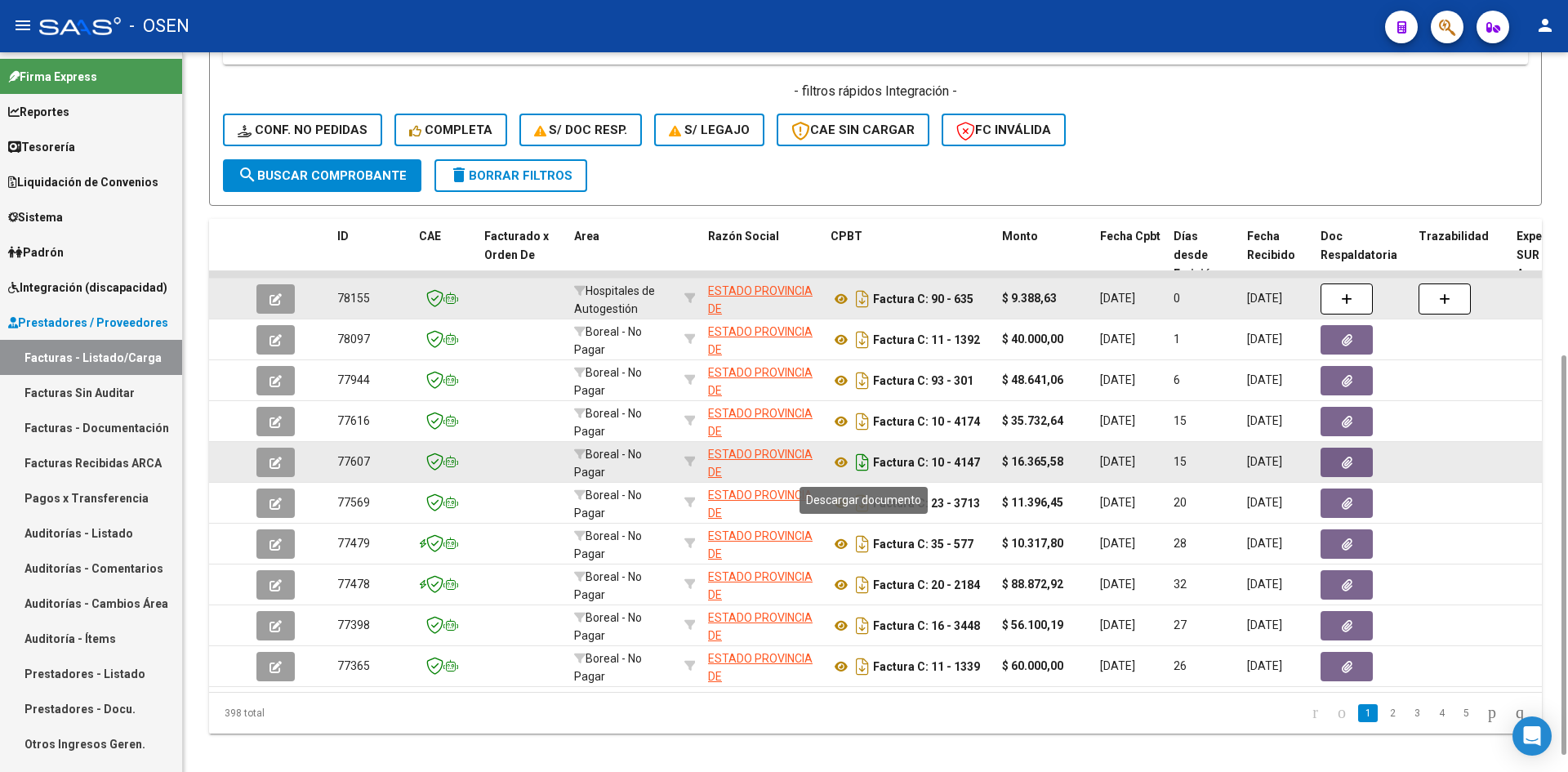 click 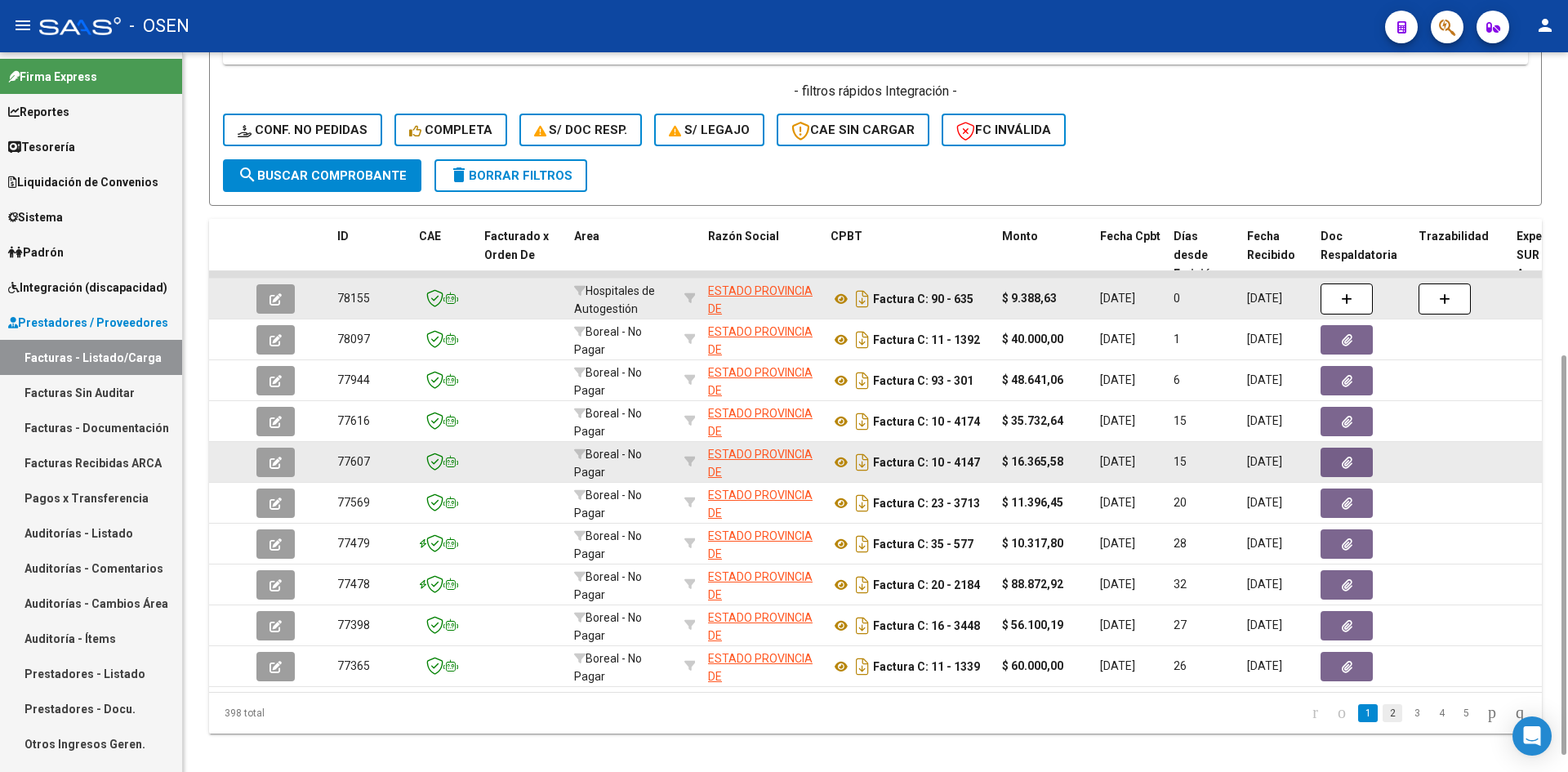 click on "2" 